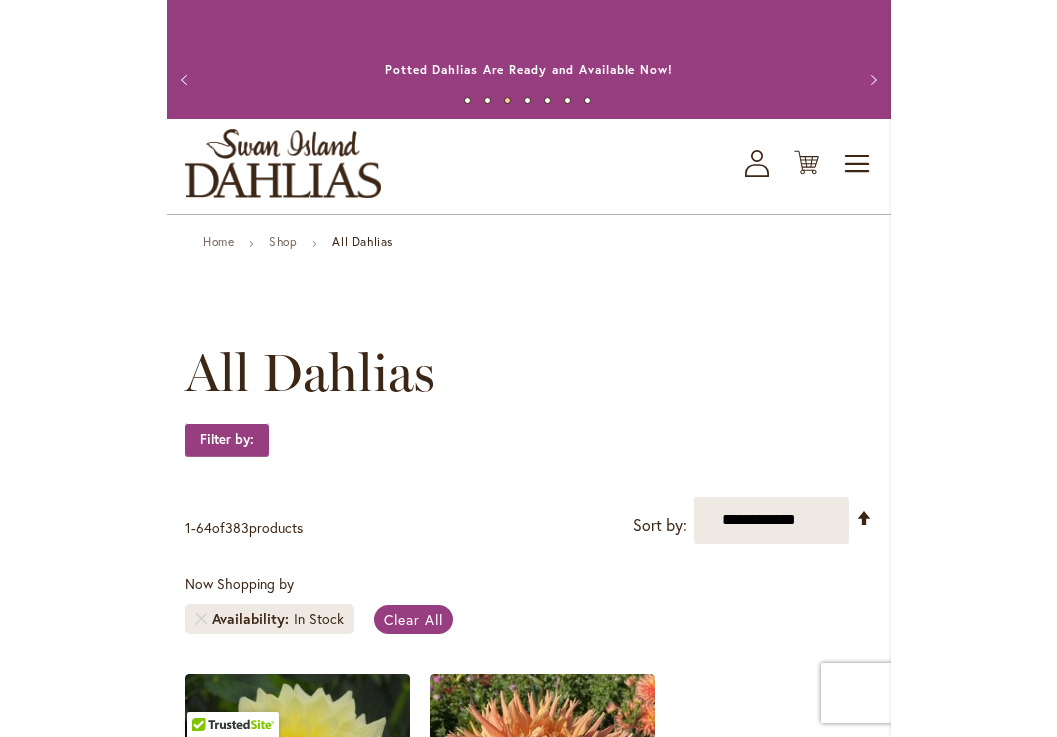 scroll, scrollTop: 0, scrollLeft: 0, axis: both 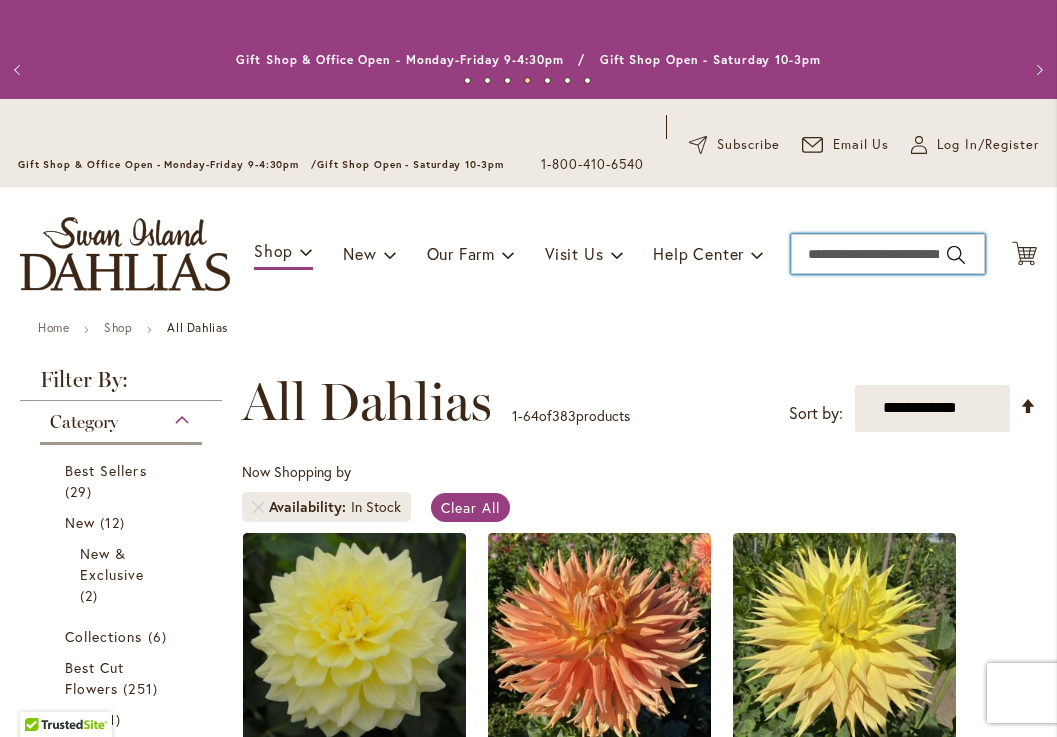 click on "Search" at bounding box center (888, 254) 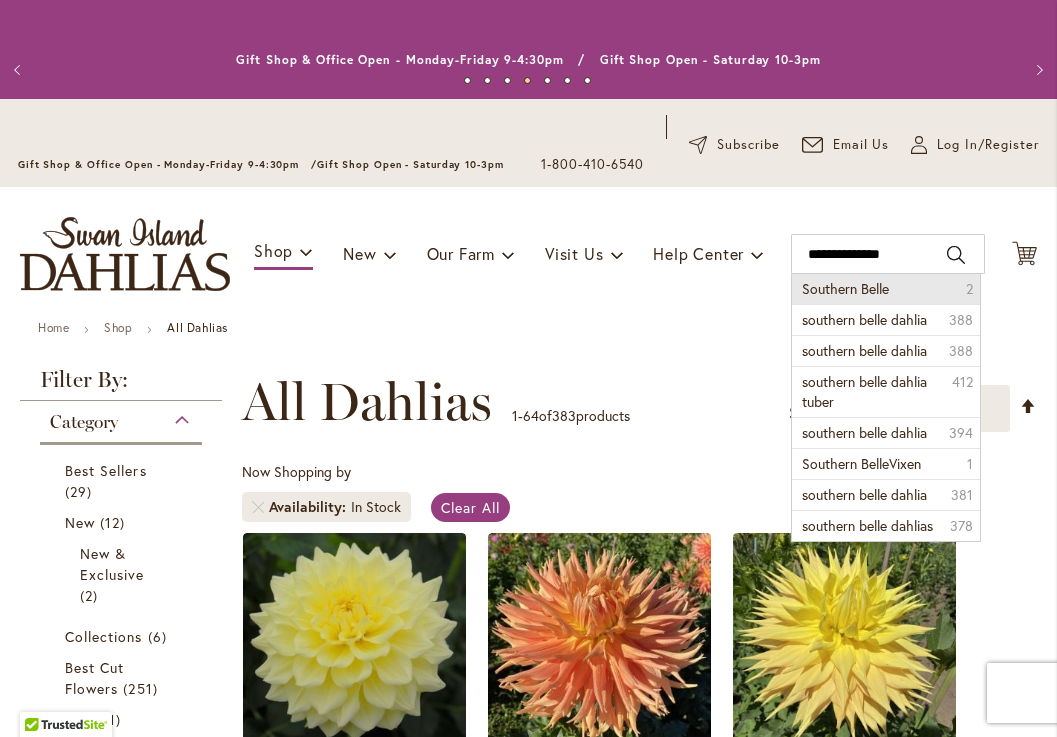 click on "Southern Belle" at bounding box center [845, 288] 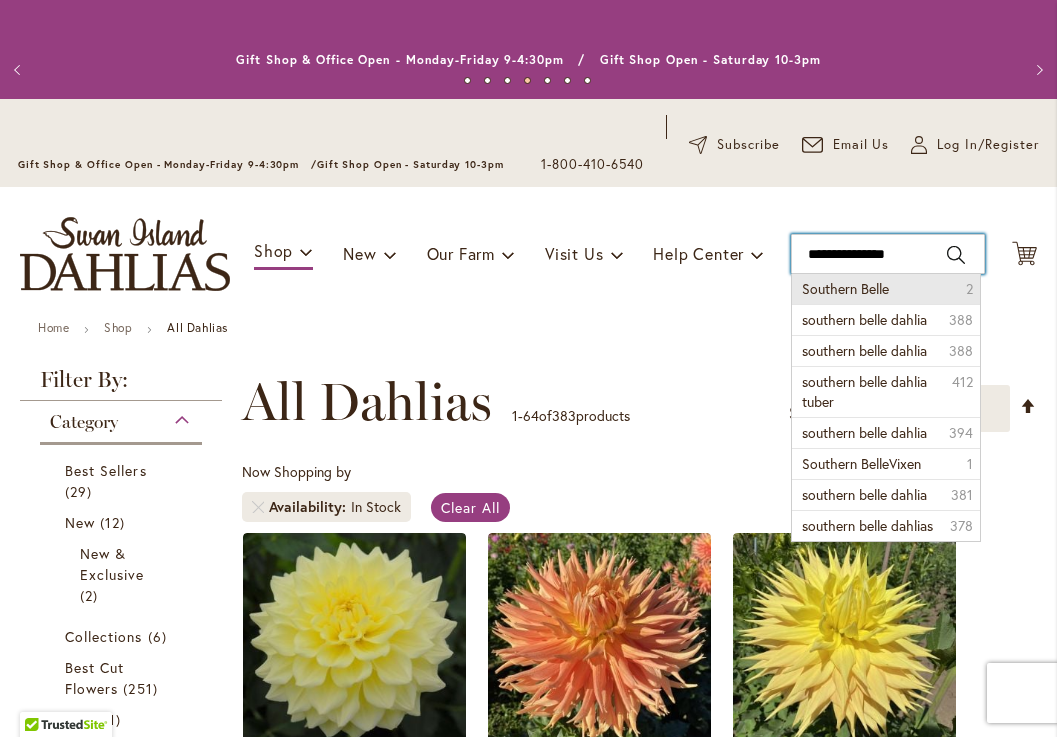 type on "**********" 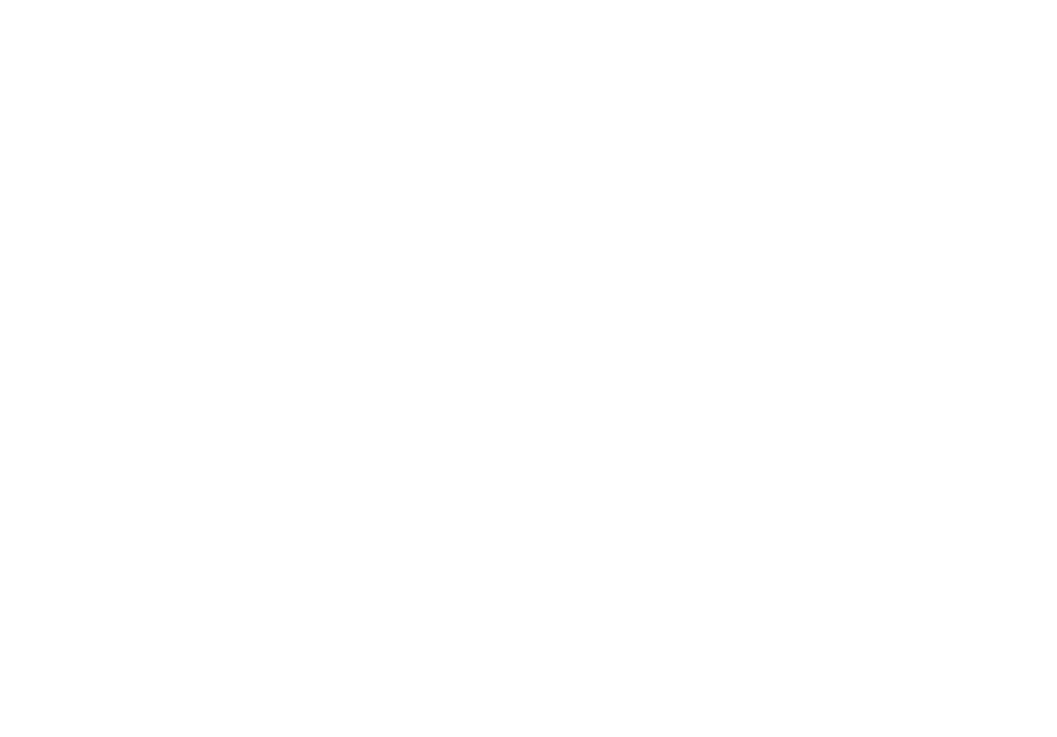 scroll, scrollTop: 0, scrollLeft: 0, axis: both 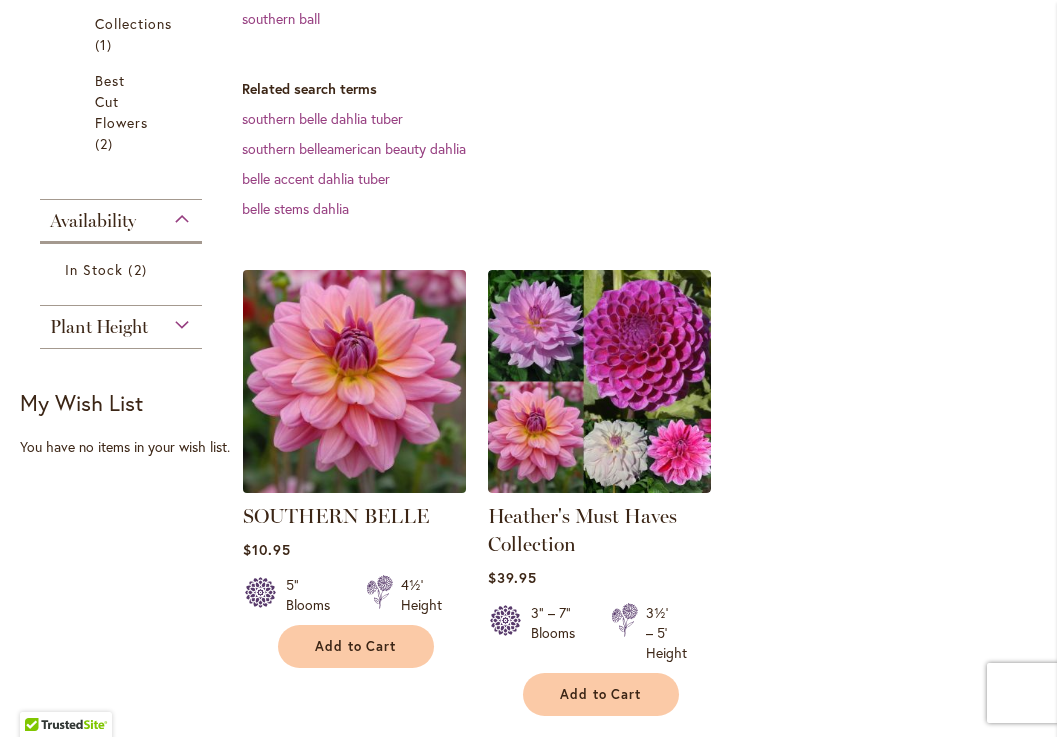 click at bounding box center (354, 381) 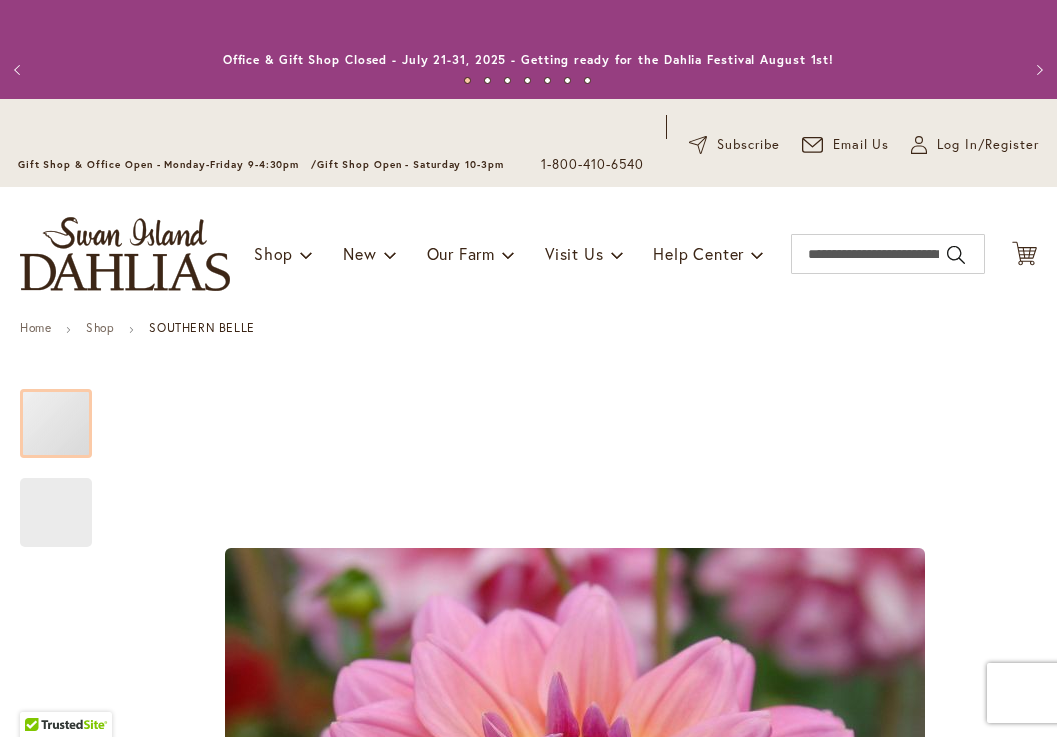 scroll, scrollTop: 0, scrollLeft: 0, axis: both 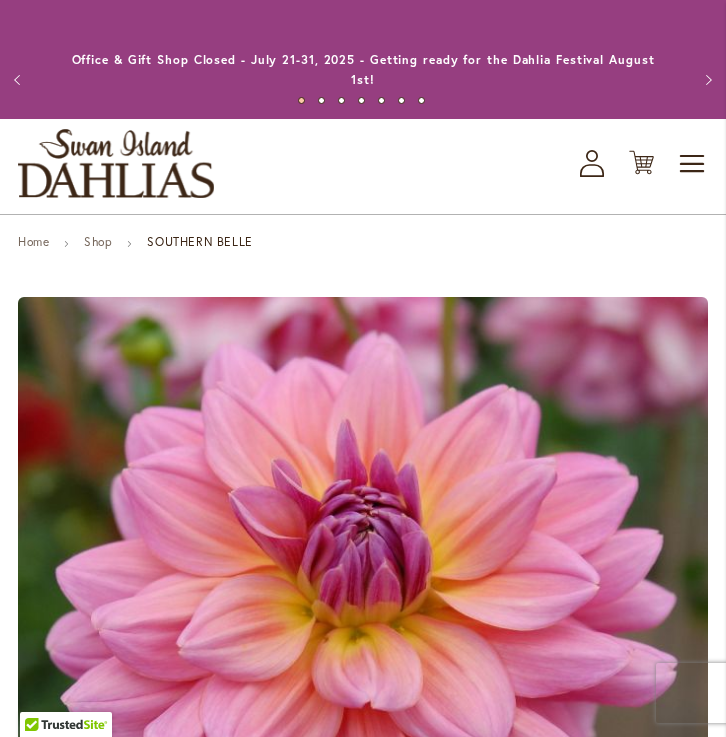 click on "Specifications" at bounding box center [71, 1645] 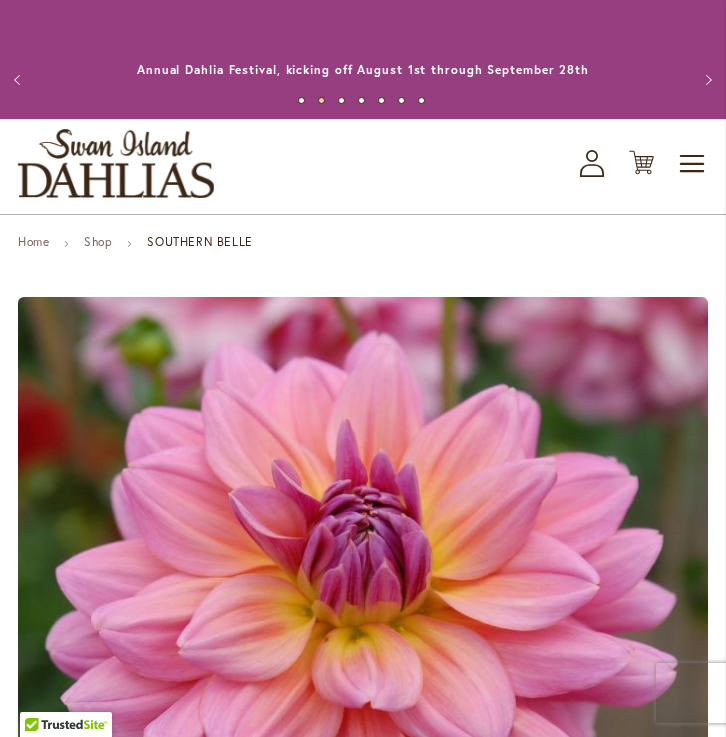 scroll, scrollTop: 0, scrollLeft: 0, axis: both 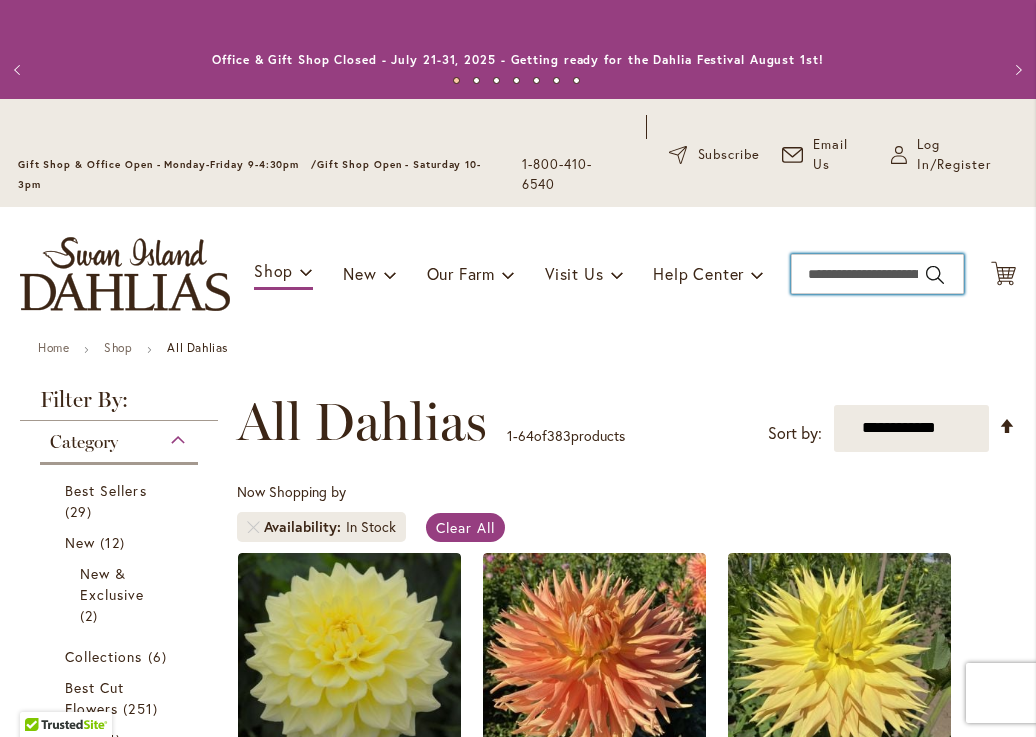 click on "Search" at bounding box center [877, 274] 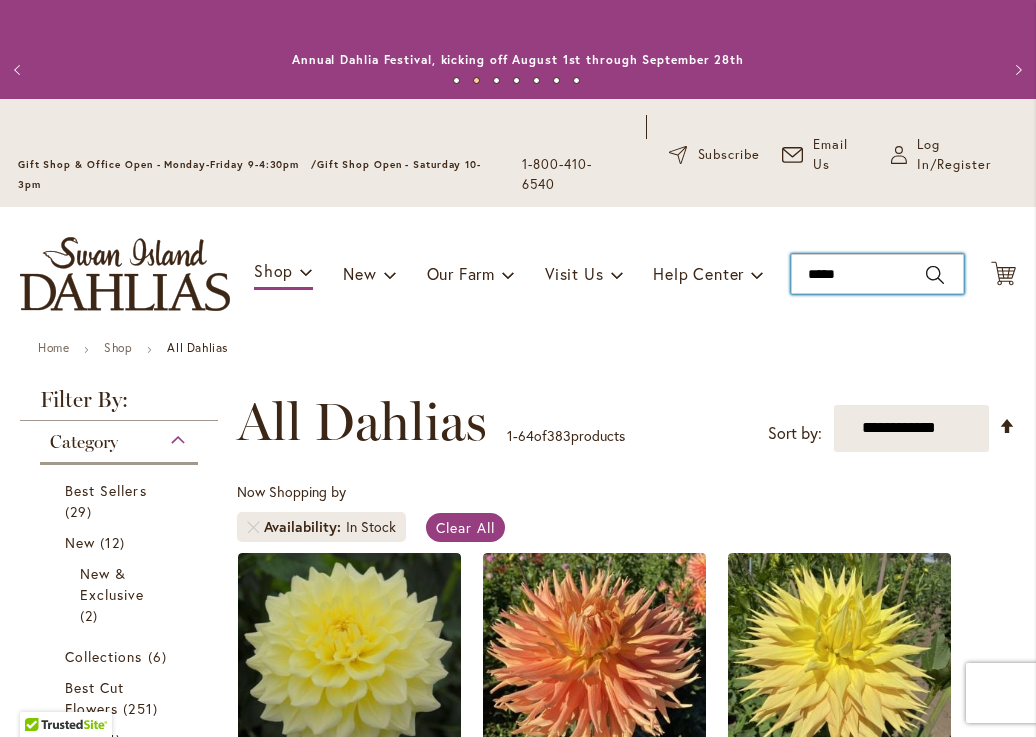 type on "******" 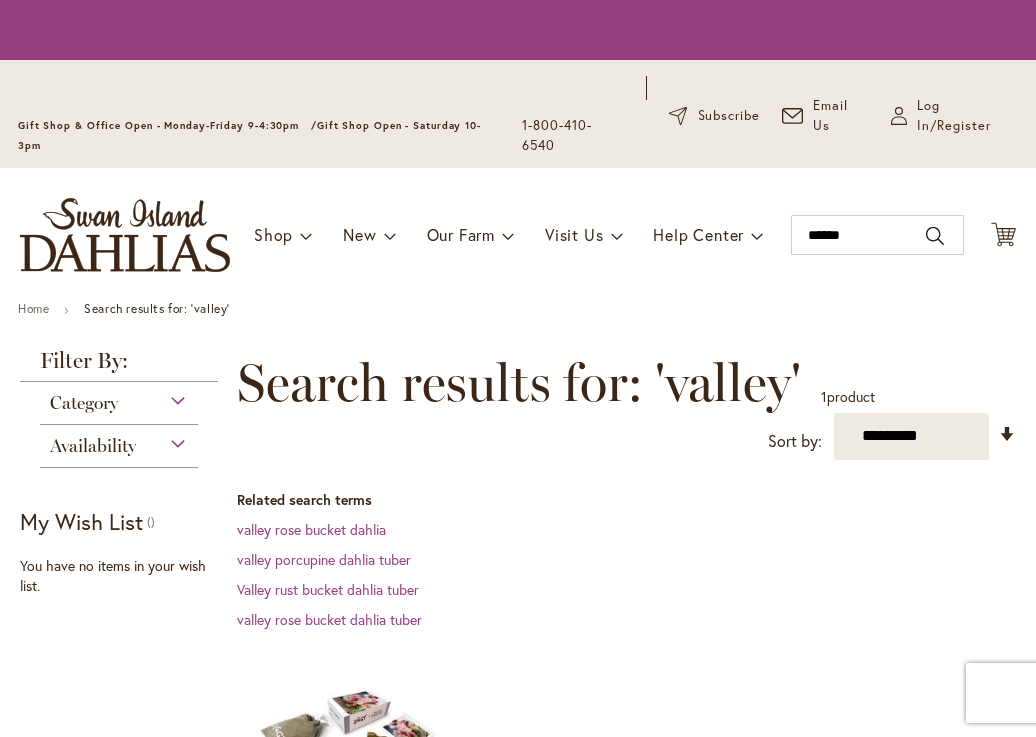 scroll, scrollTop: 0, scrollLeft: 0, axis: both 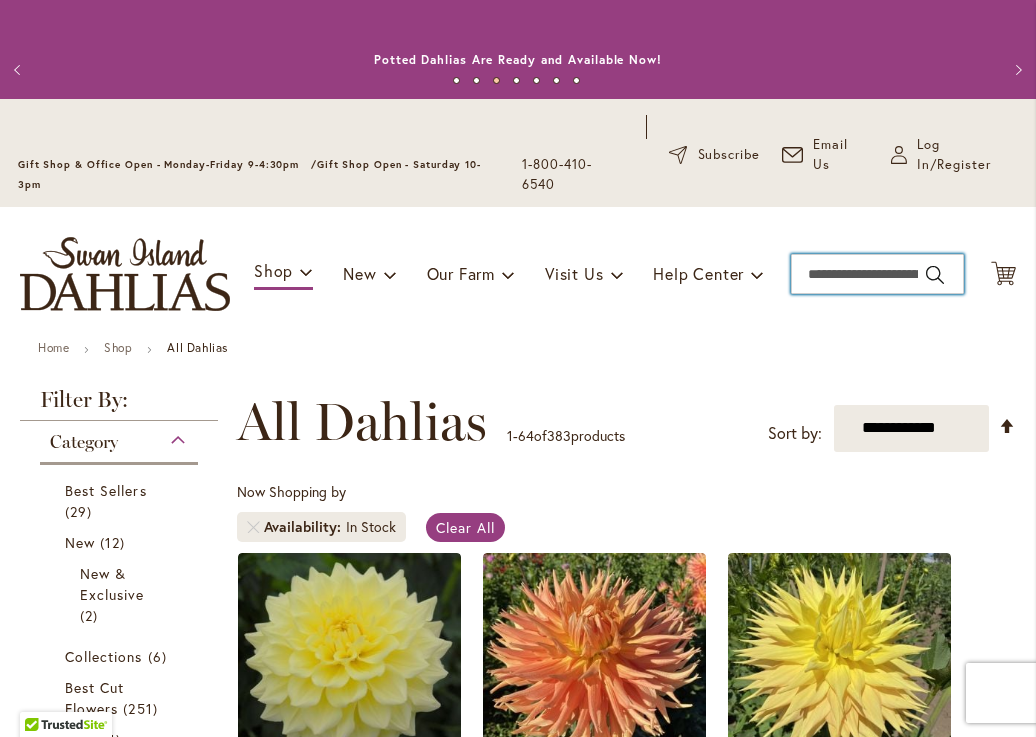 click on "Search" at bounding box center [877, 274] 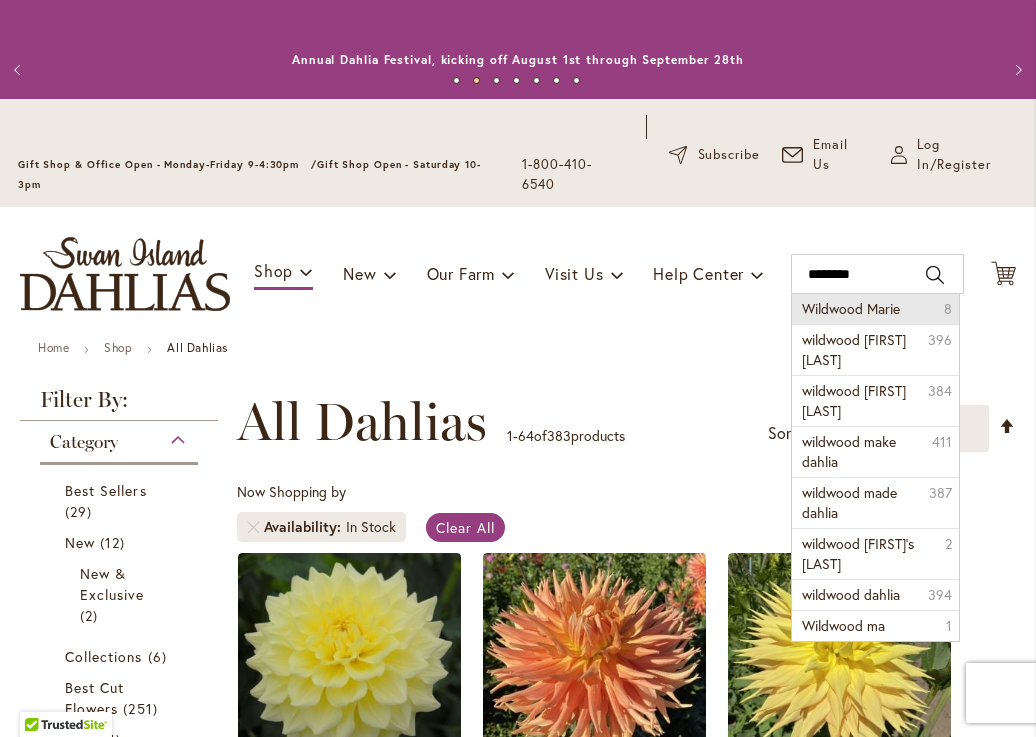 click on "Wildwood Marie" at bounding box center [851, 308] 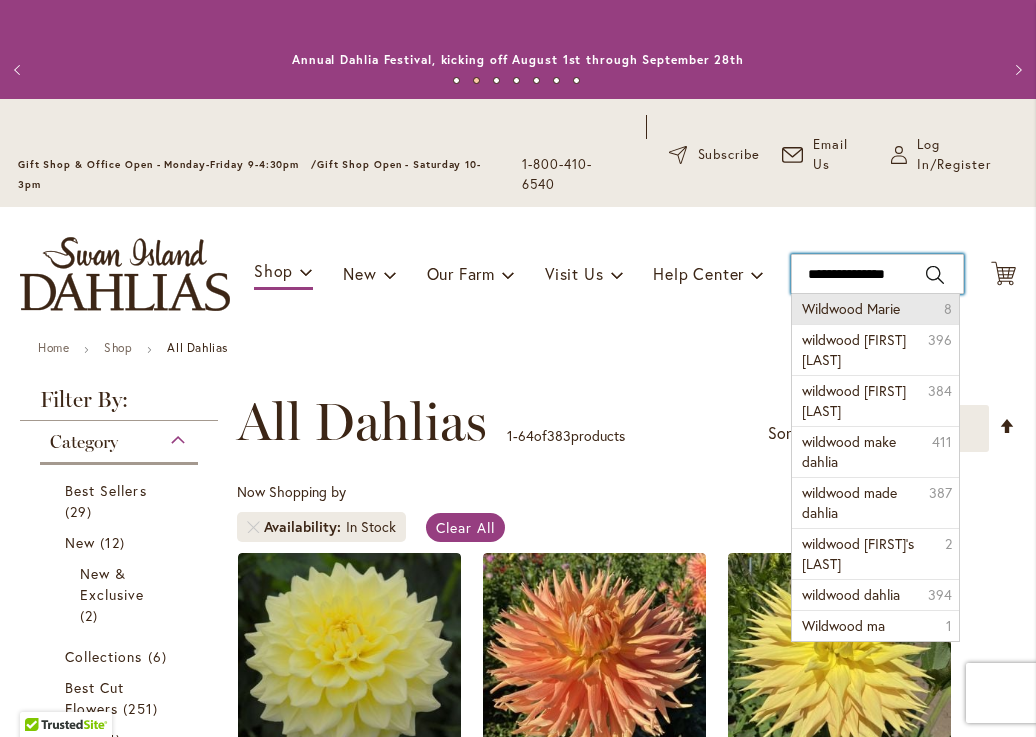 type on "**********" 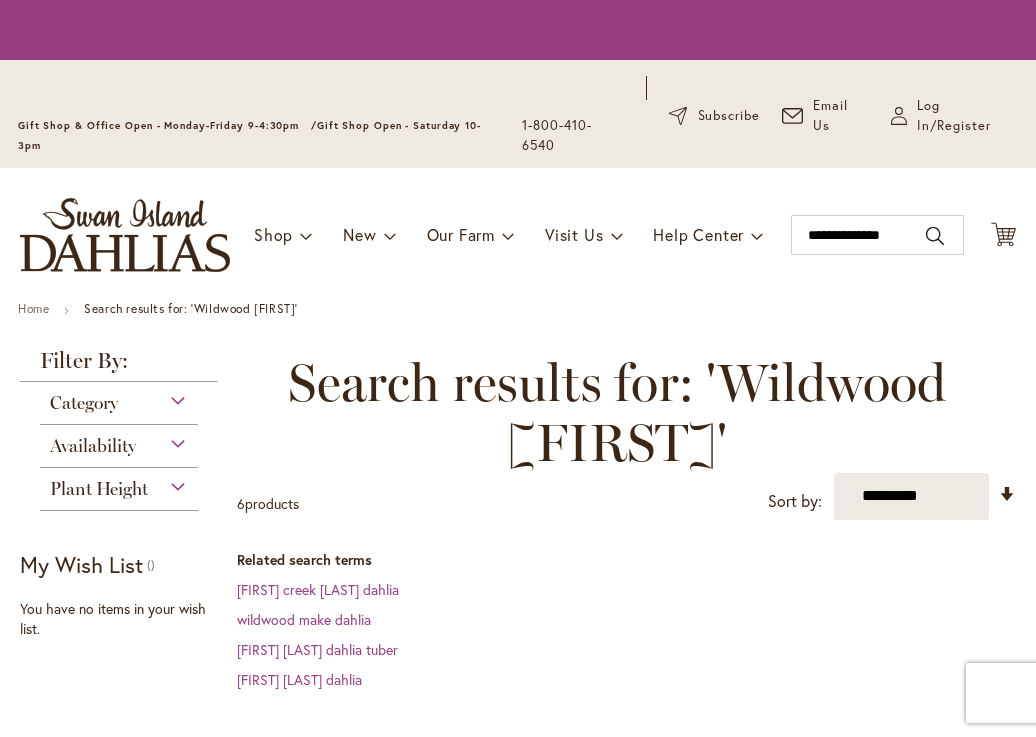 scroll, scrollTop: 0, scrollLeft: 0, axis: both 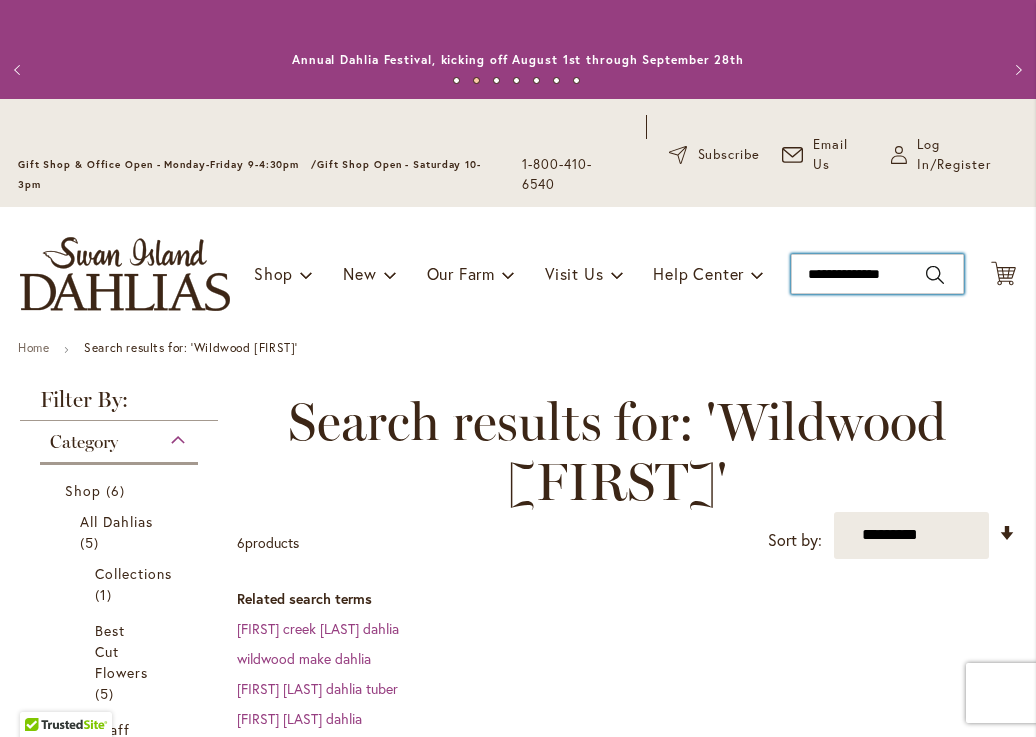 click on "**********" at bounding box center (877, 274) 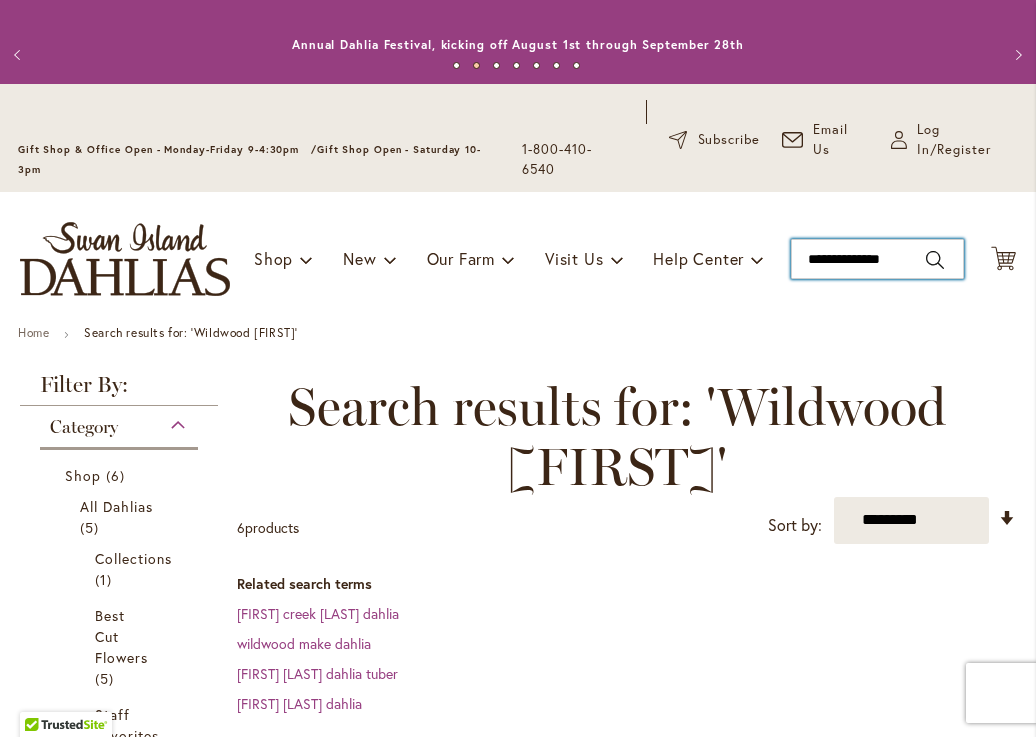 scroll, scrollTop: 19, scrollLeft: 0, axis: vertical 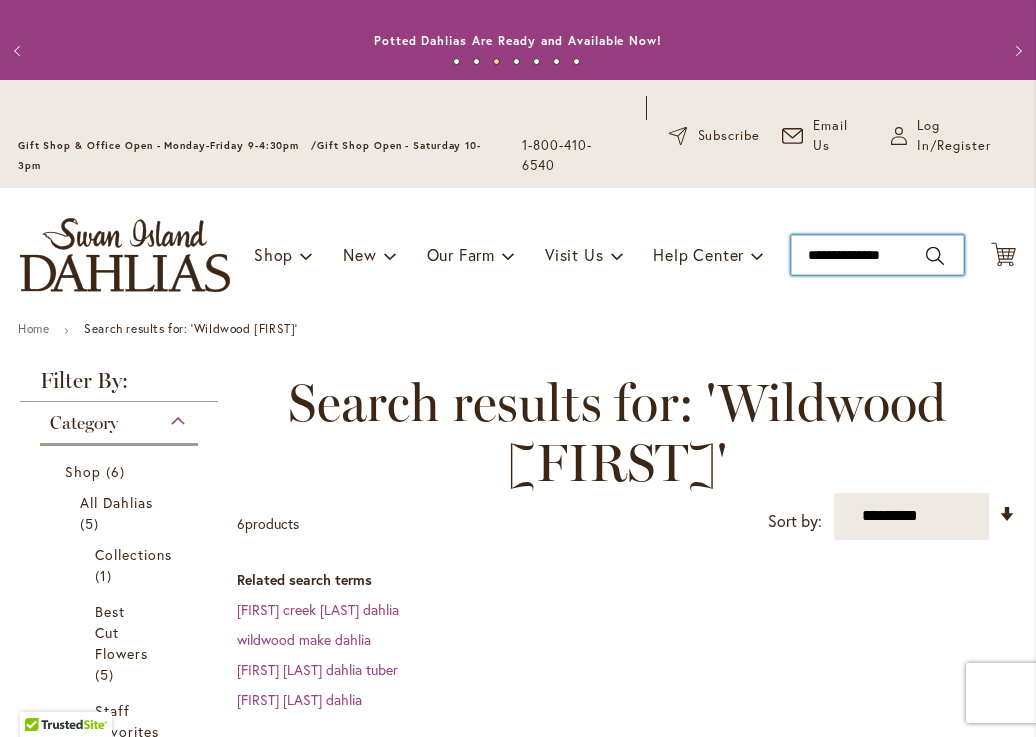 click on "**********" at bounding box center [877, 255] 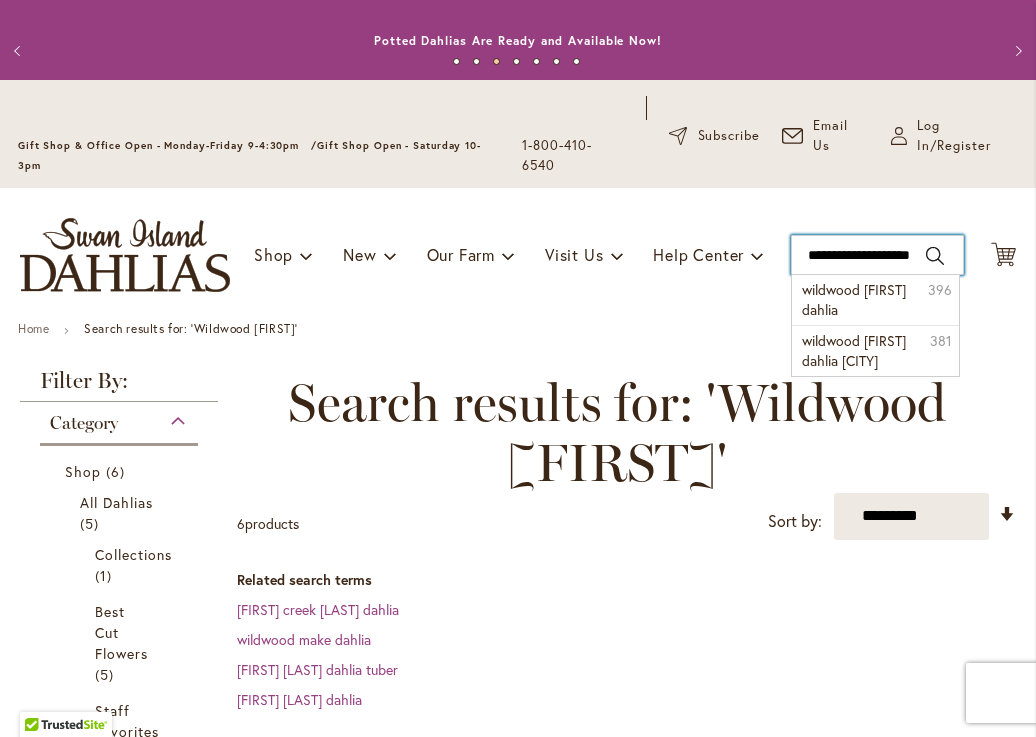 type on "**********" 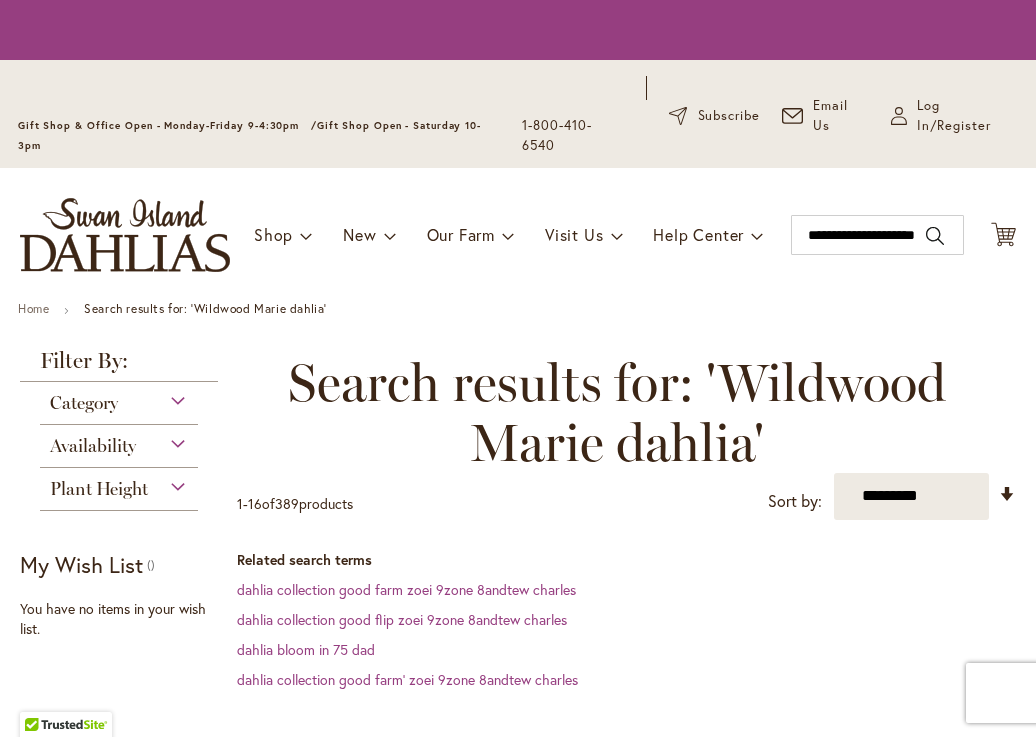 scroll, scrollTop: 0, scrollLeft: 0, axis: both 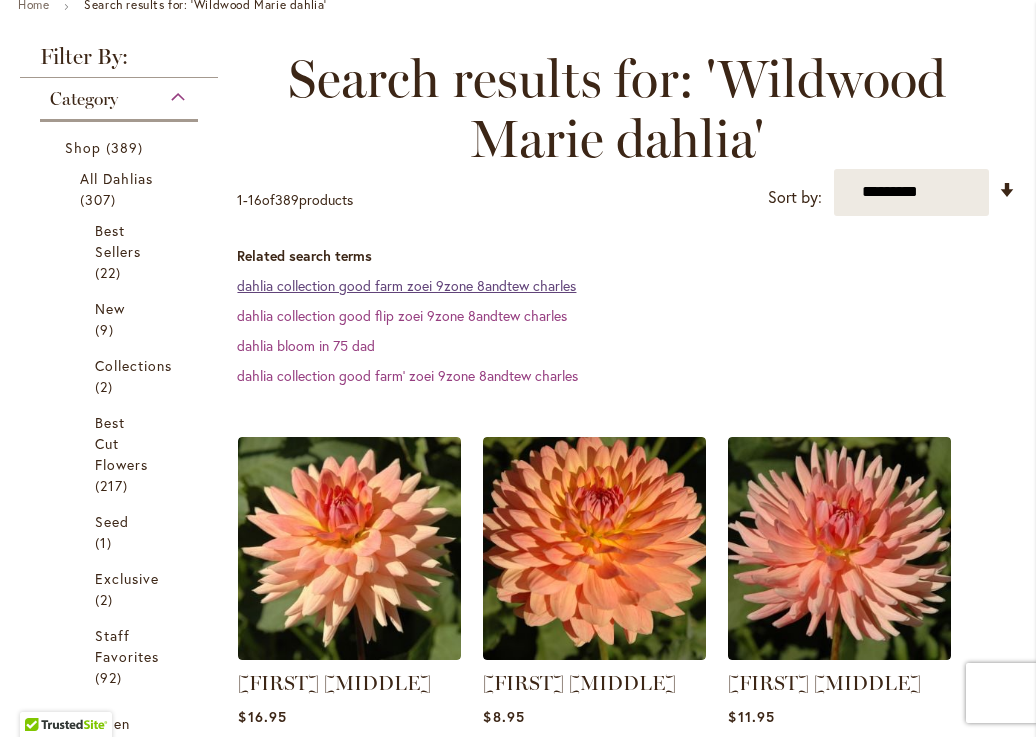 click on "dahlia collection good farm zoei 9zone 8andtew charles" at bounding box center (406, 285) 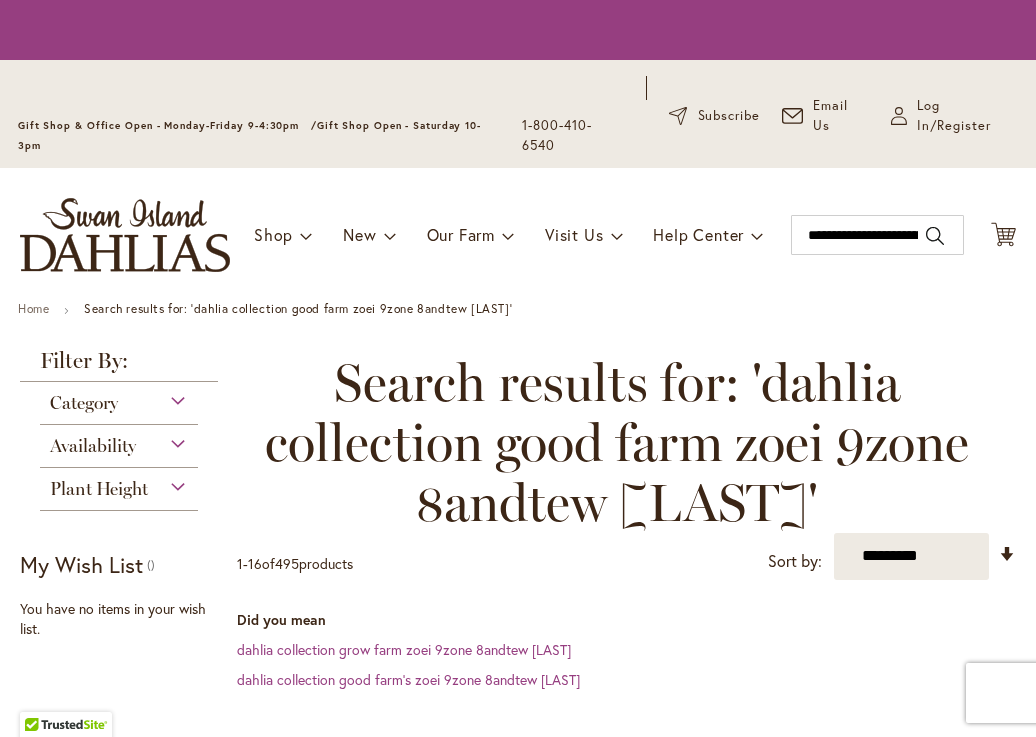 scroll, scrollTop: 0, scrollLeft: 0, axis: both 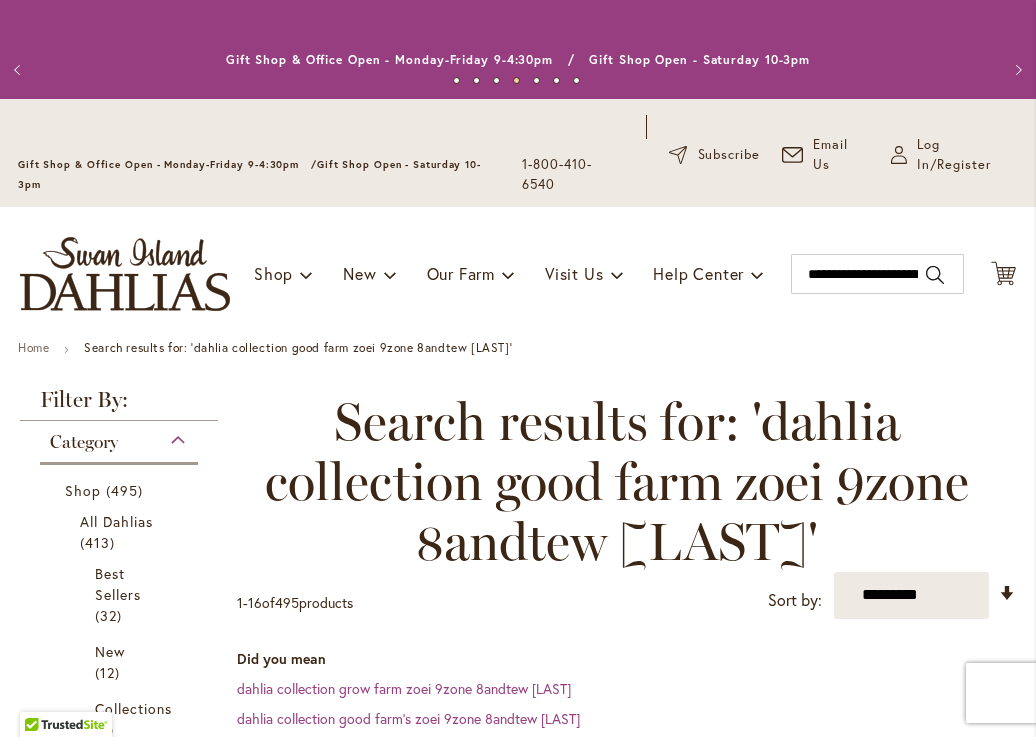 click at bounding box center (125, 274) 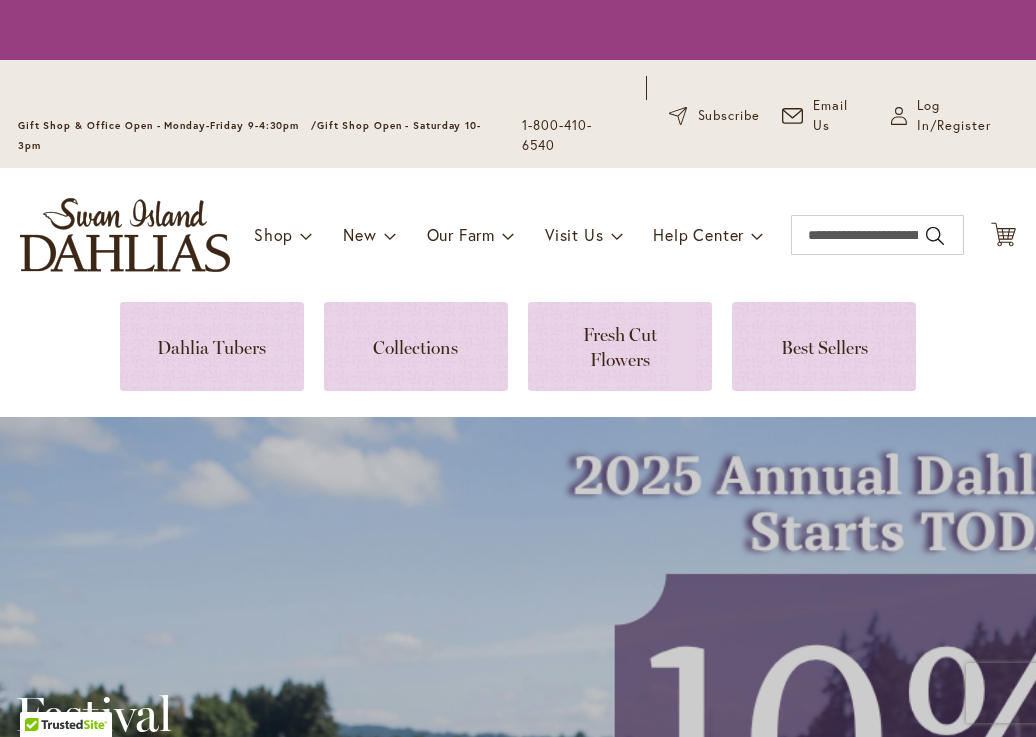 scroll, scrollTop: 0, scrollLeft: 0, axis: both 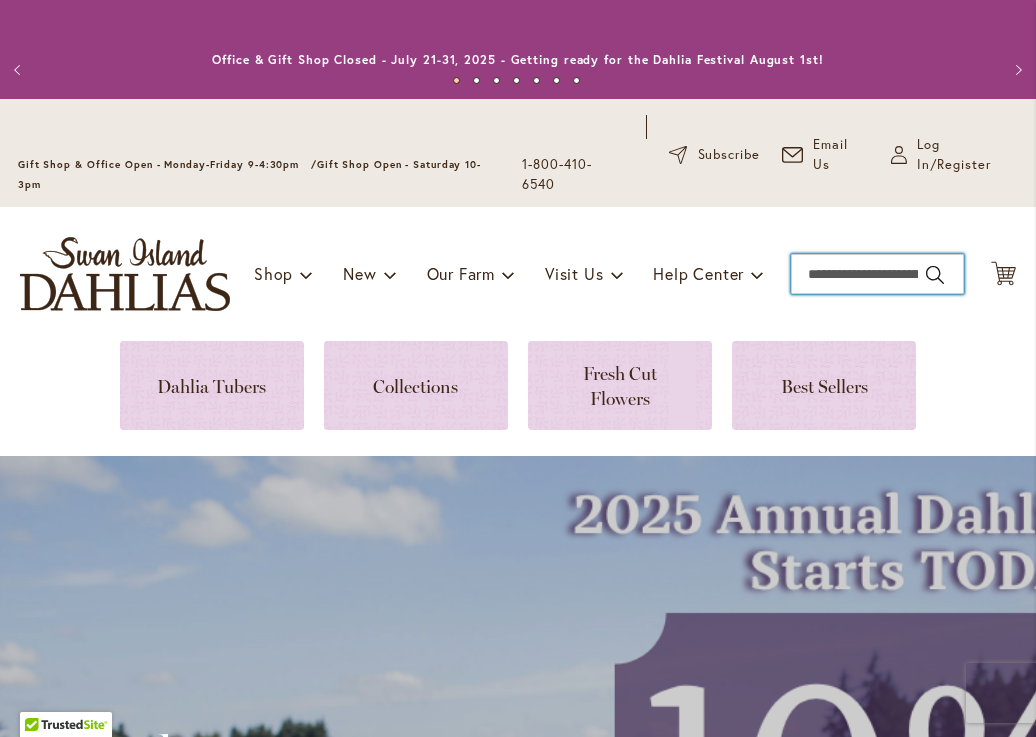 click on "Search" at bounding box center [877, 274] 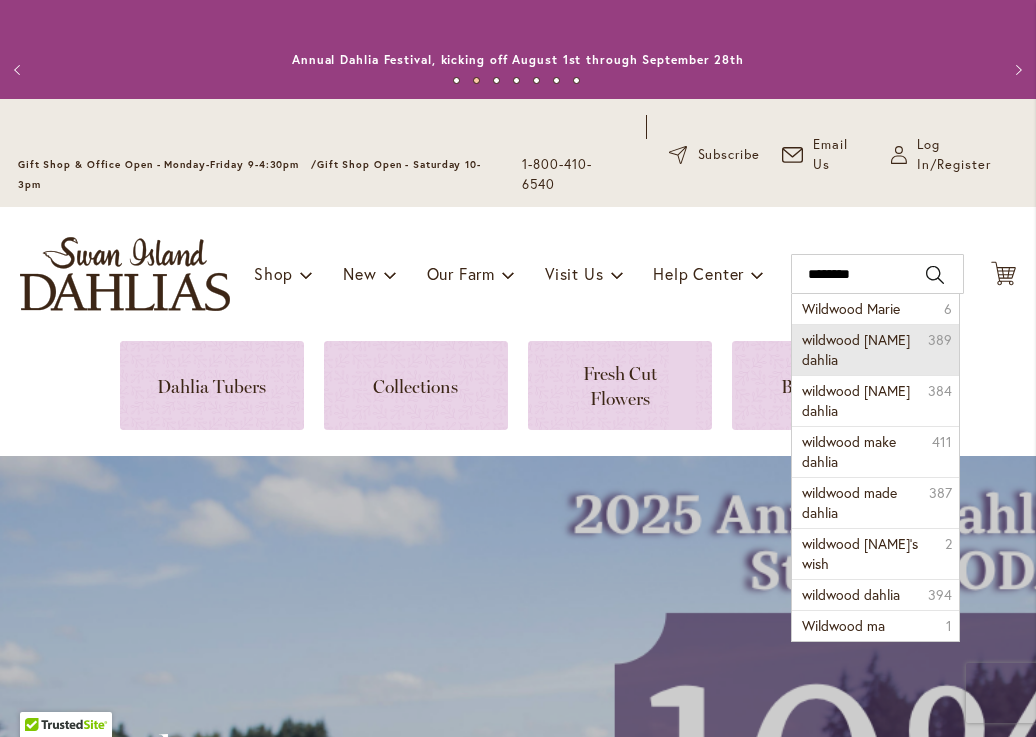 click on "wildwood marie dahlia 389" at bounding box center (875, 349) 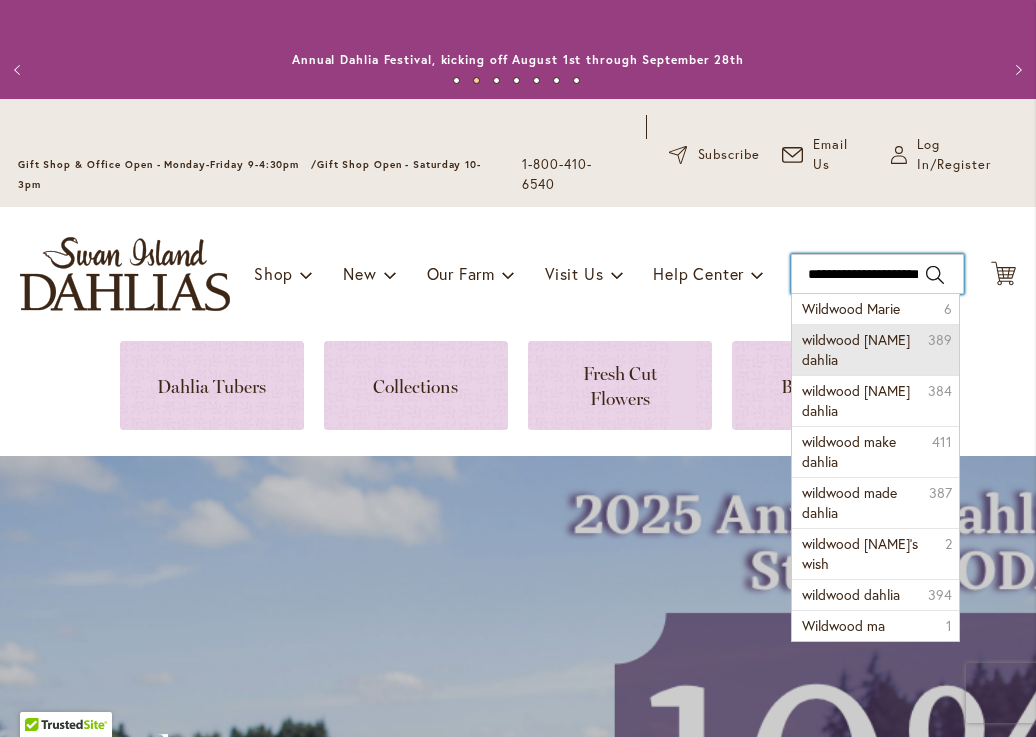 type on "**********" 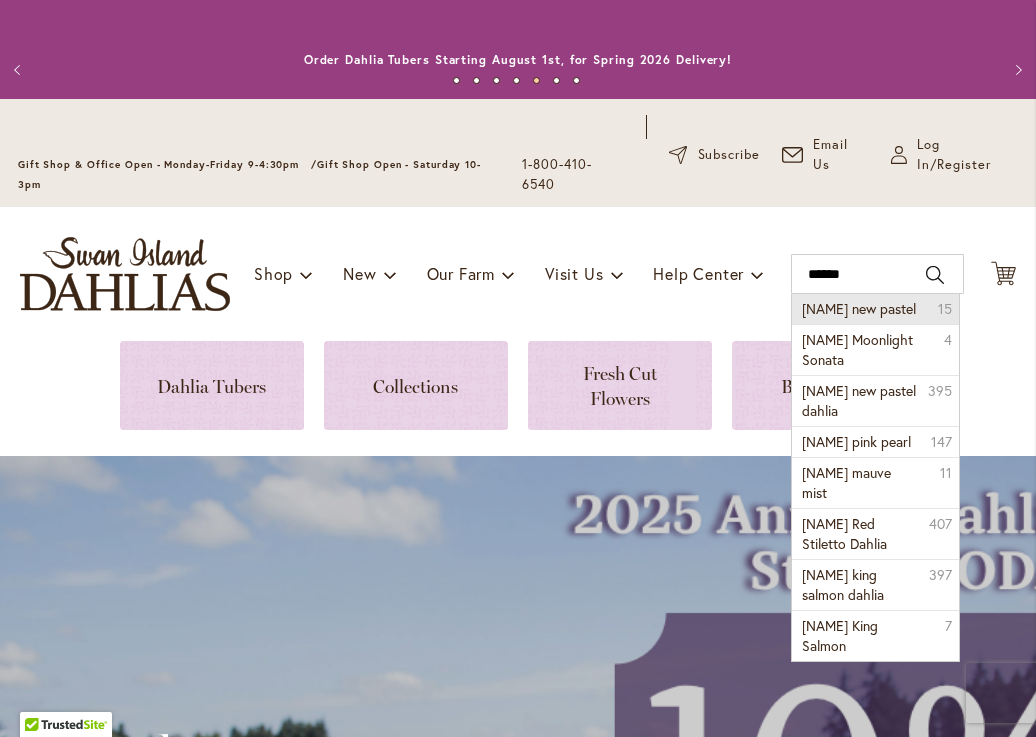 click on "Wyn's new pastel" at bounding box center (859, 308) 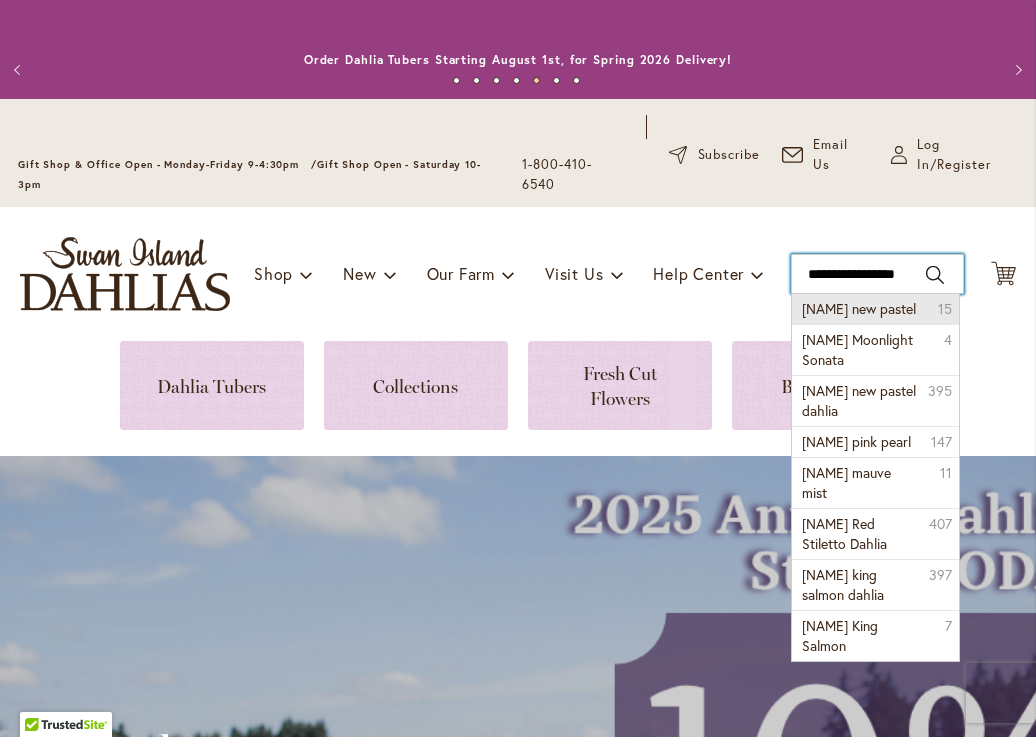 type on "**********" 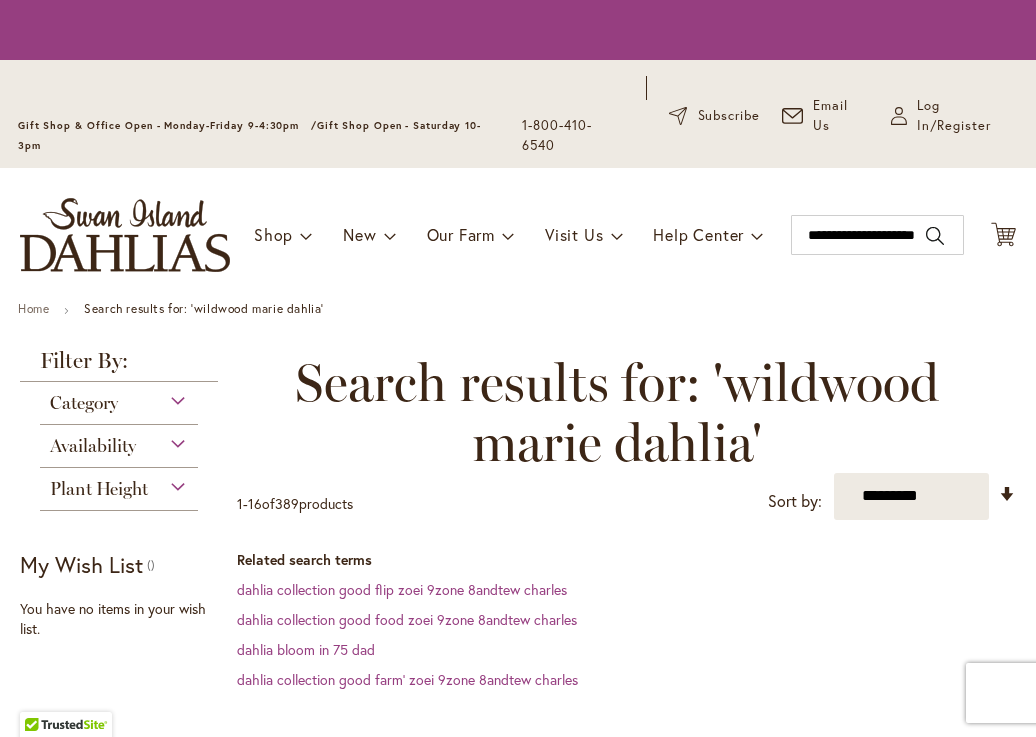 scroll, scrollTop: 0, scrollLeft: 0, axis: both 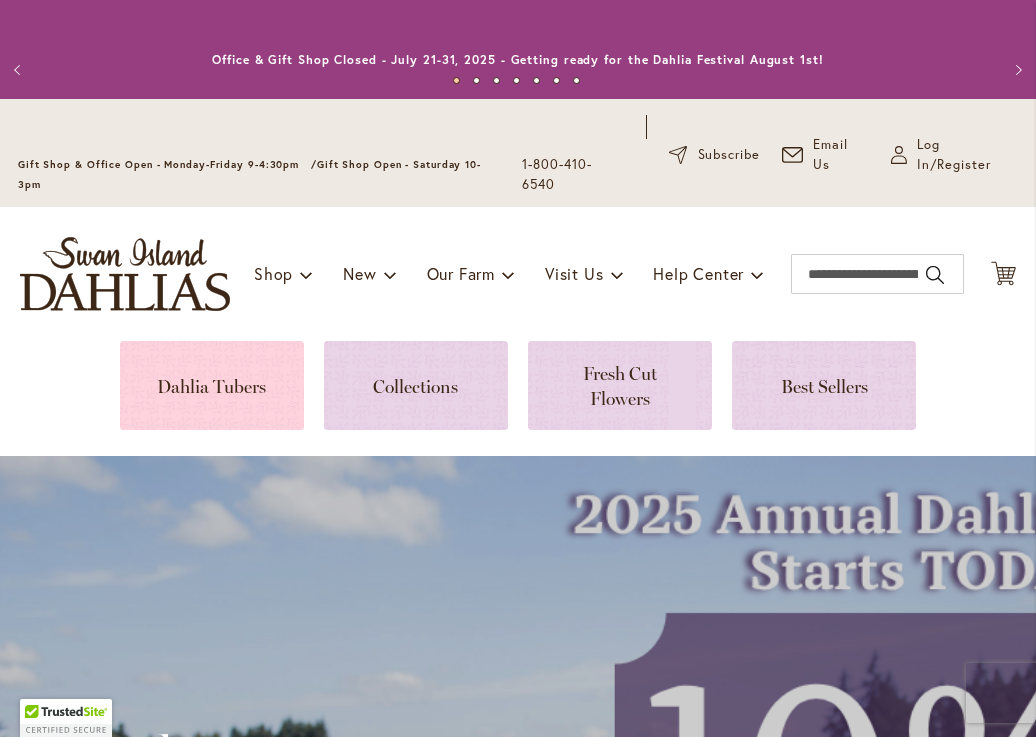 click at bounding box center [212, 385] 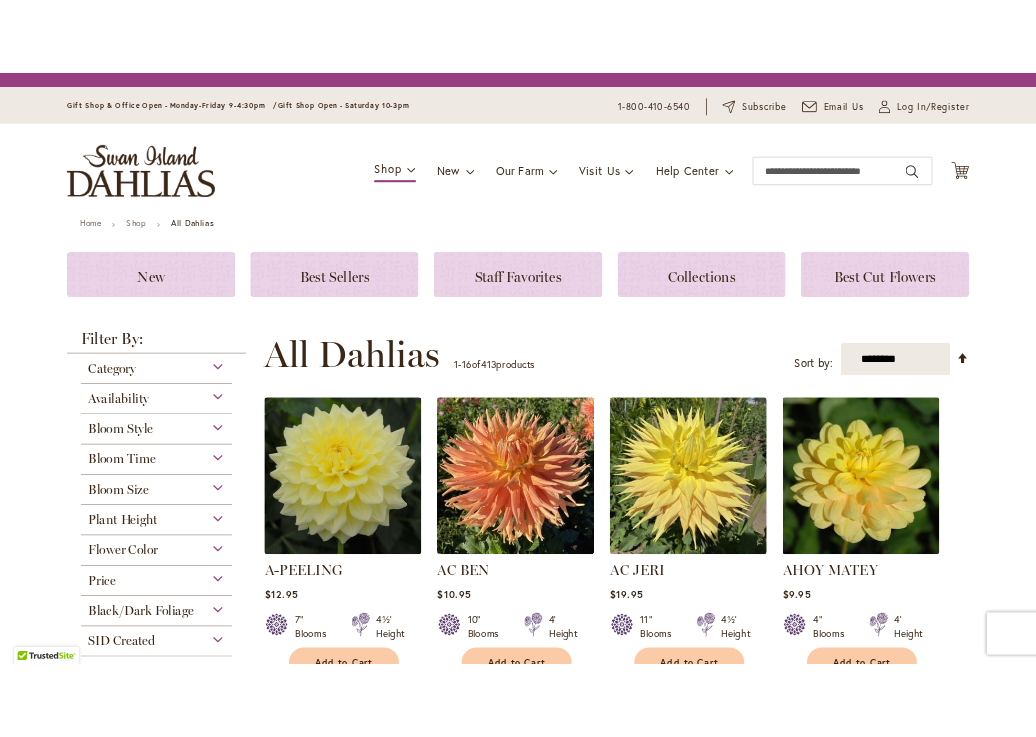 scroll, scrollTop: 0, scrollLeft: 0, axis: both 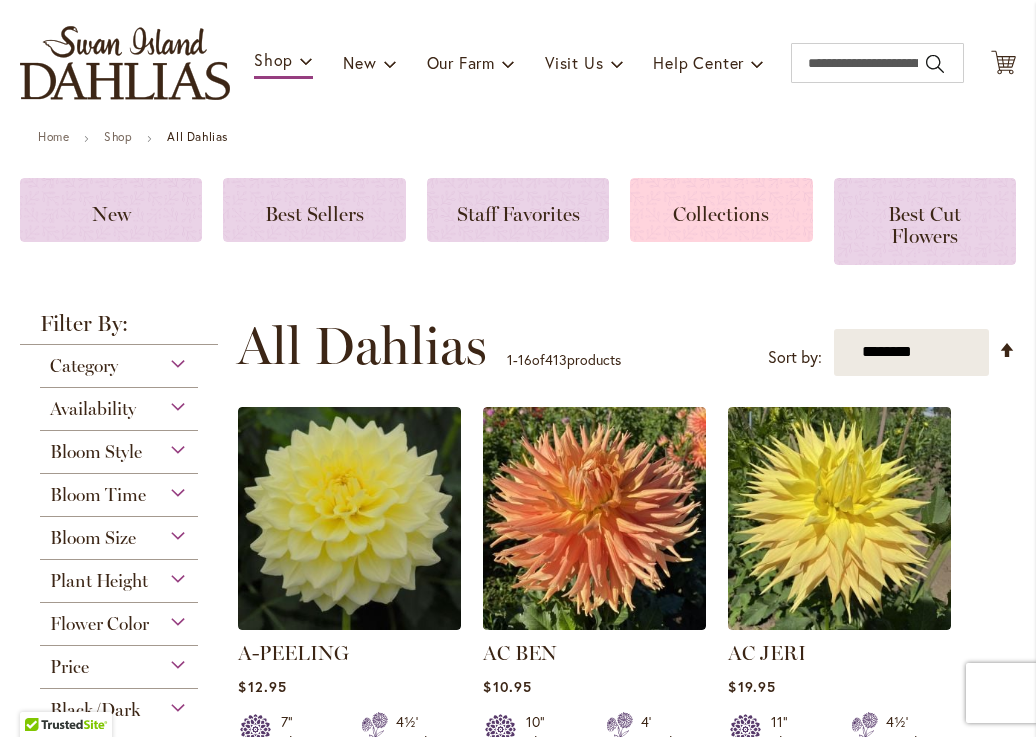 click on "Collections" 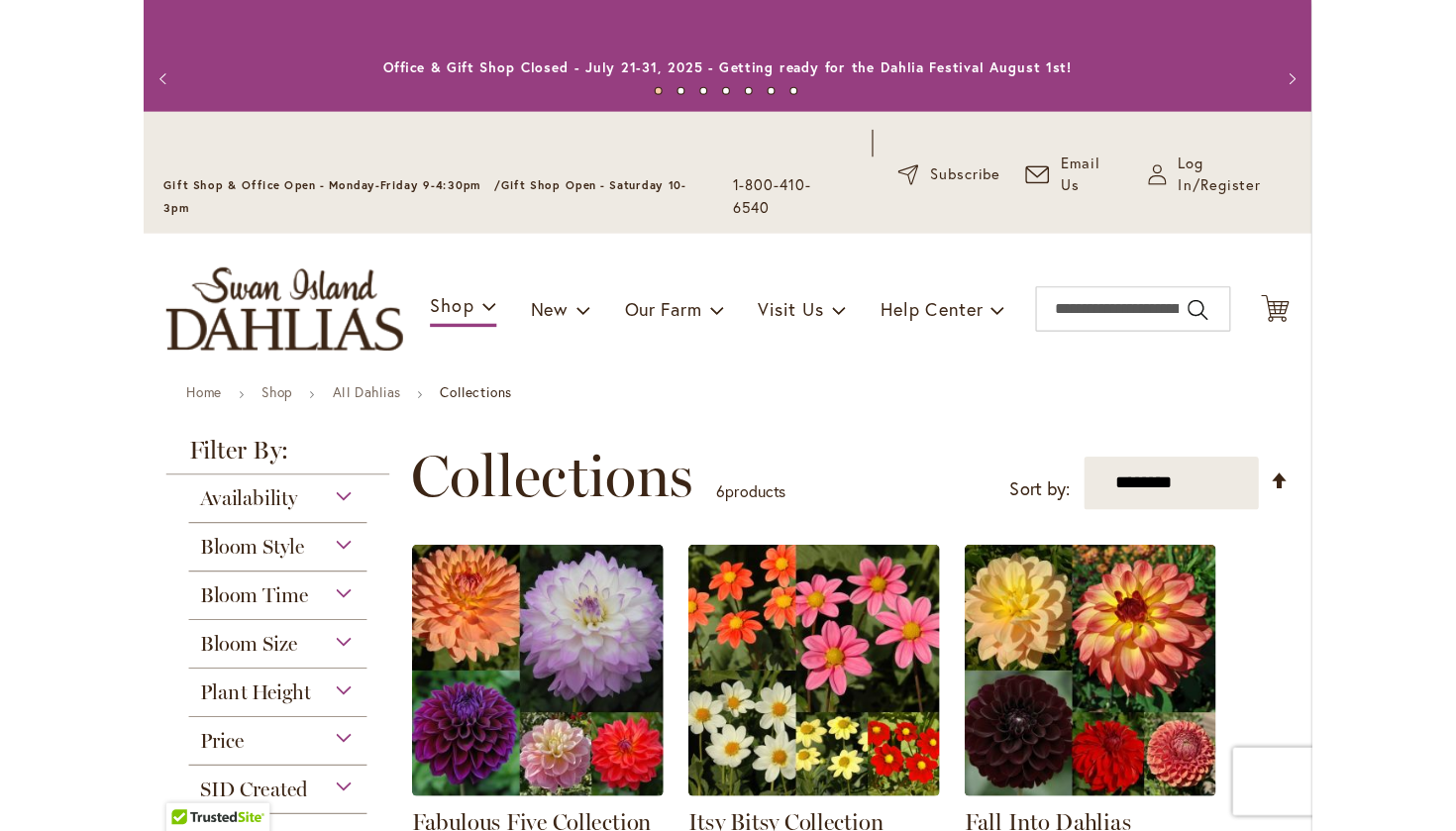 scroll, scrollTop: 0, scrollLeft: 0, axis: both 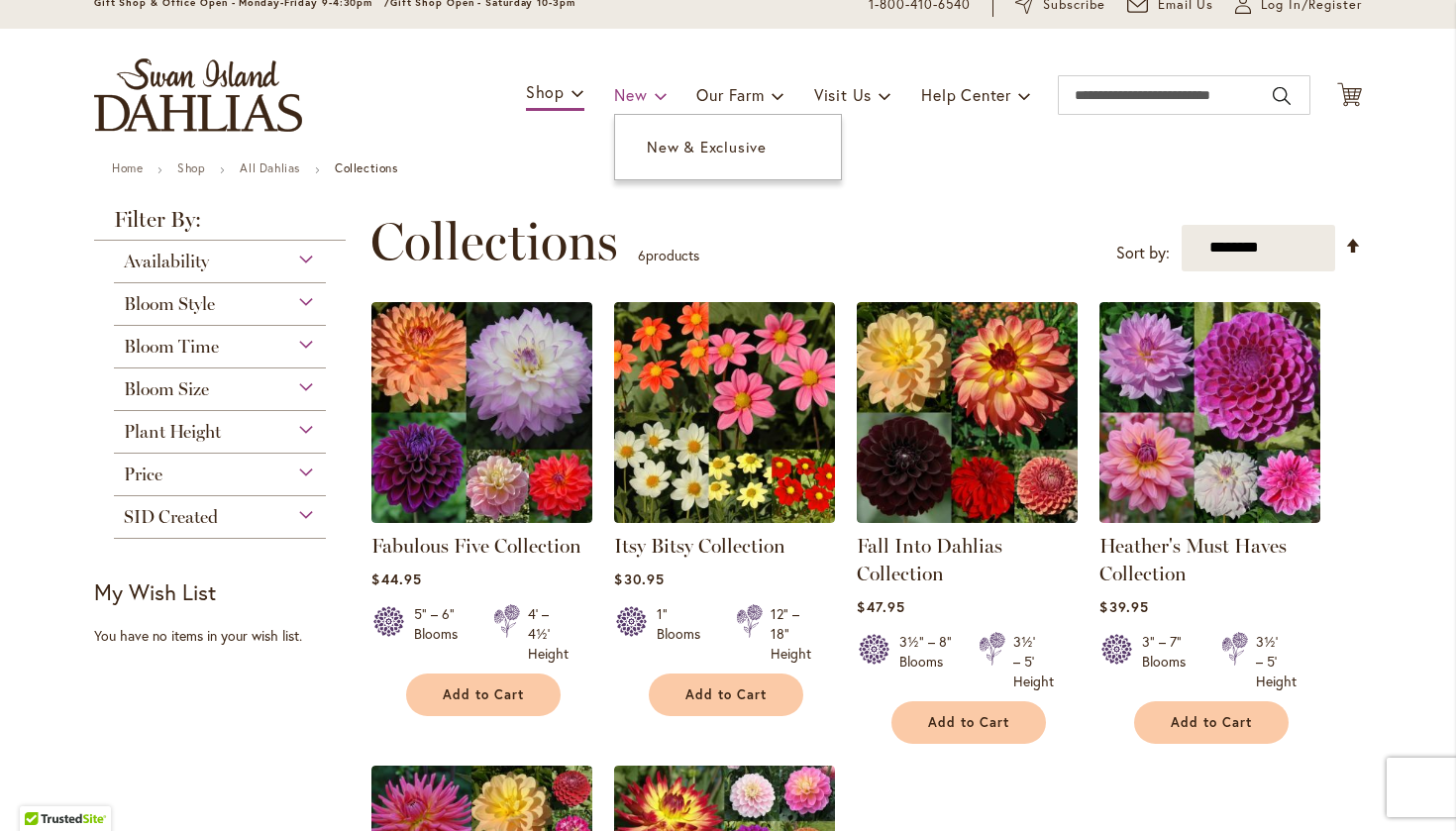 click on "New" at bounding box center (630, 94) 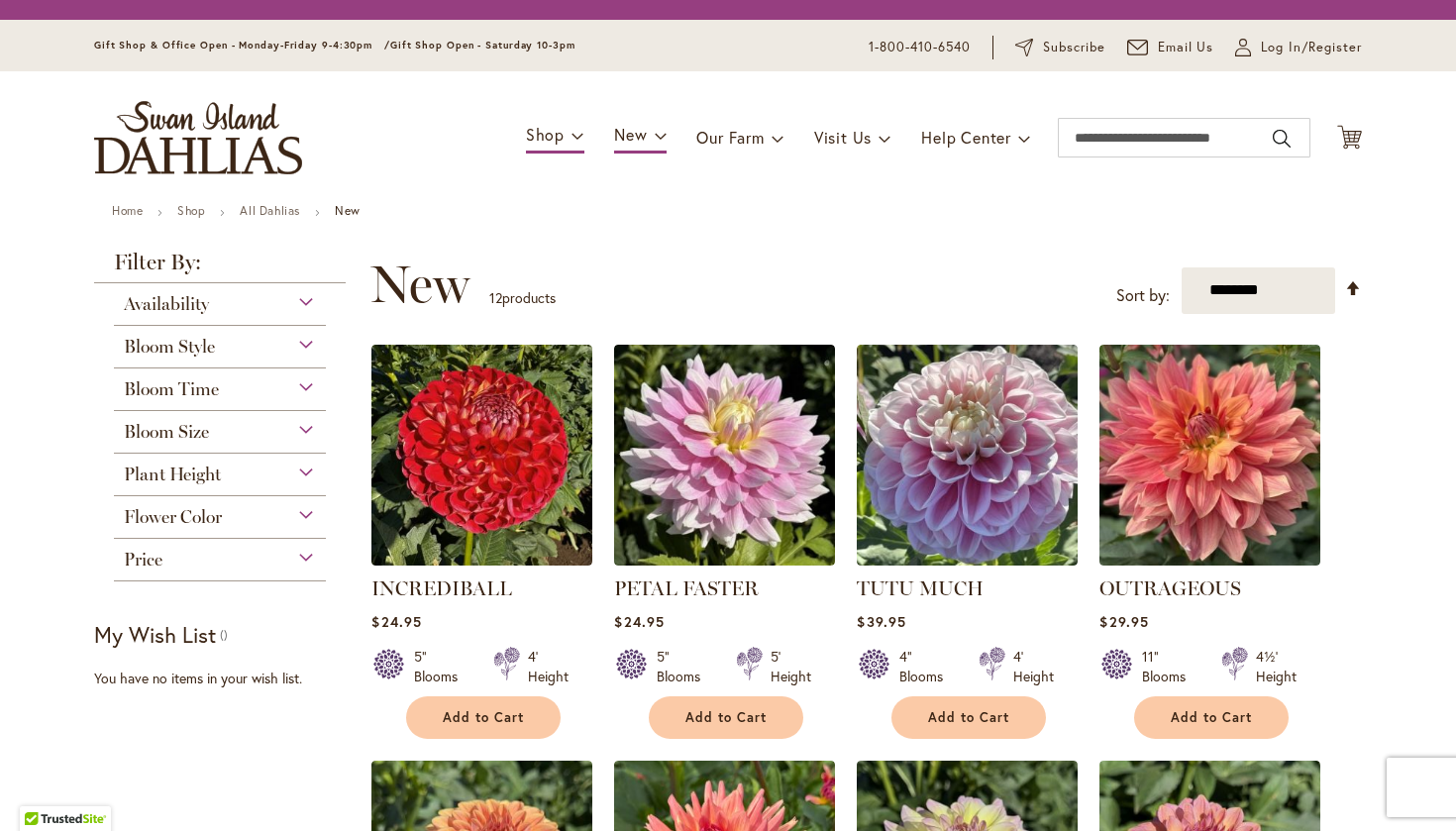 scroll, scrollTop: 0, scrollLeft: 0, axis: both 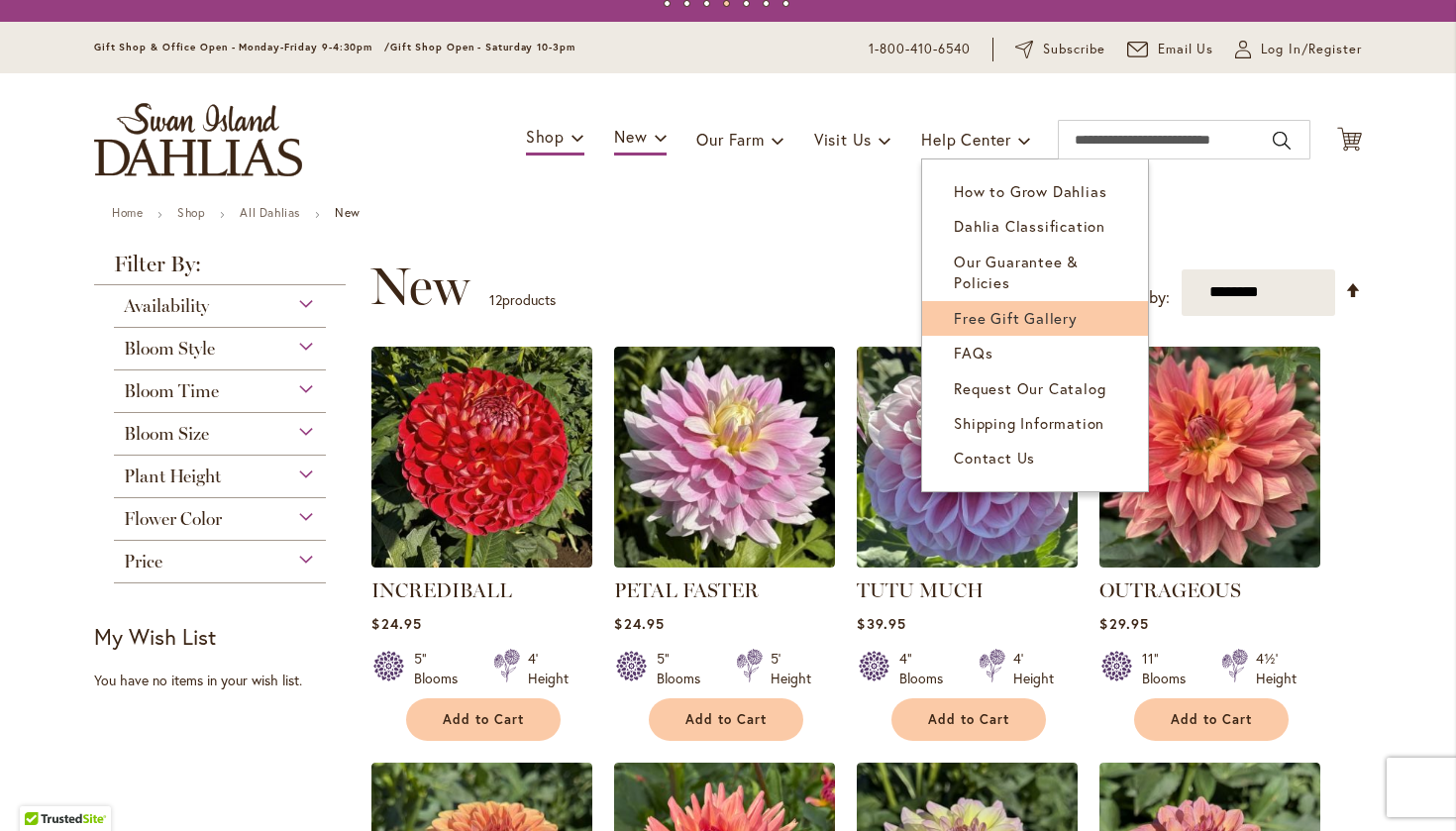 click on "Free Gift Gallery" at bounding box center [1015, 318] 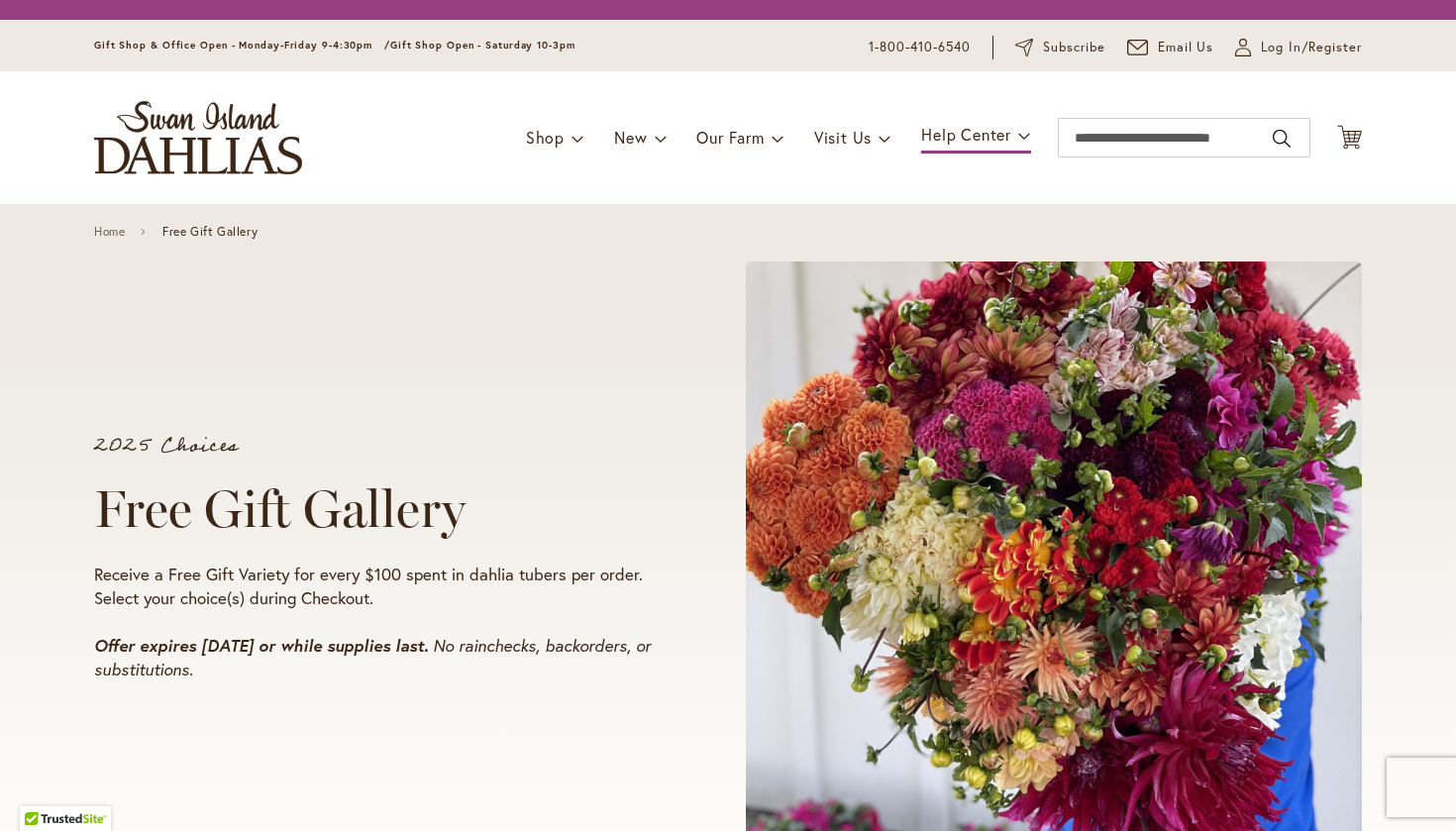 scroll, scrollTop: 0, scrollLeft: 0, axis: both 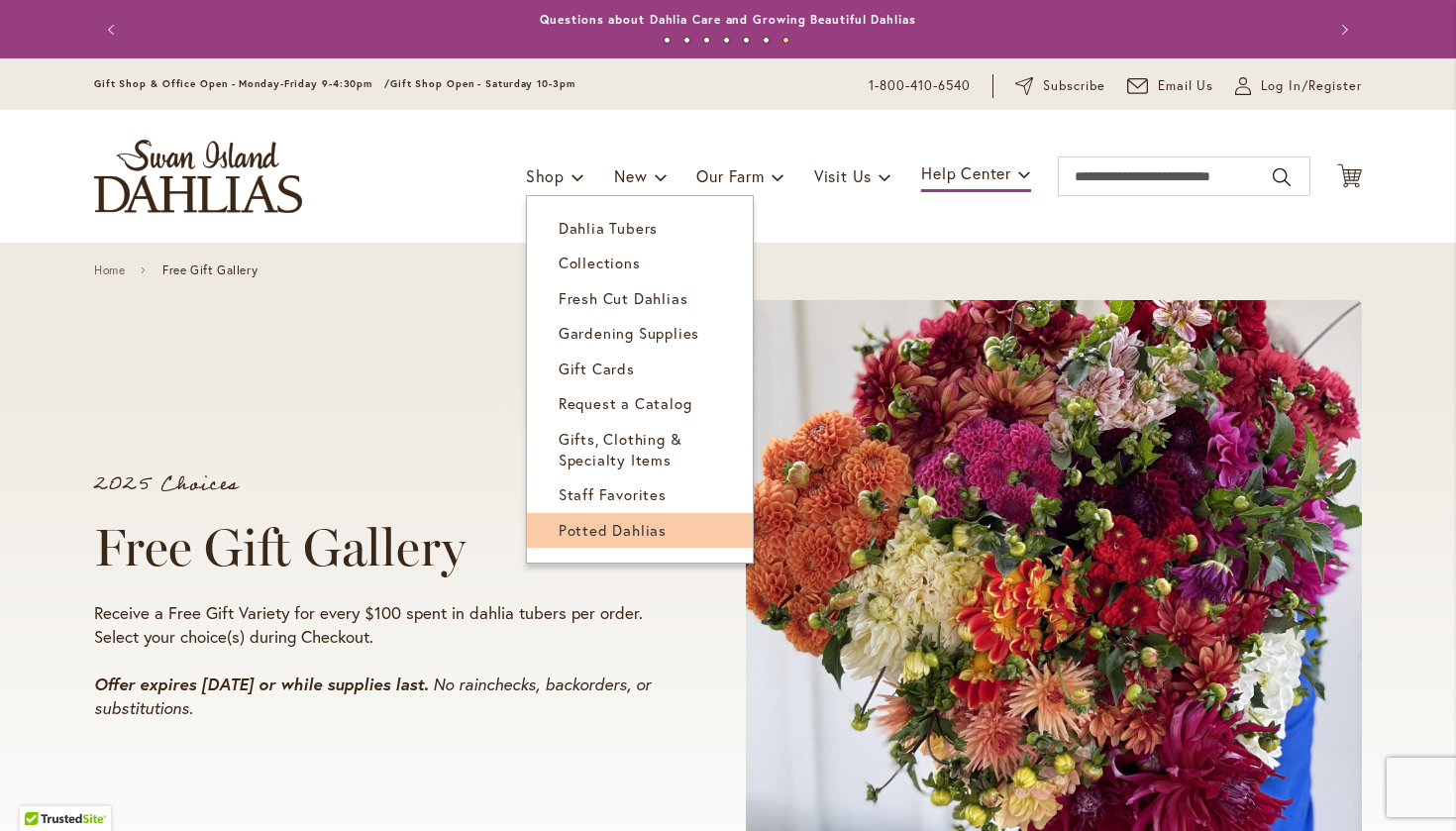 click on "Potted Dahlias" at bounding box center [612, 530] 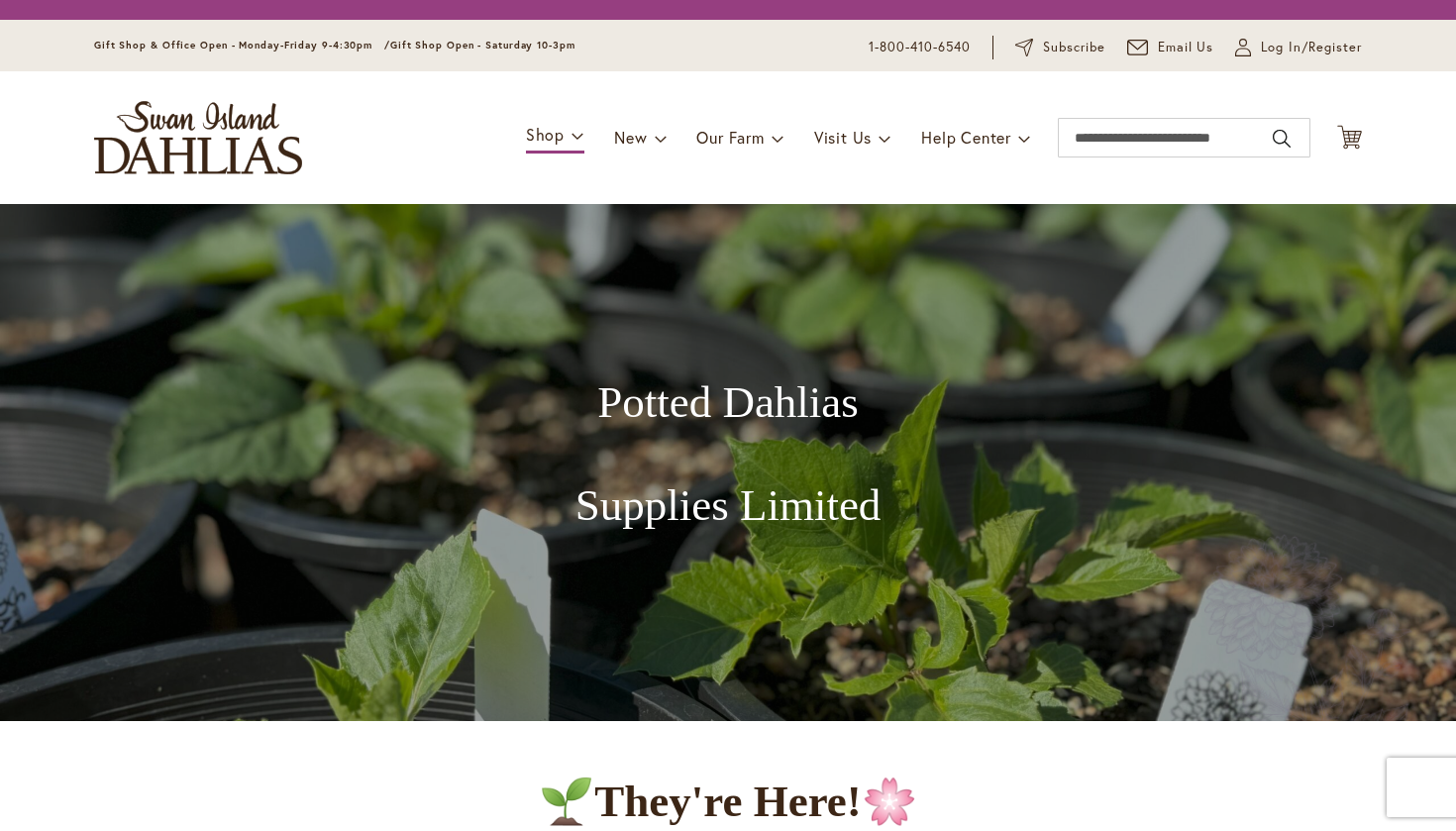 scroll, scrollTop: 0, scrollLeft: 0, axis: both 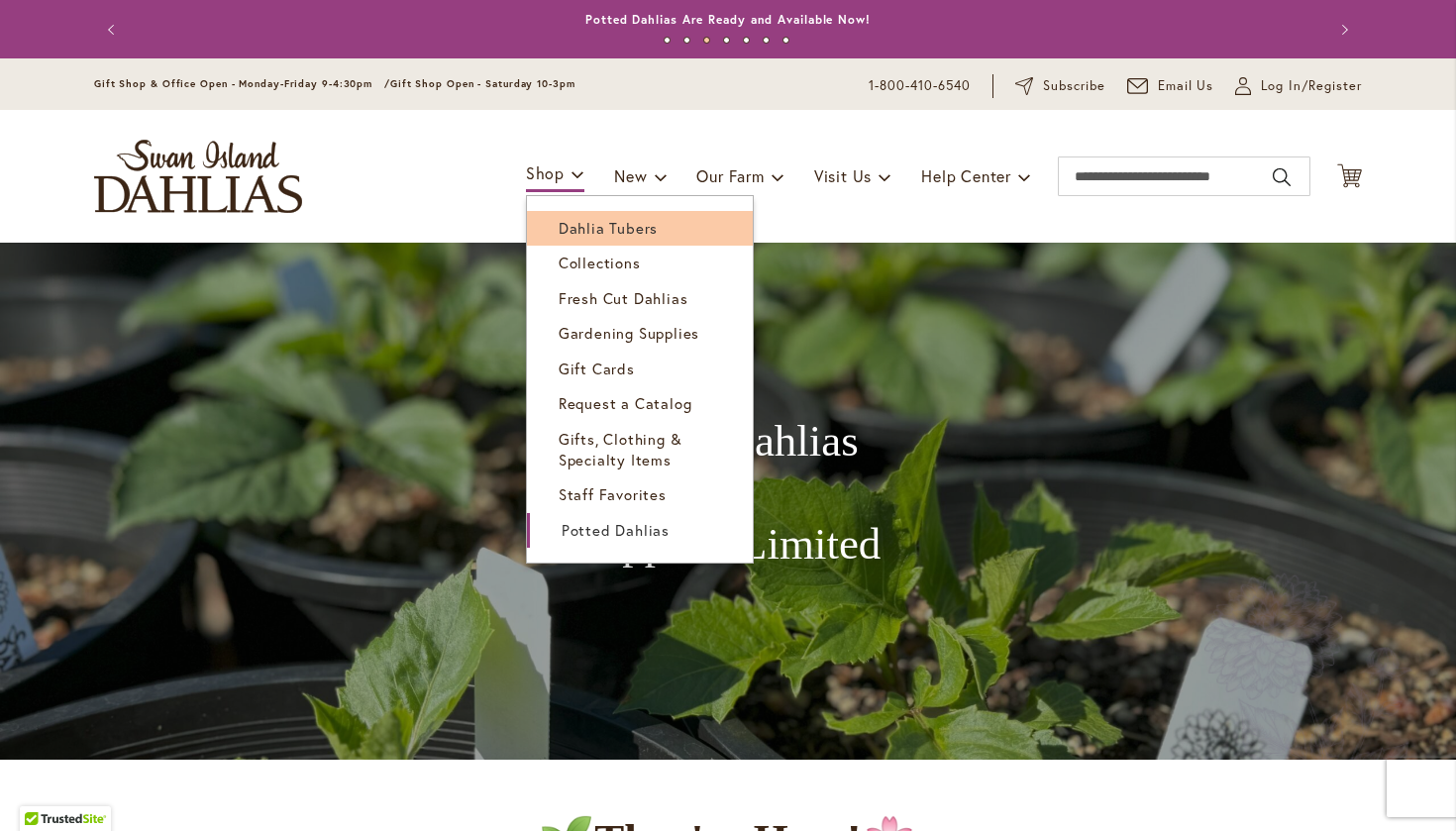click on "Dahlia Tubers" at bounding box center [608, 228] 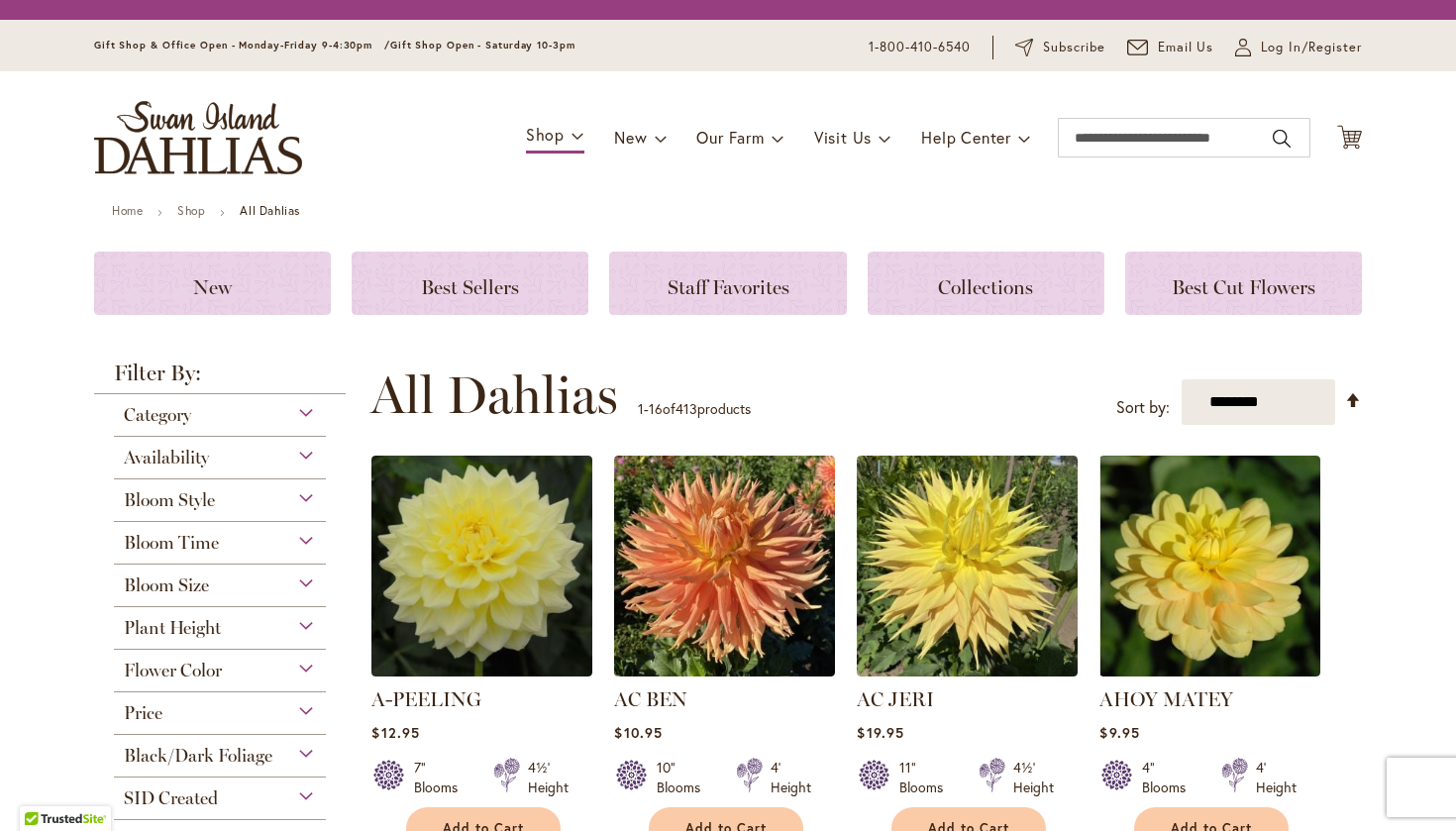 scroll, scrollTop: 0, scrollLeft: 0, axis: both 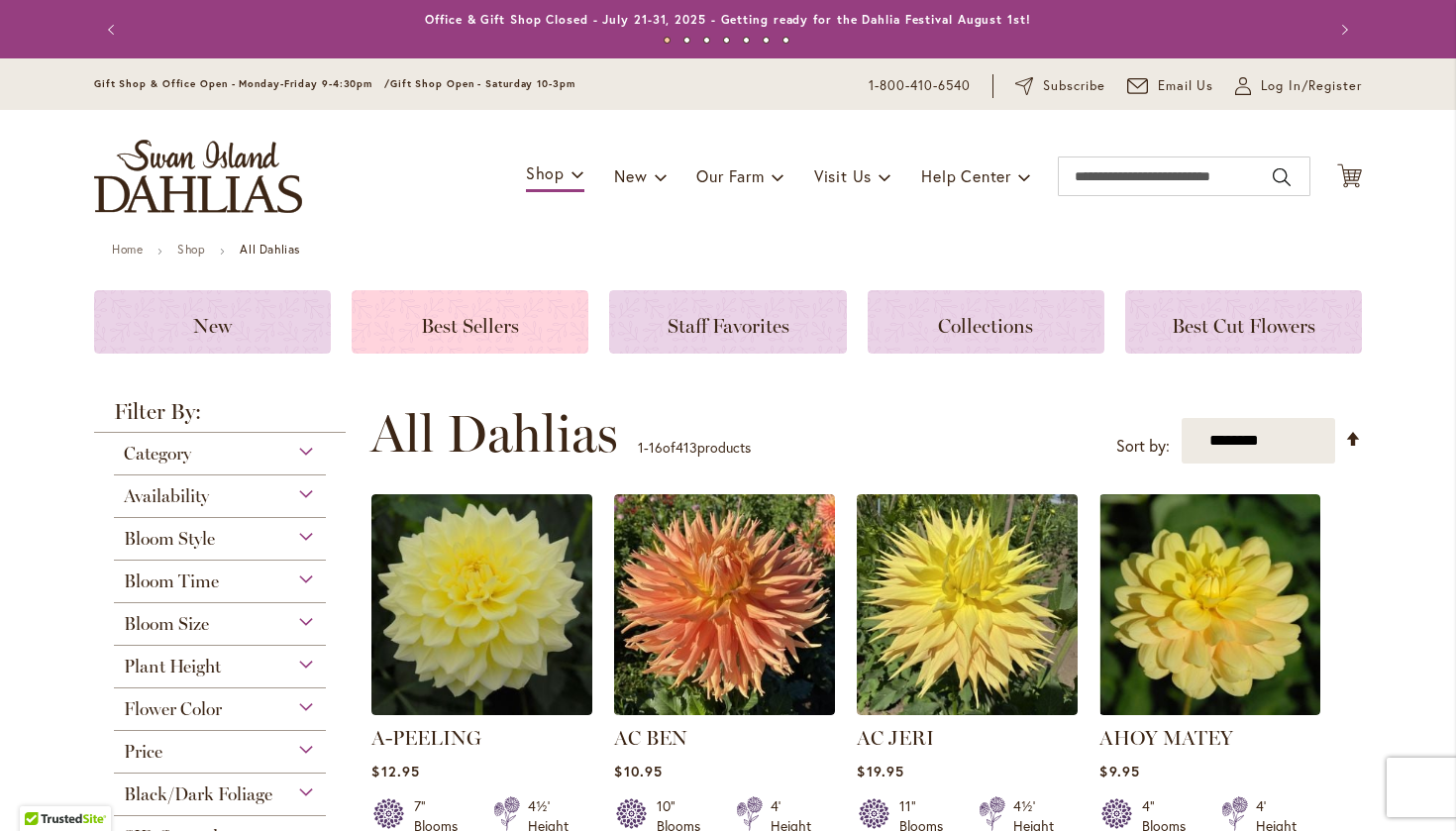 click on "Best Sellers" 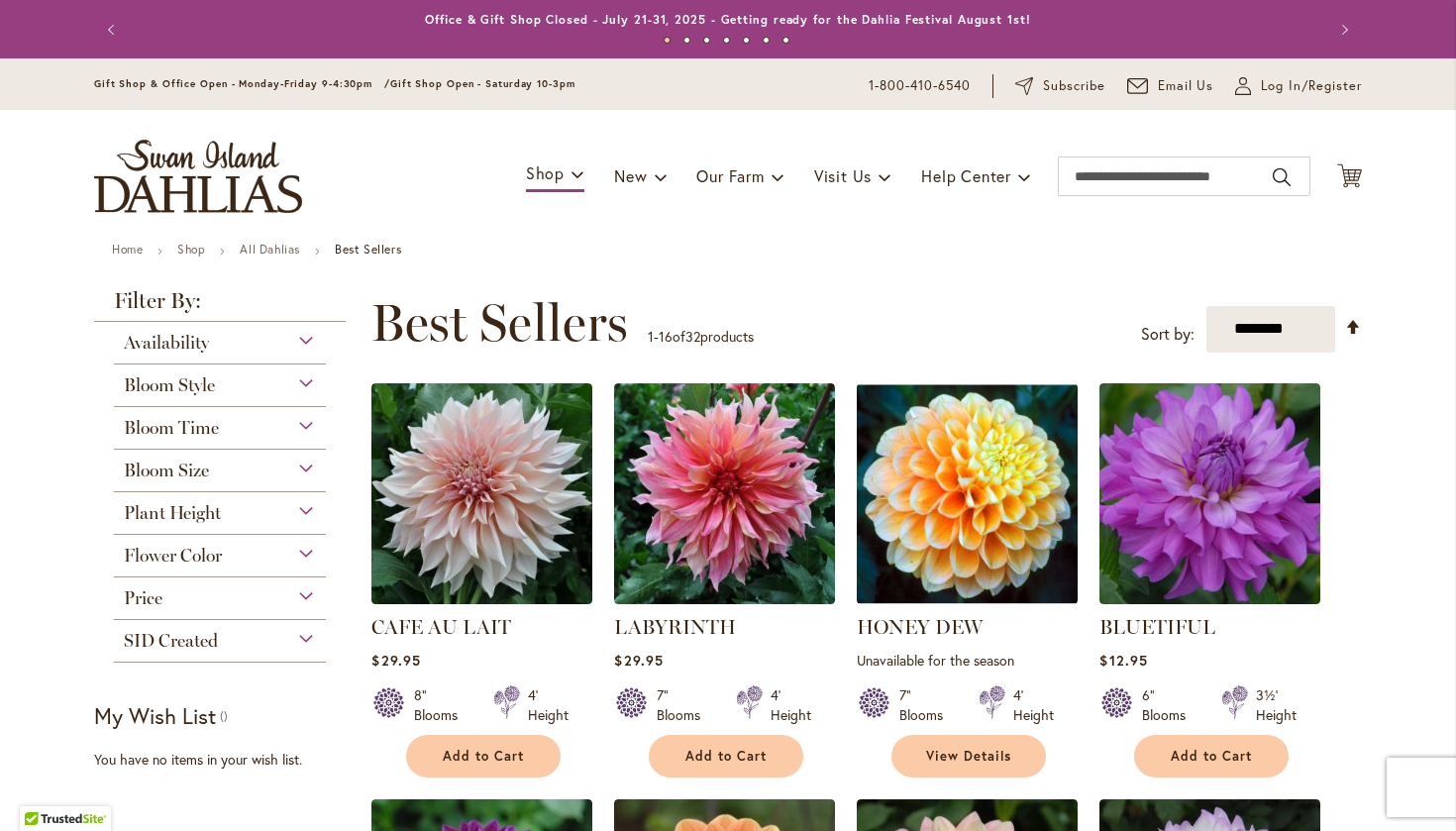 scroll, scrollTop: 0, scrollLeft: 0, axis: both 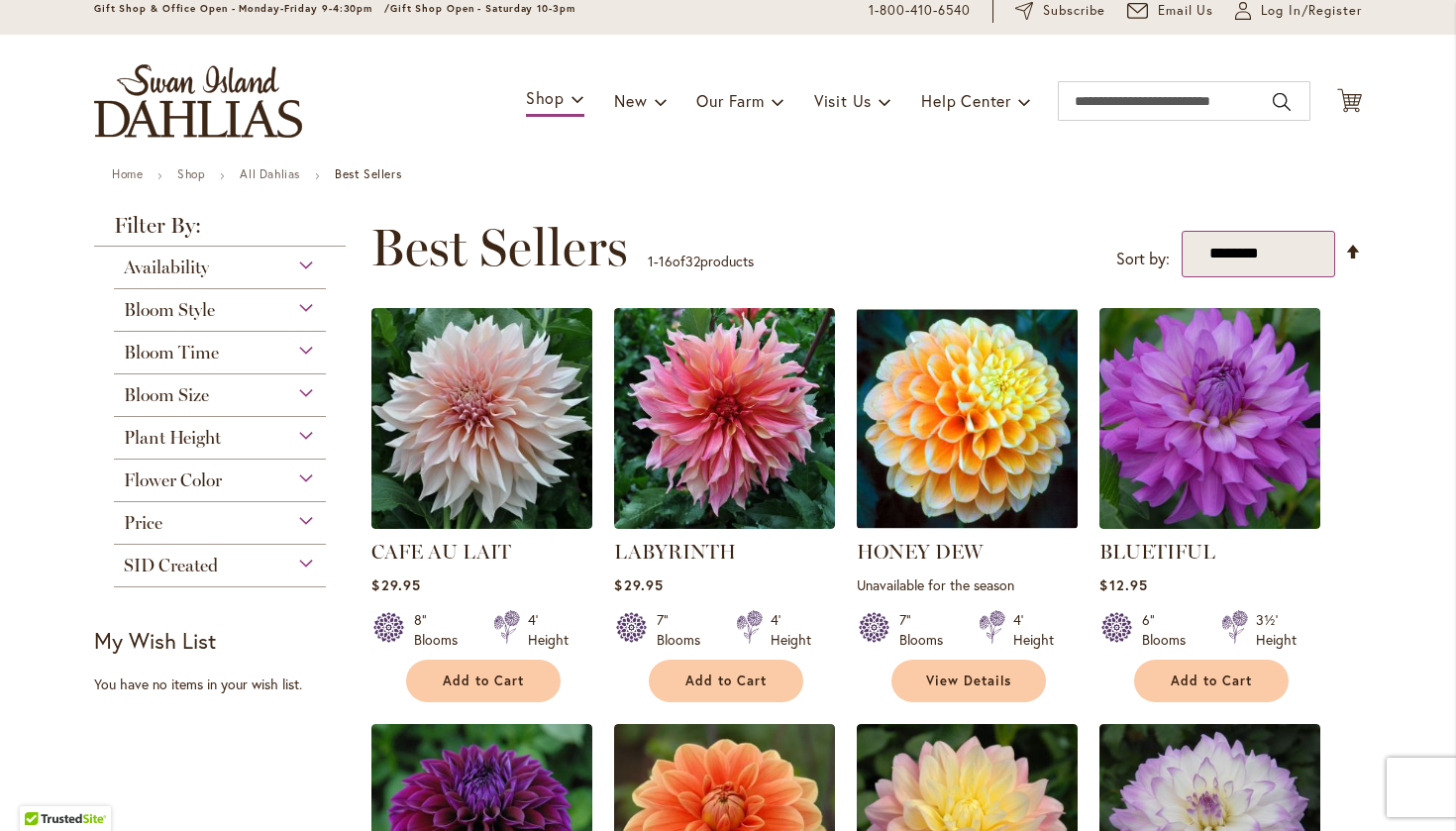 select on "*****" 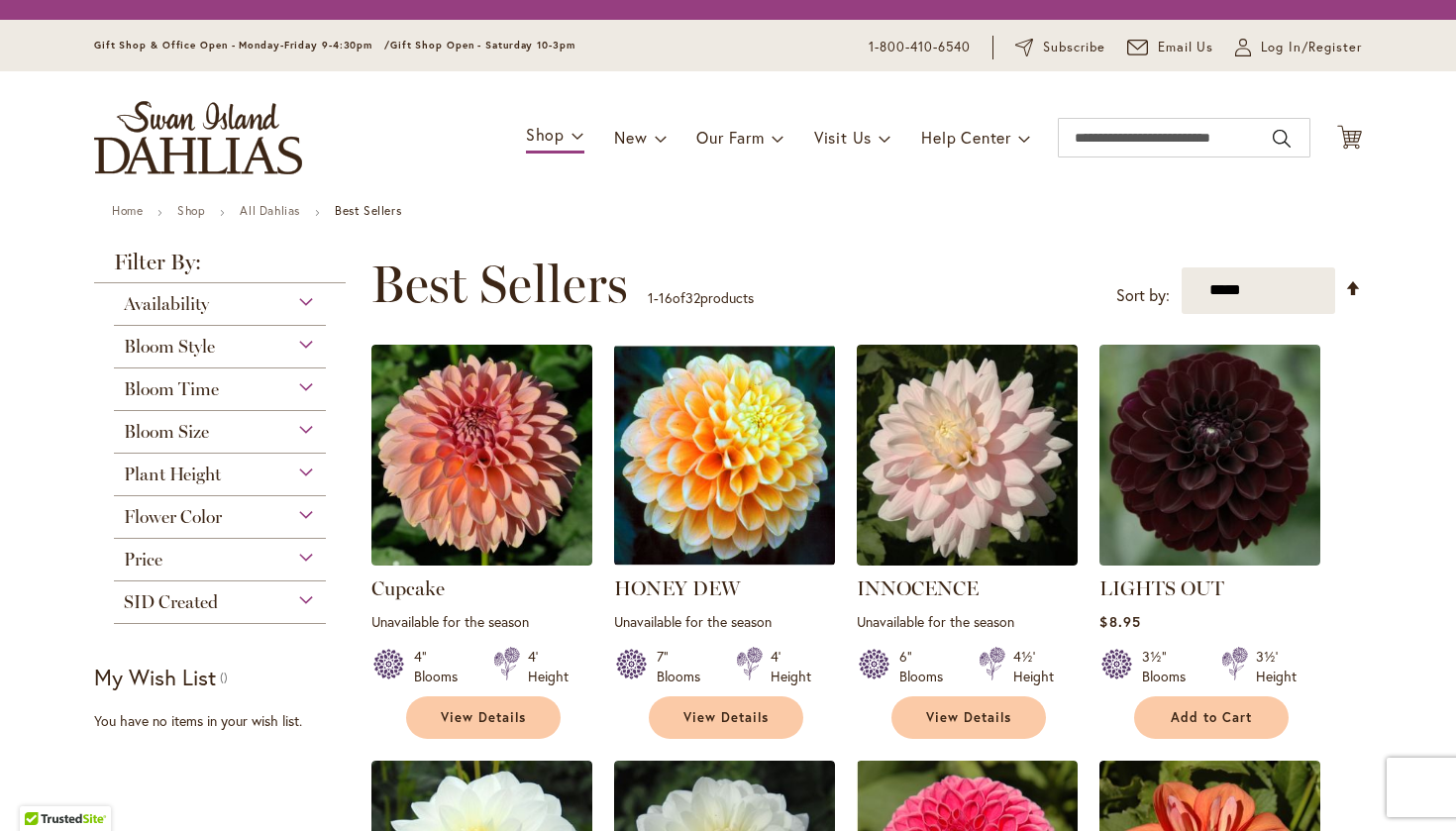 scroll, scrollTop: 0, scrollLeft: 0, axis: both 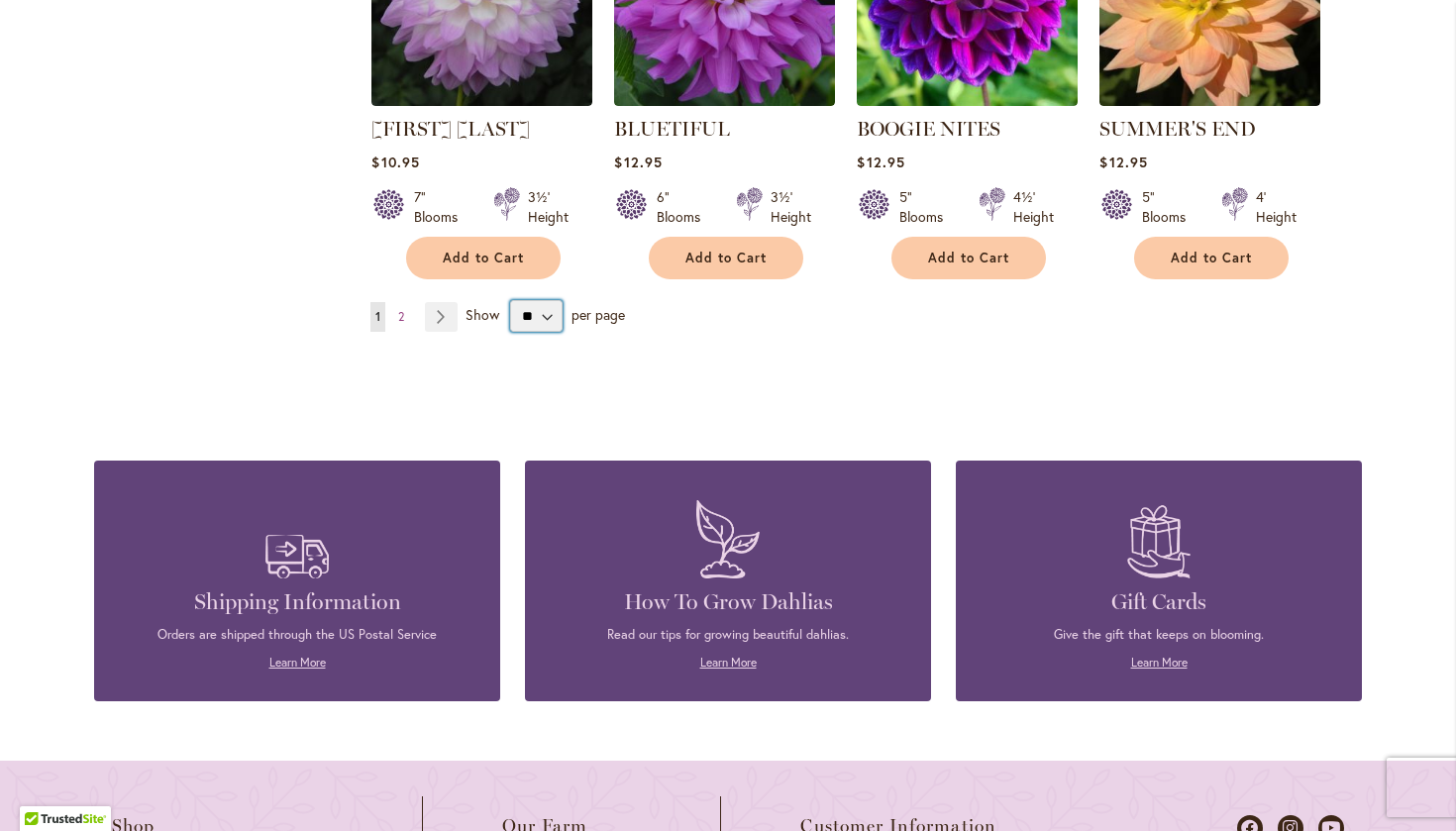select on "**" 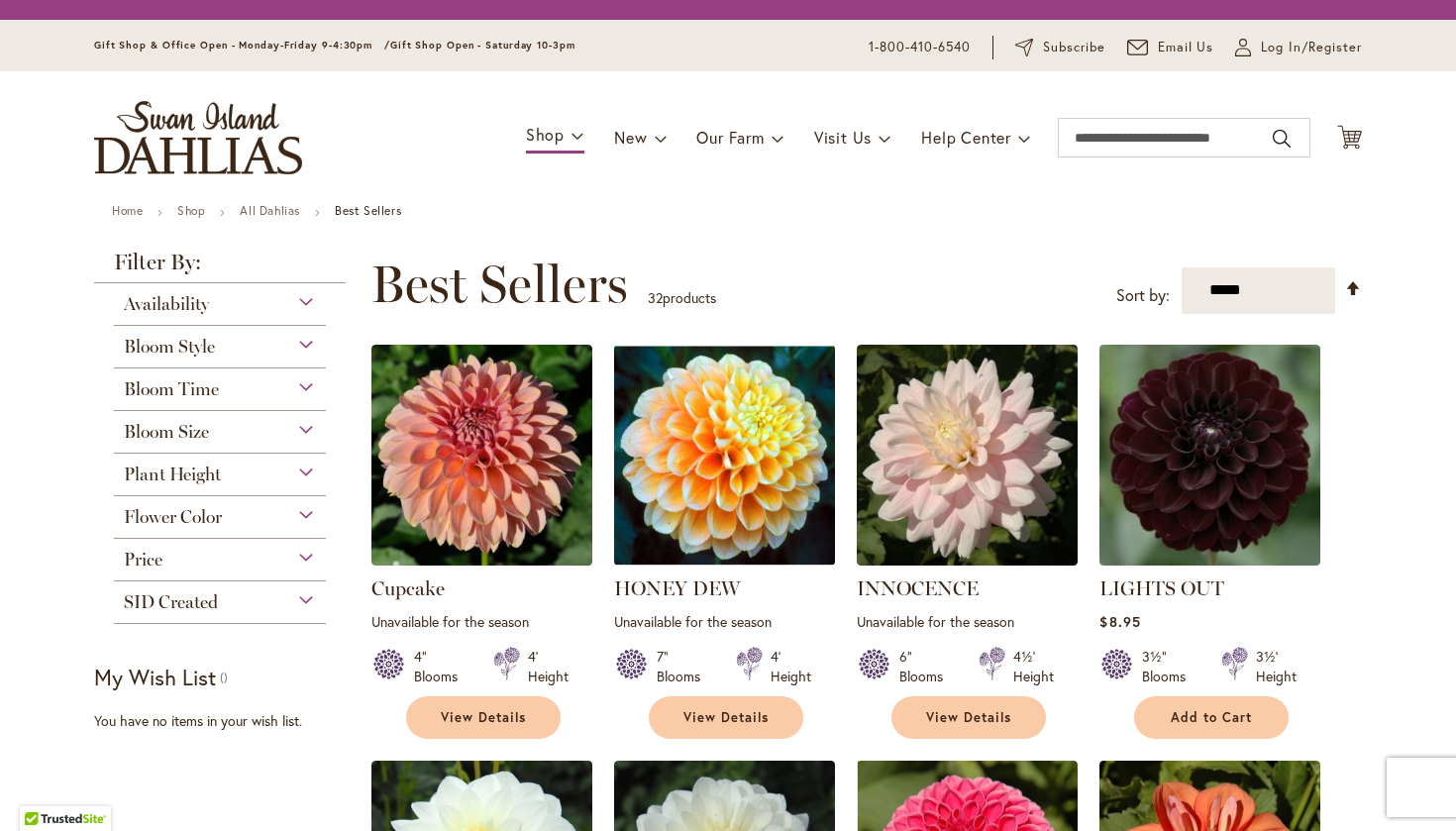 scroll, scrollTop: 0, scrollLeft: 0, axis: both 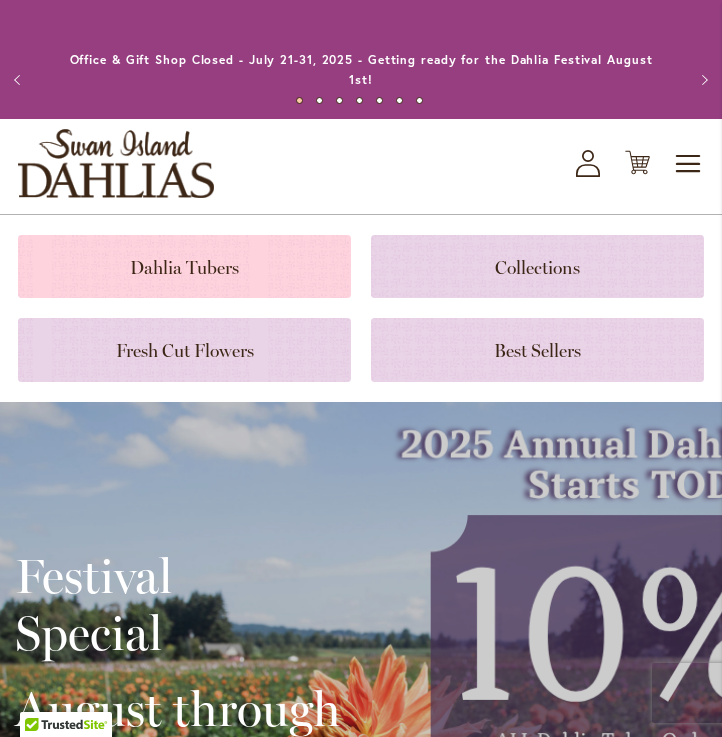 click at bounding box center [184, 266] 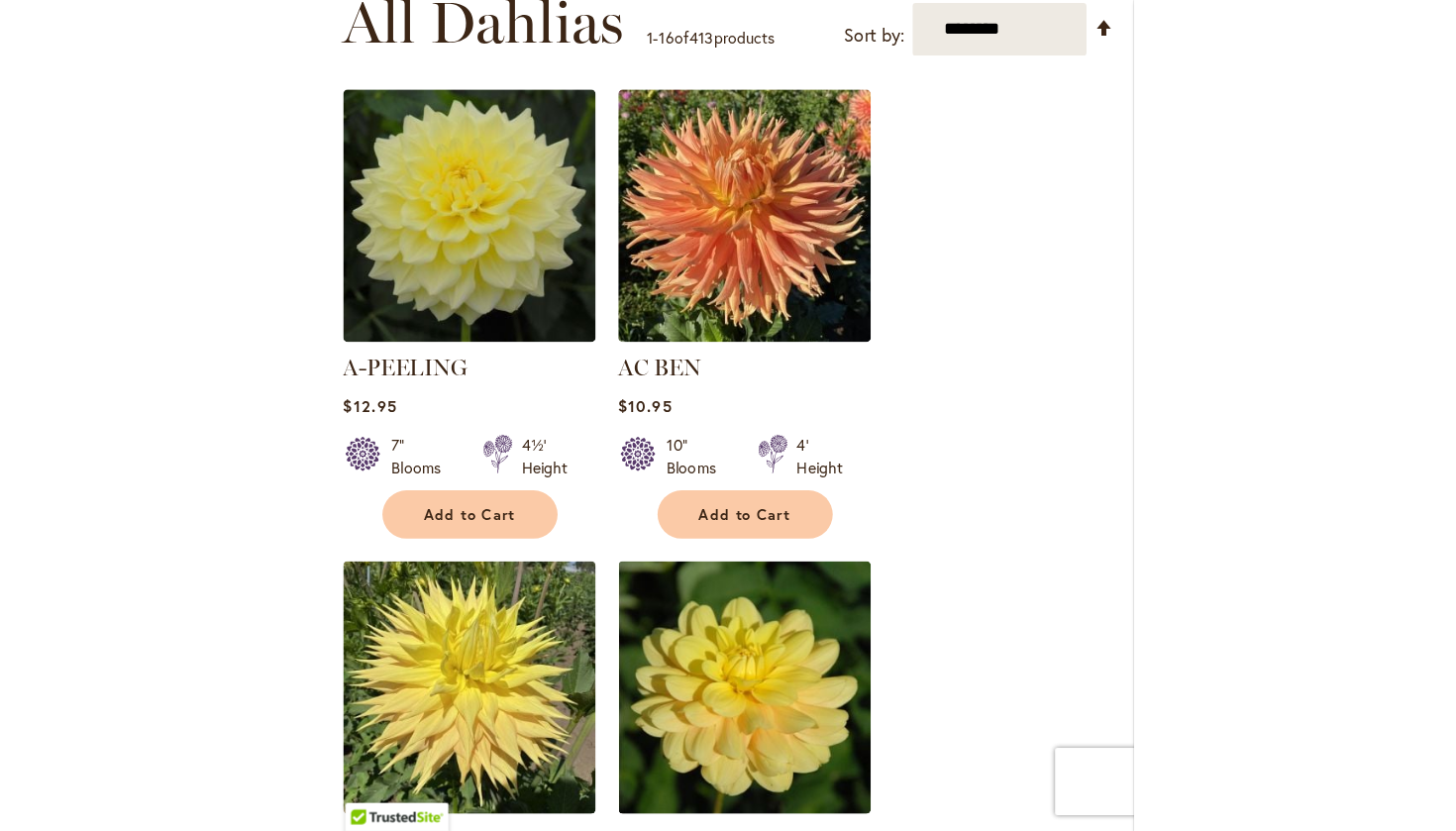 scroll, scrollTop: 0, scrollLeft: 0, axis: both 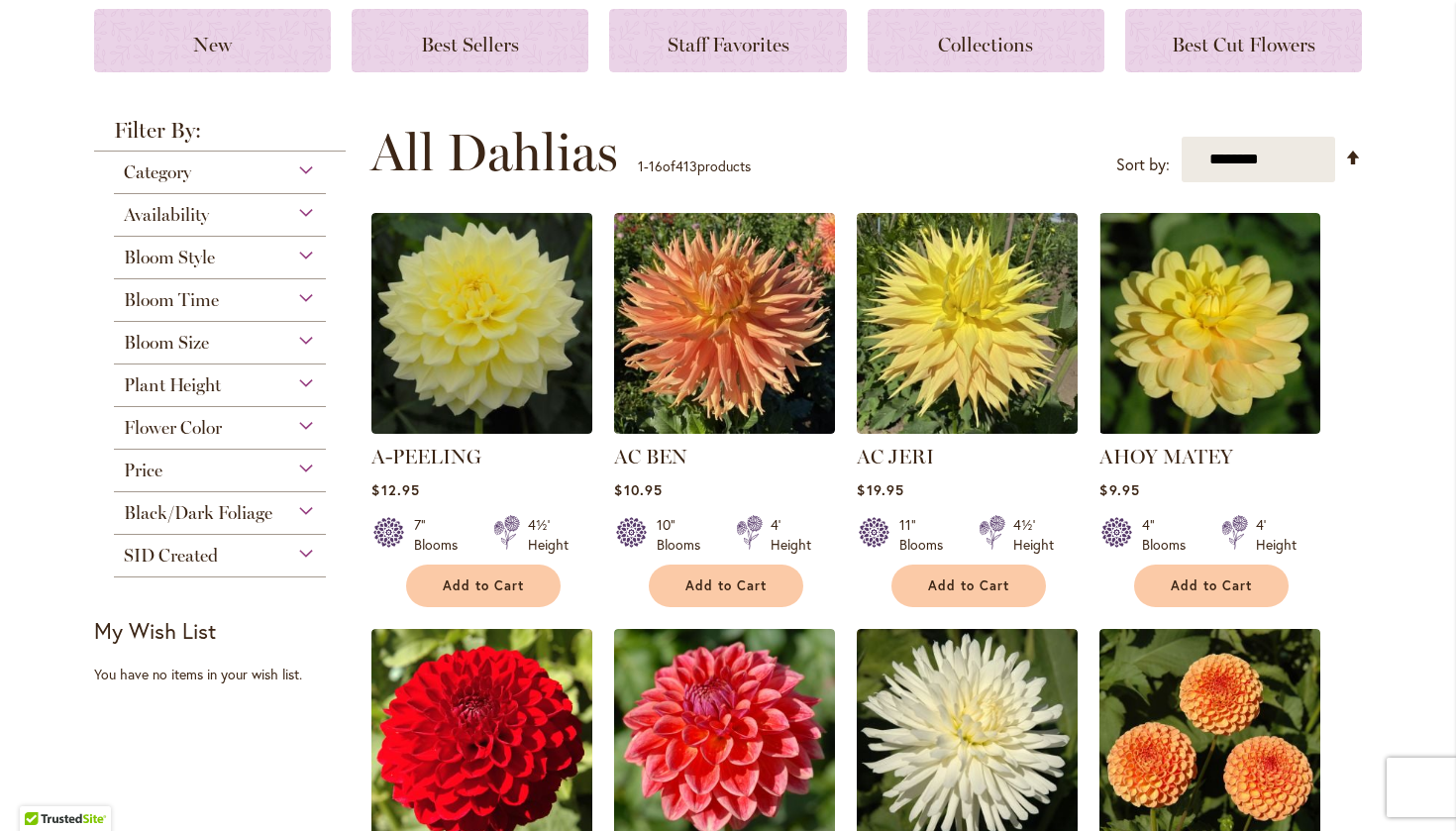 click on "Price" at bounding box center [143, 470] 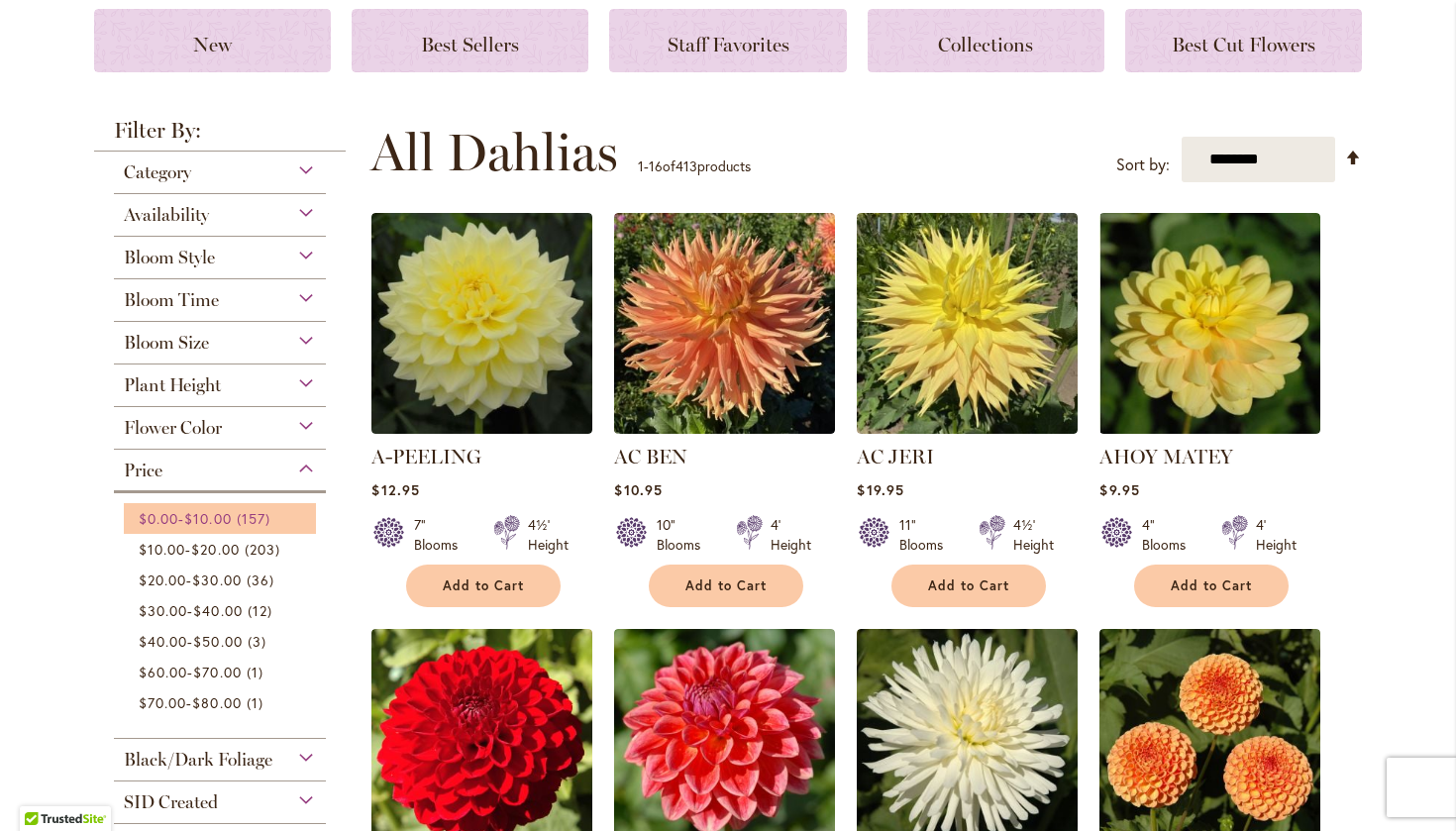 click on "$0.00" at bounding box center [158, 518] 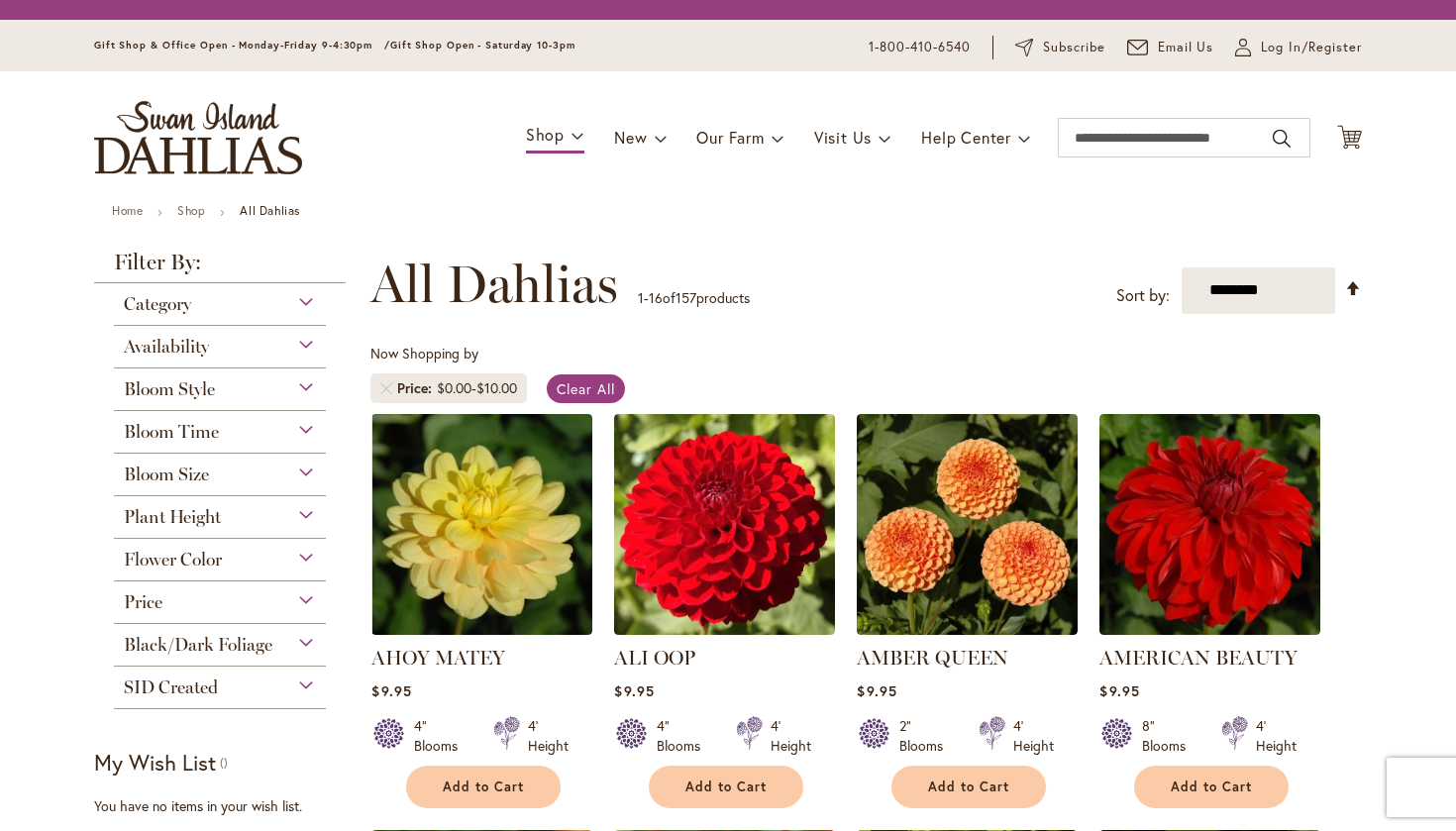 scroll, scrollTop: 0, scrollLeft: 0, axis: both 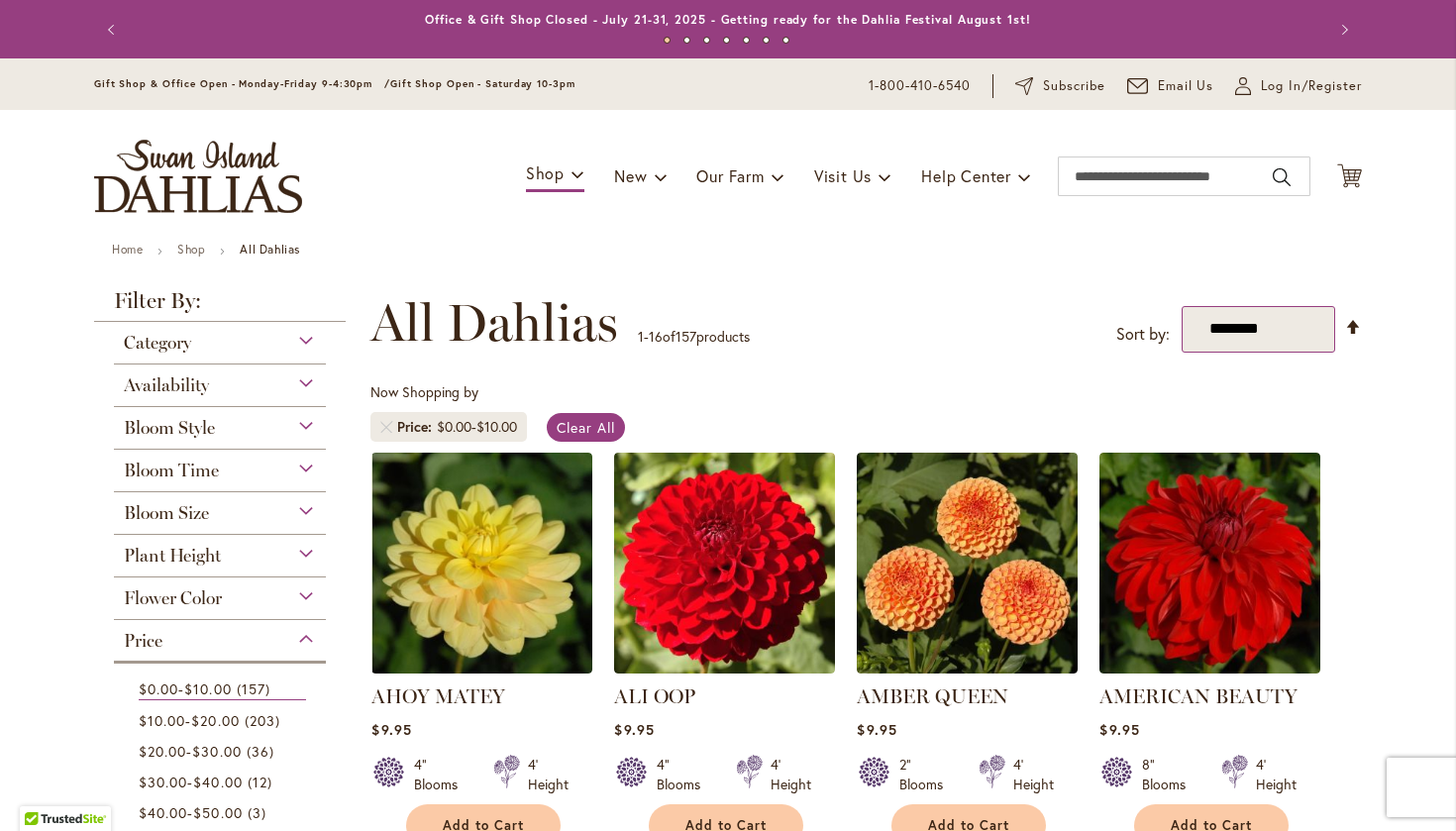 select on "*****" 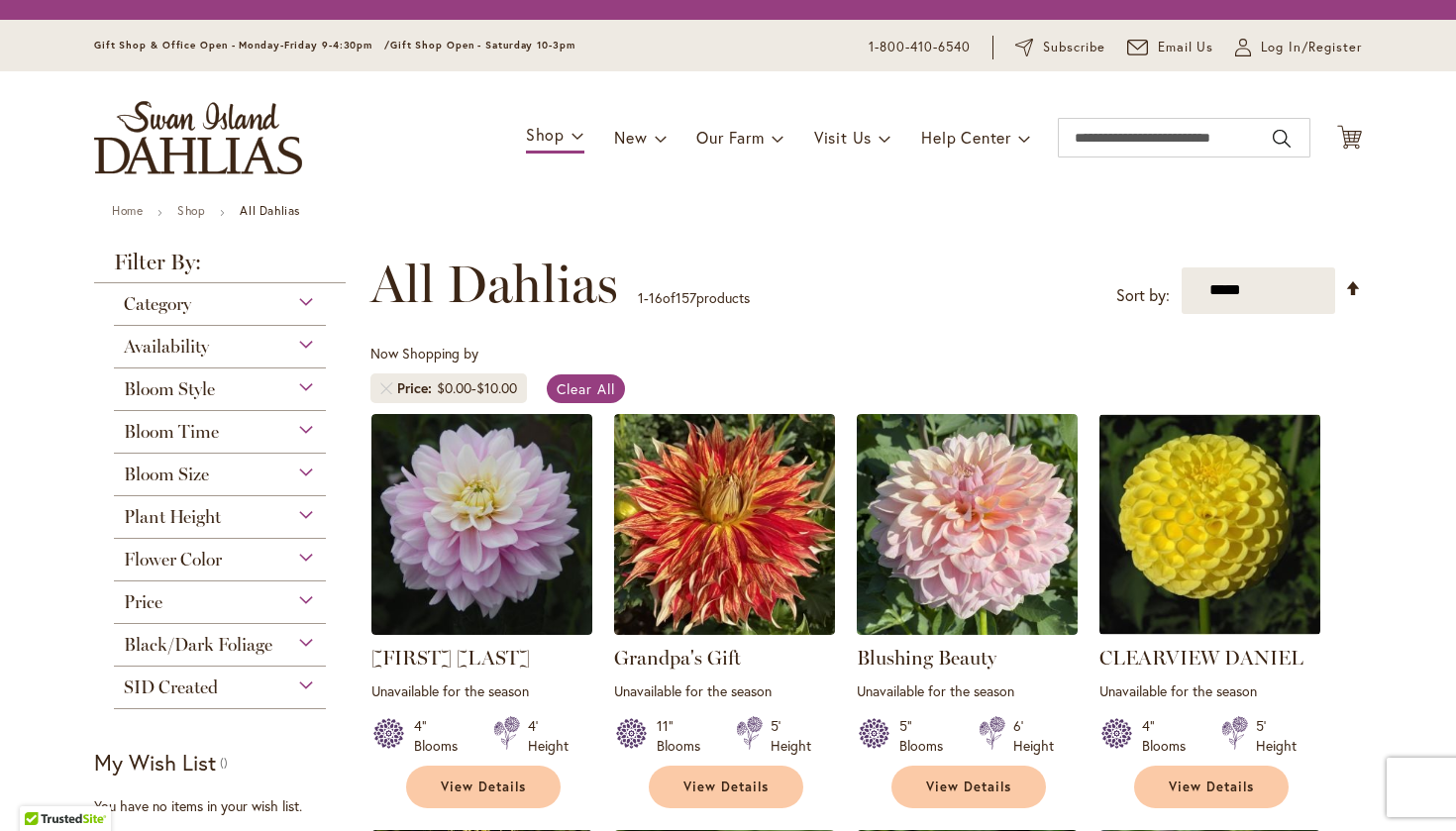 scroll, scrollTop: 0, scrollLeft: 0, axis: both 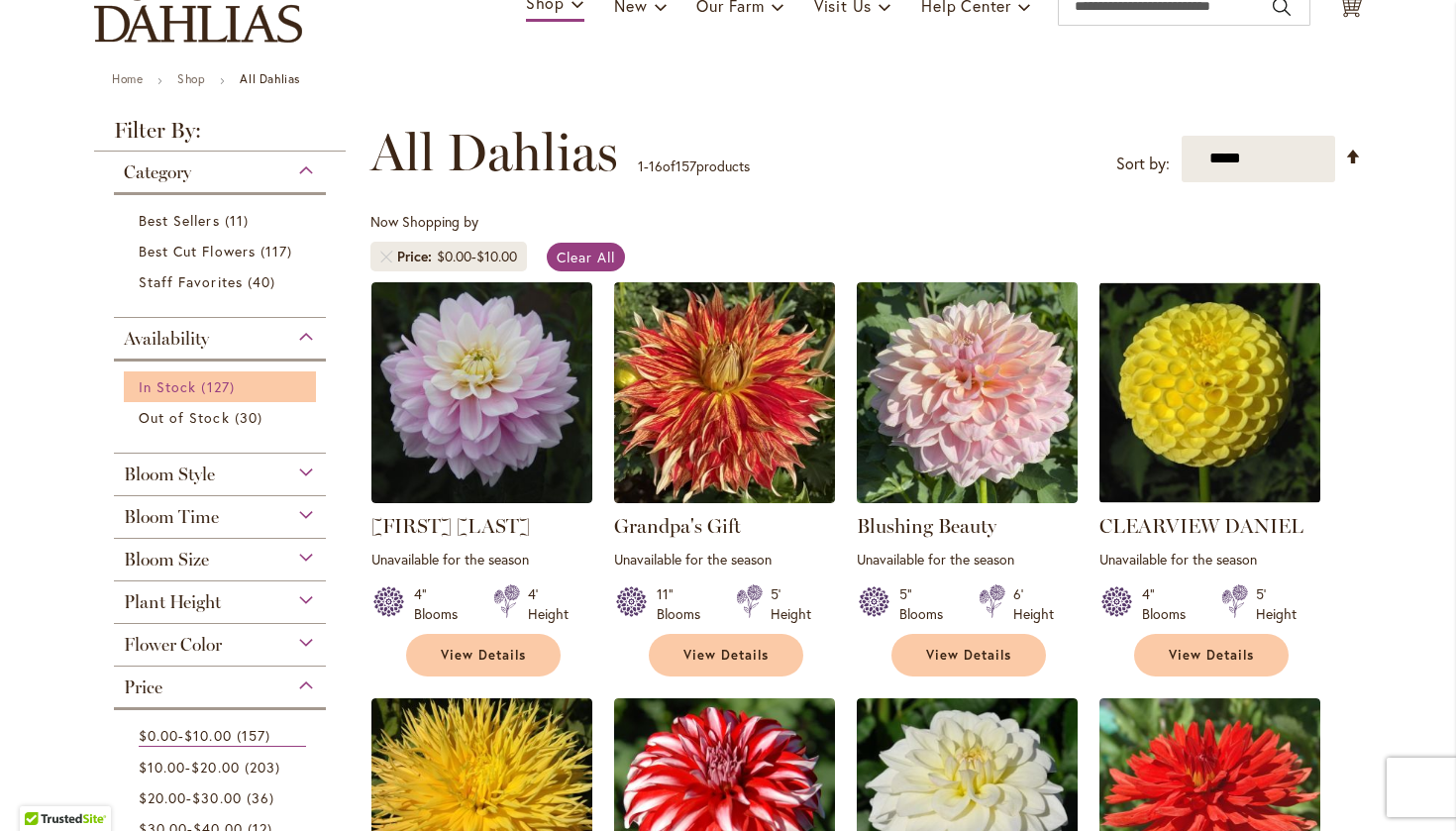 click on "In Stock" at bounding box center (167, 386) 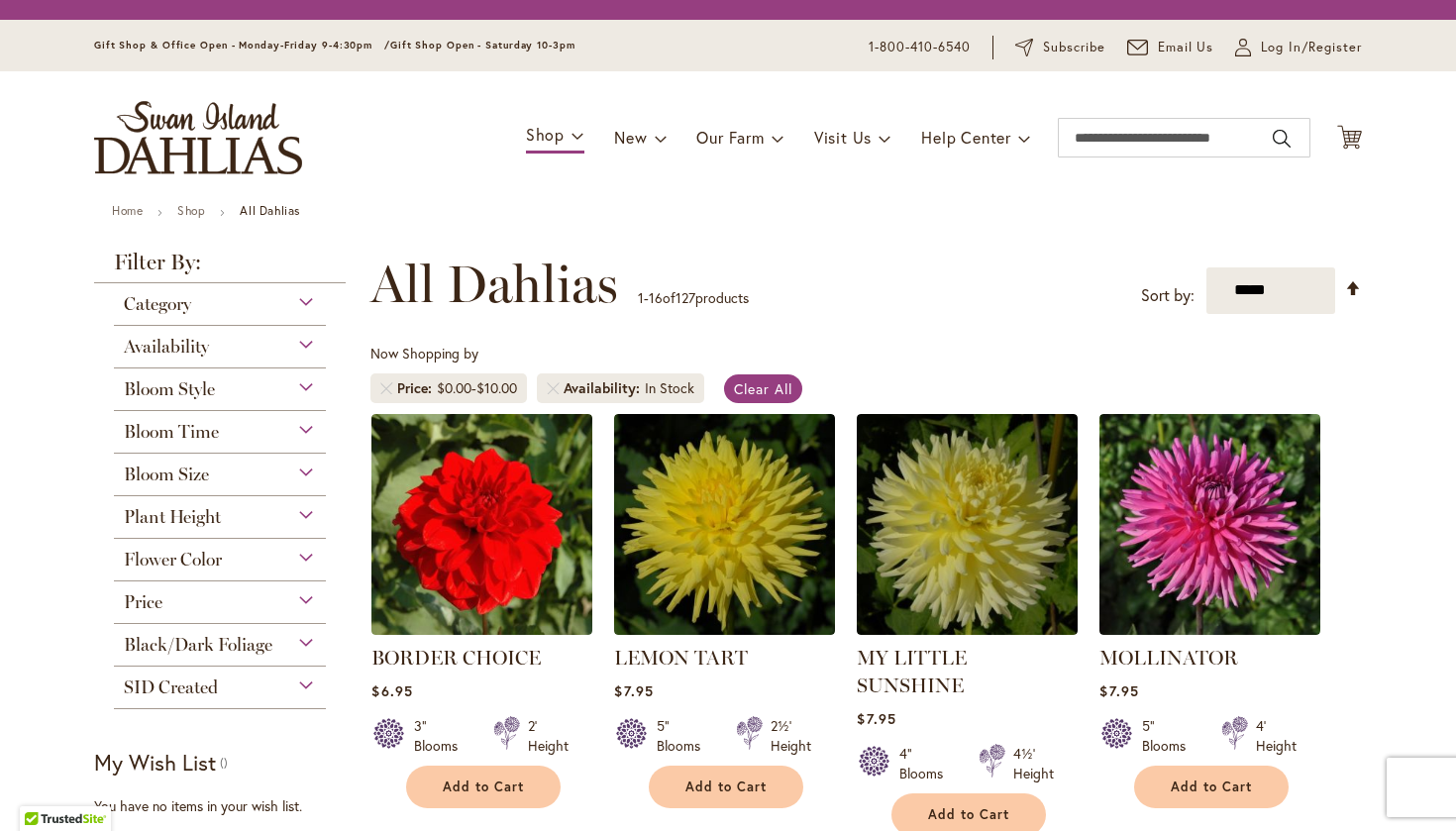 scroll, scrollTop: 0, scrollLeft: 0, axis: both 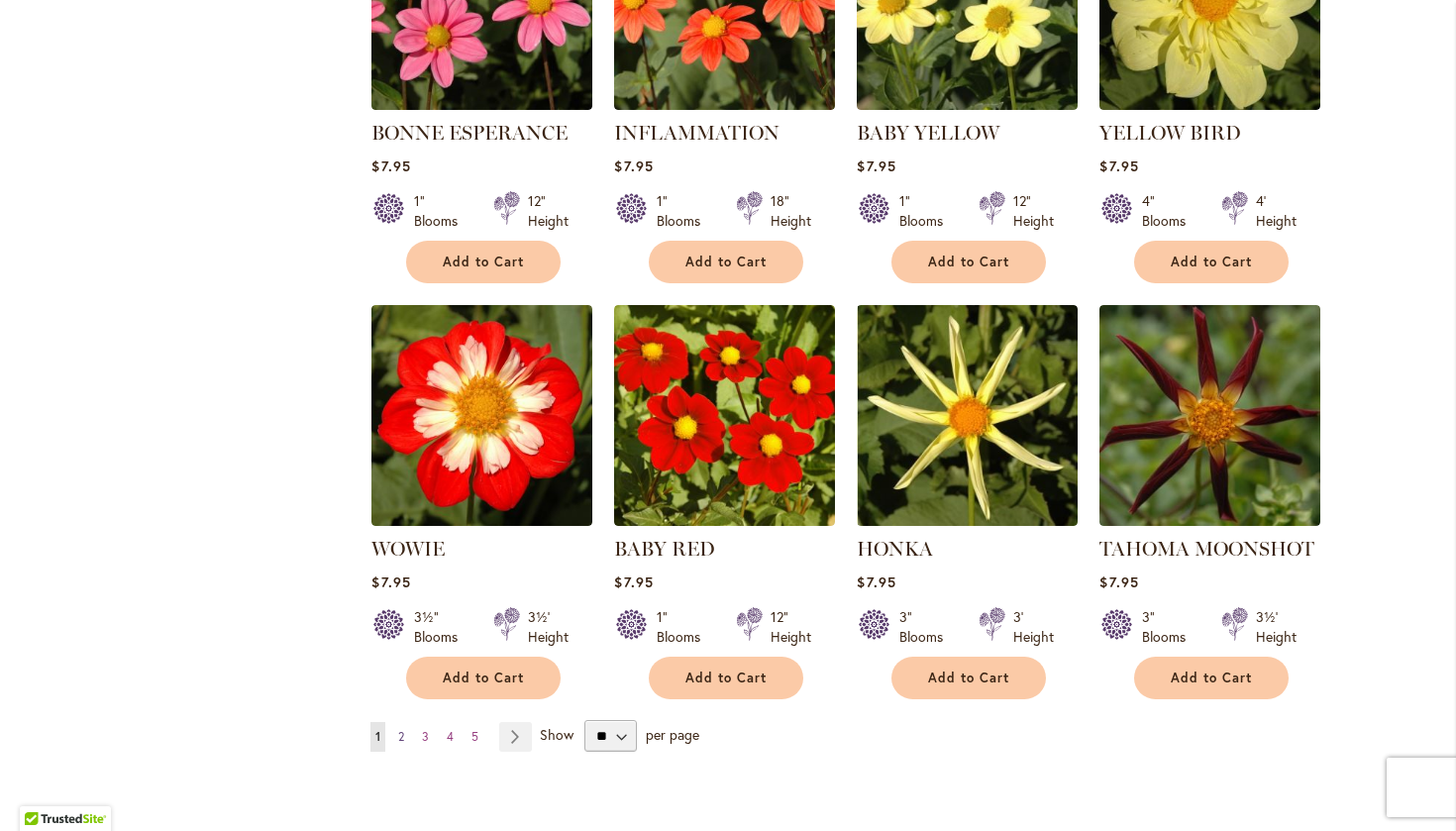 click on "2" at bounding box center (401, 736) 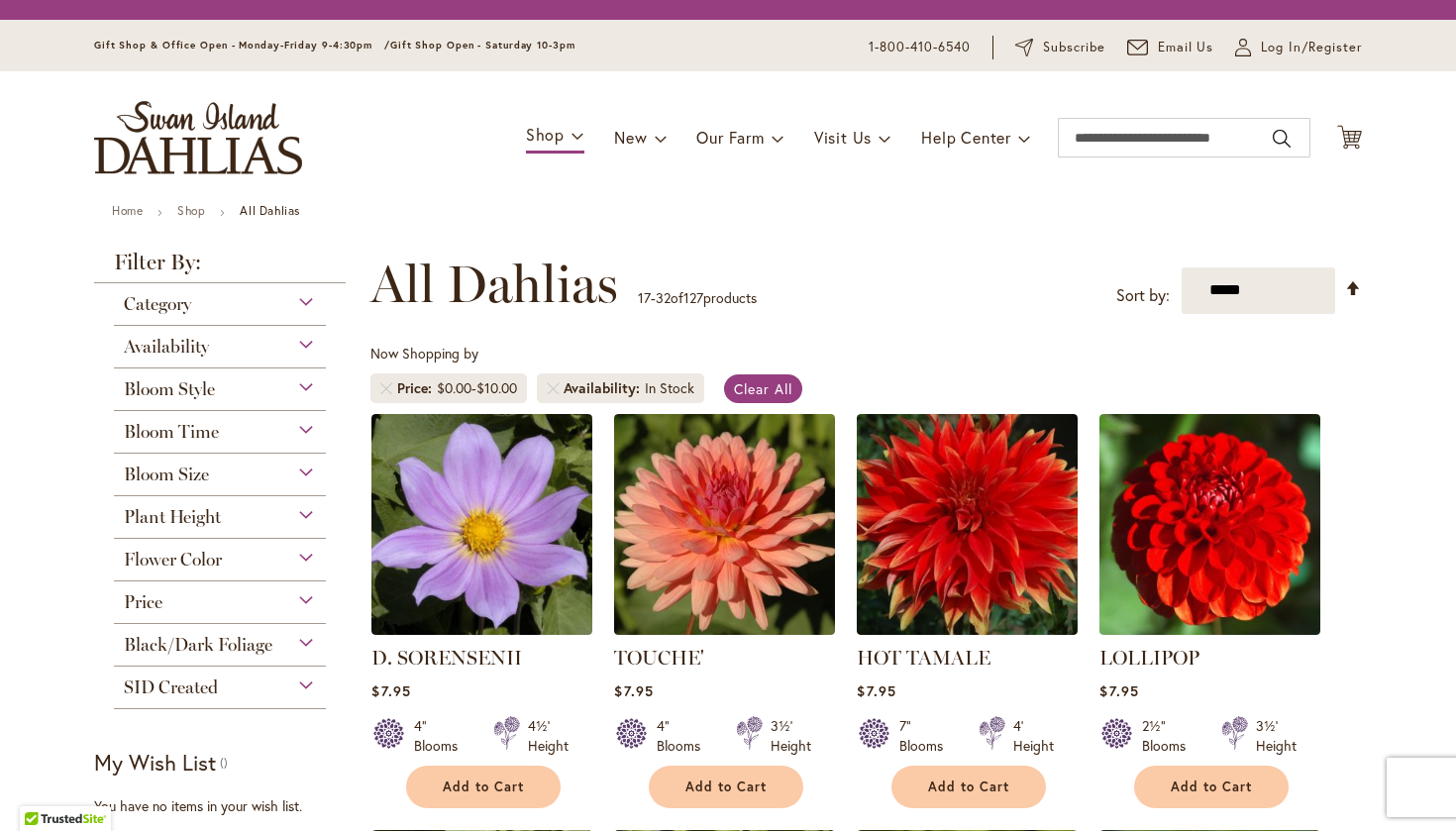 scroll, scrollTop: 0, scrollLeft: 0, axis: both 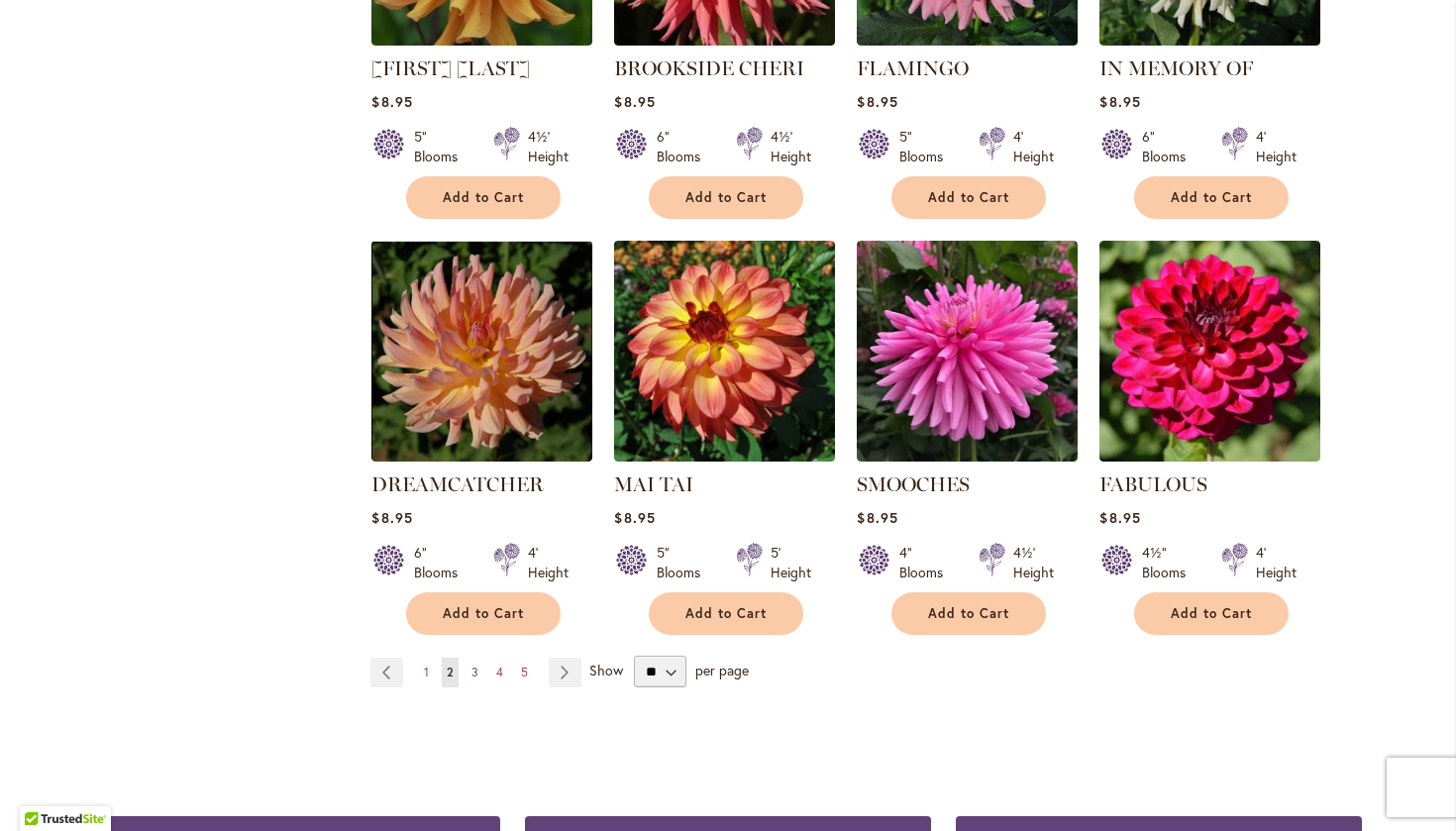 click on "3" at bounding box center (474, 672) 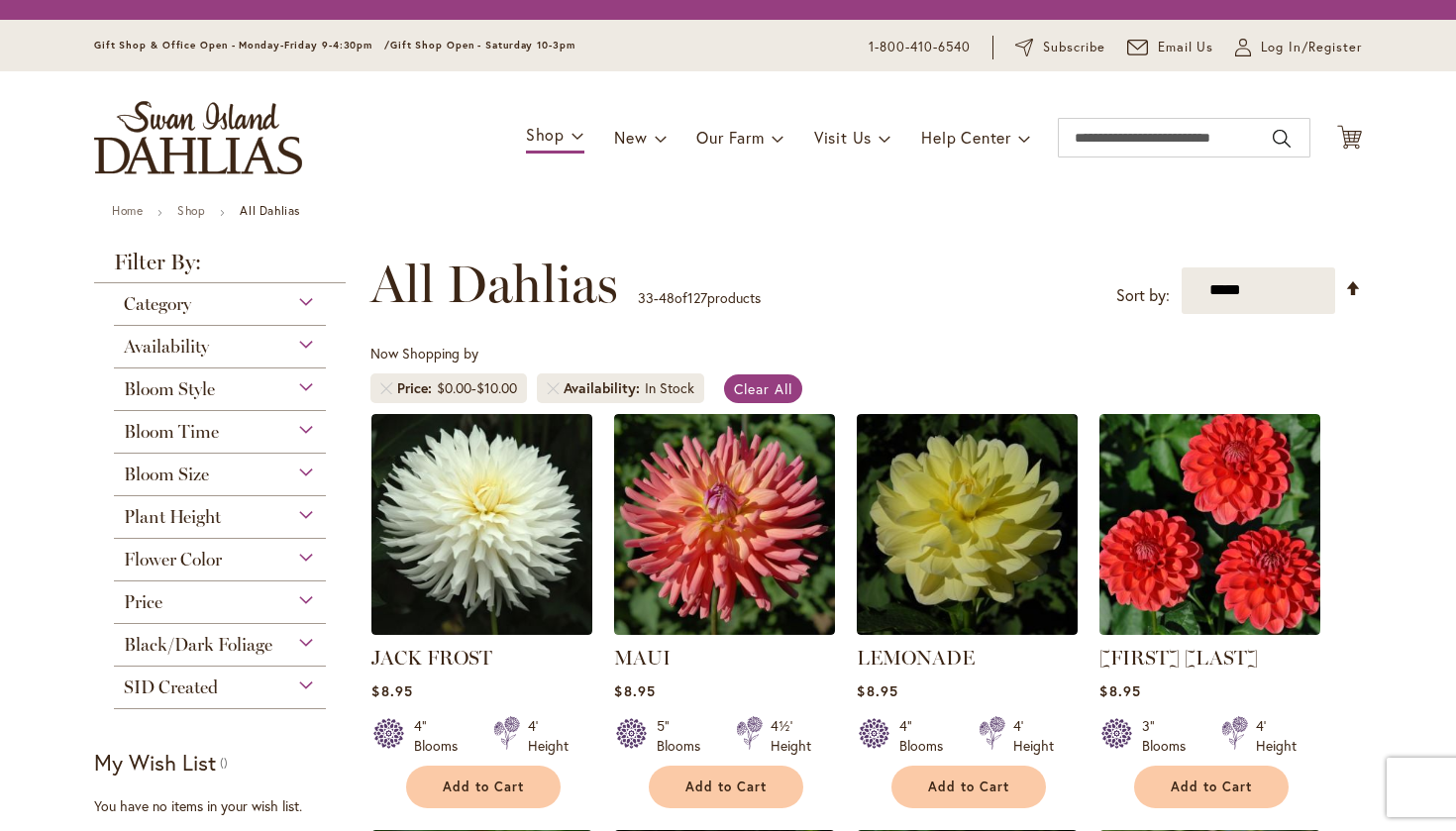 scroll, scrollTop: 0, scrollLeft: 0, axis: both 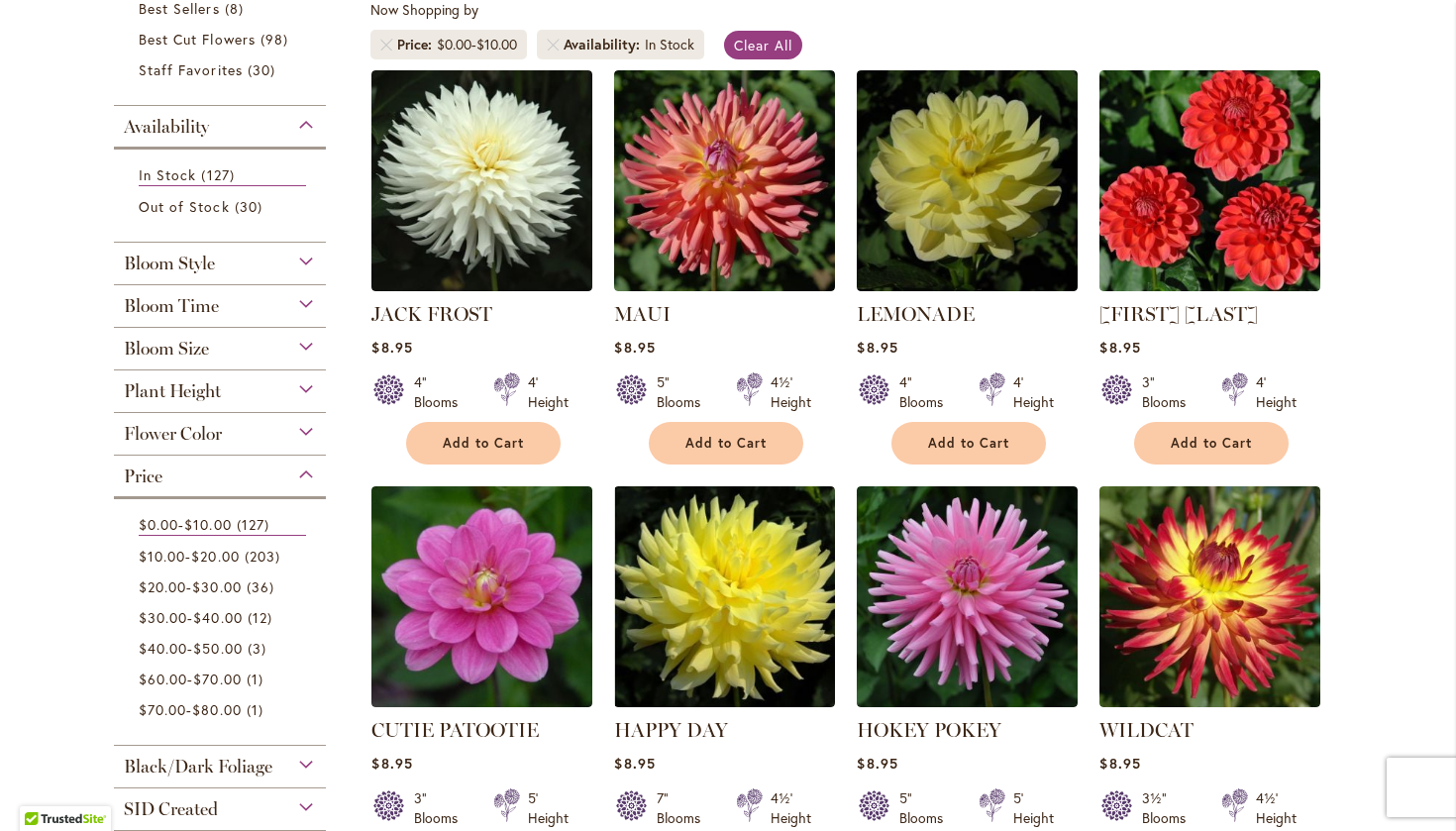 click on "Bloom Time" at bounding box center (220, 301) 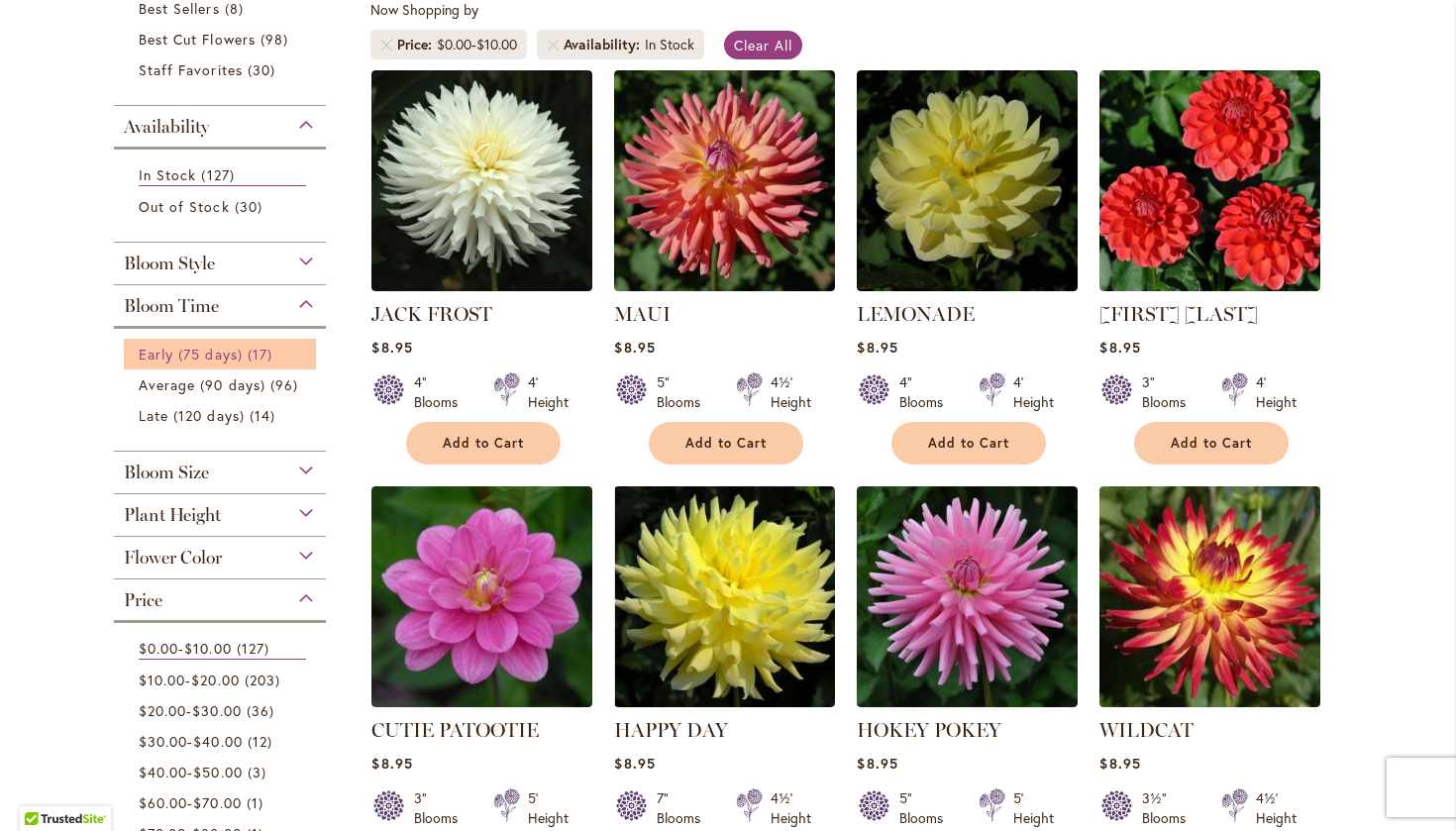 click on "Early (75 days)" at bounding box center (190, 354) 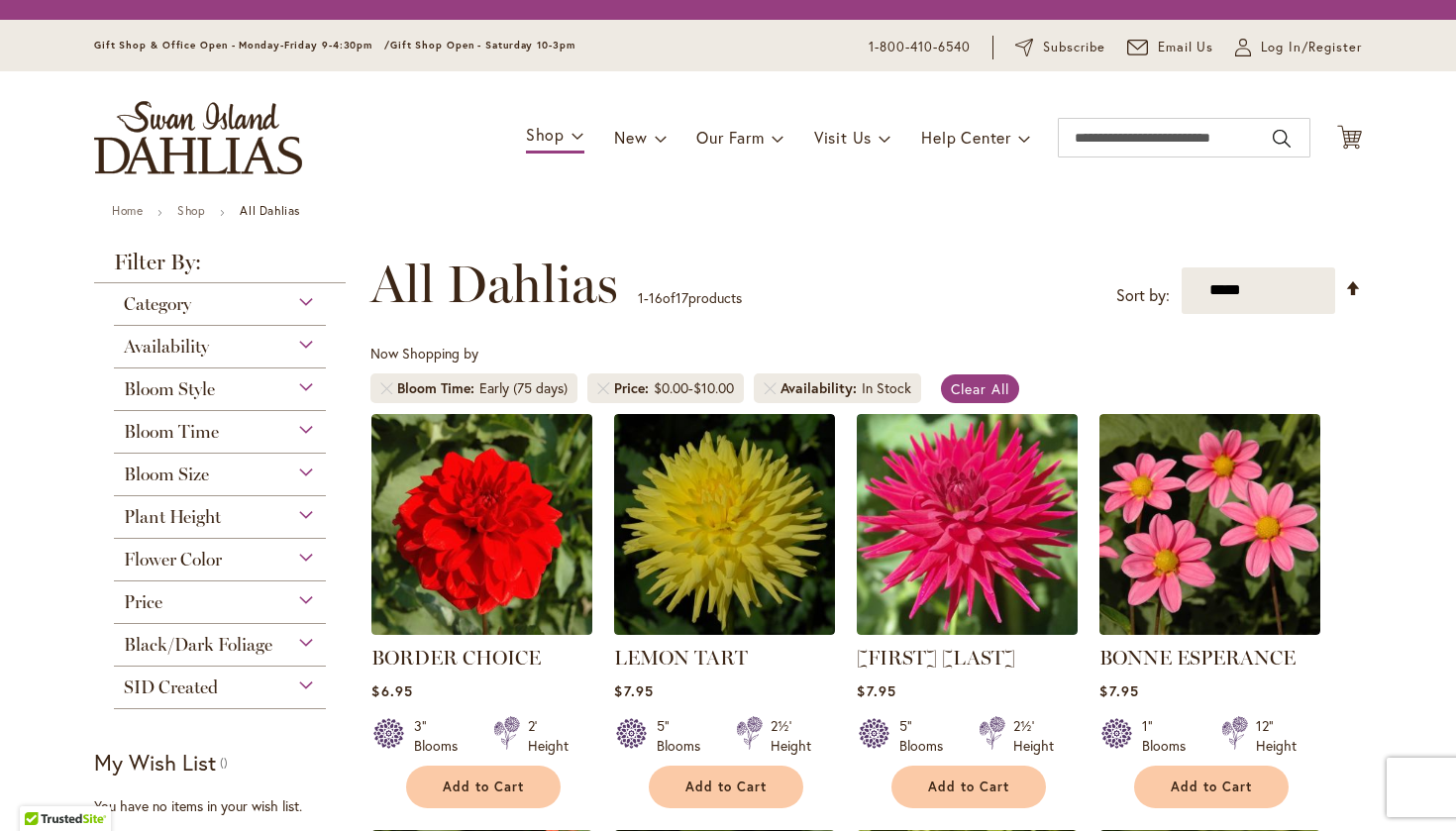 scroll, scrollTop: 0, scrollLeft: 0, axis: both 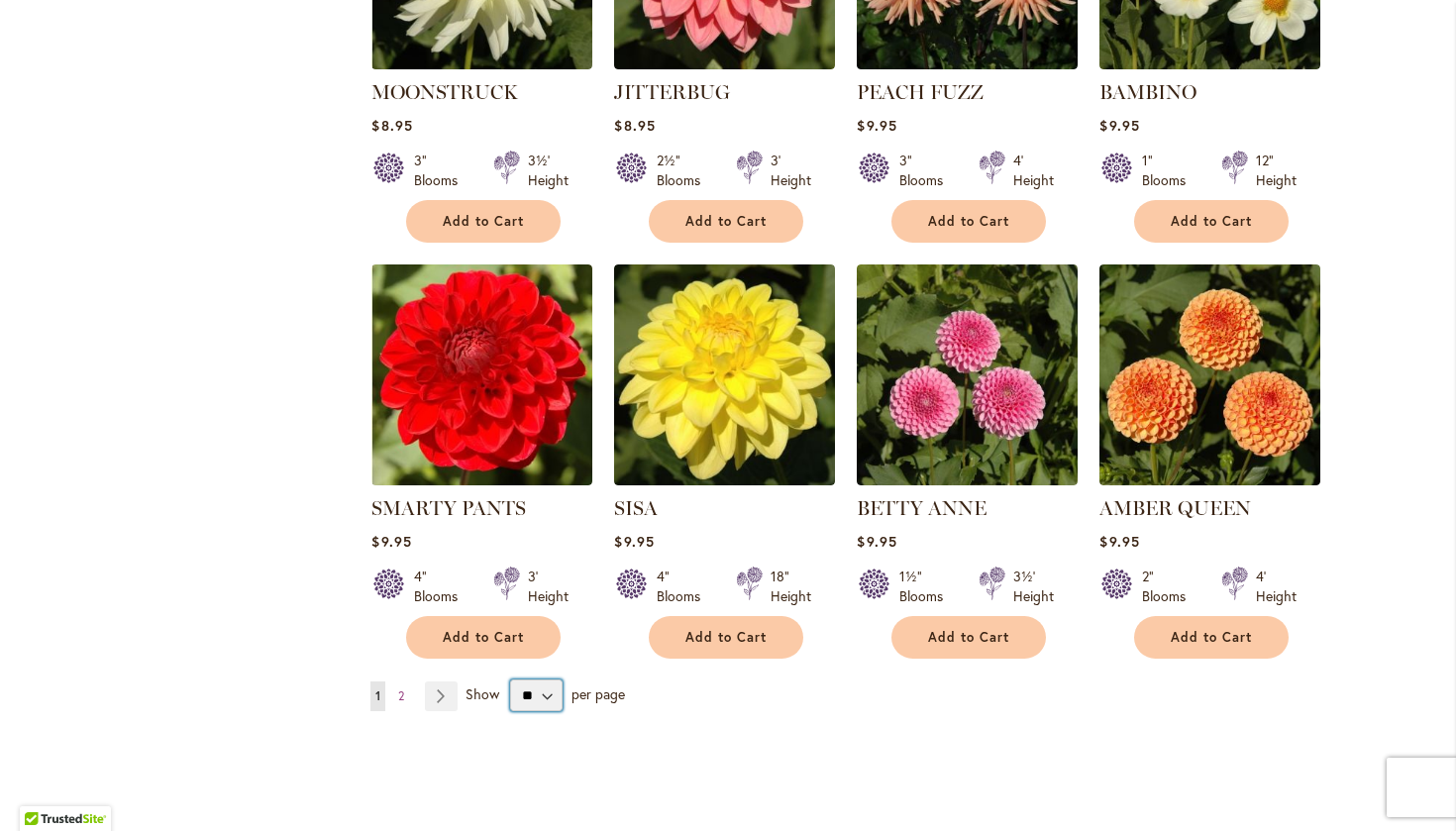 select on "**" 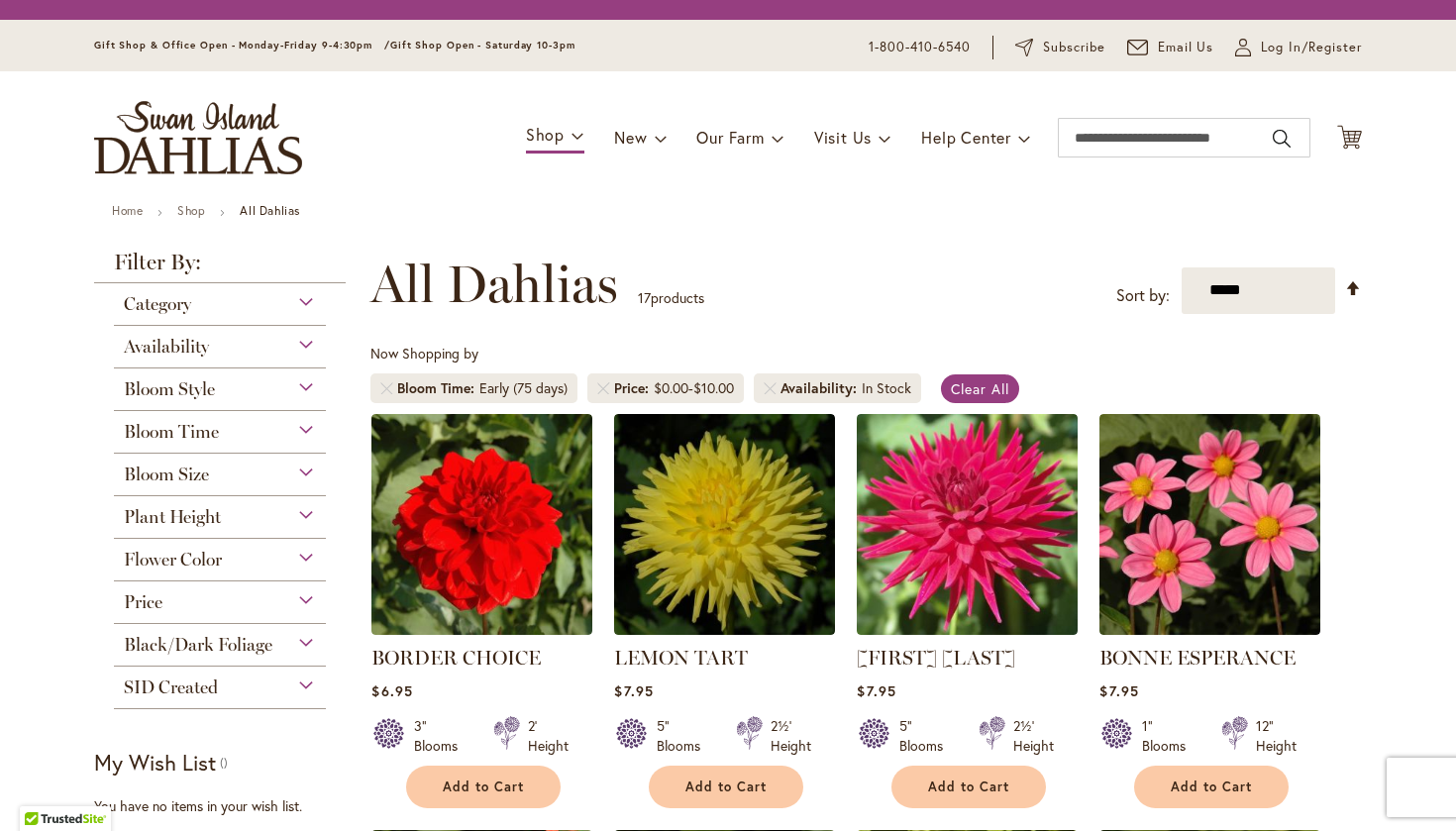 scroll, scrollTop: 0, scrollLeft: 0, axis: both 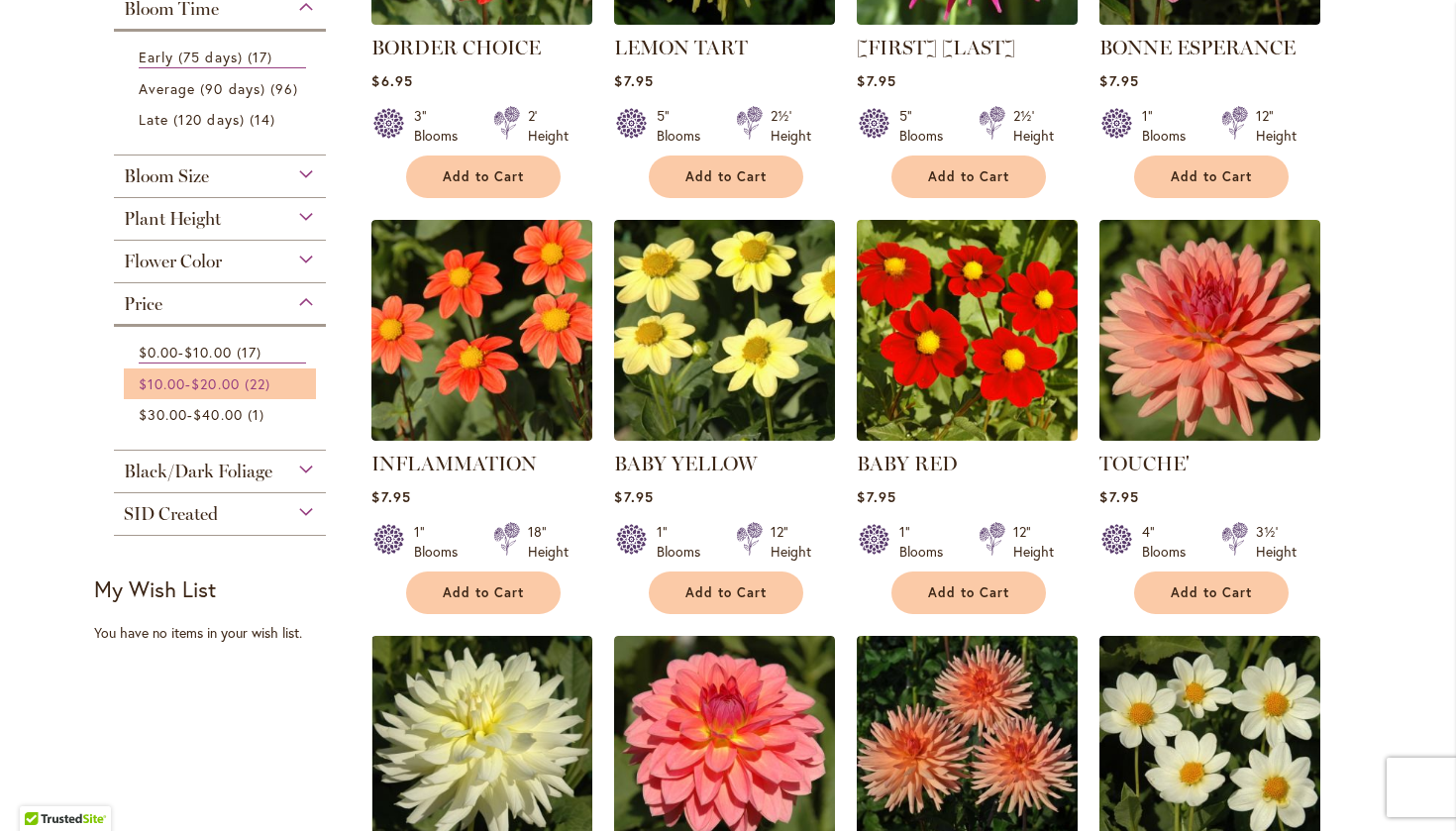 click on "$10.00" at bounding box center (161, 383) 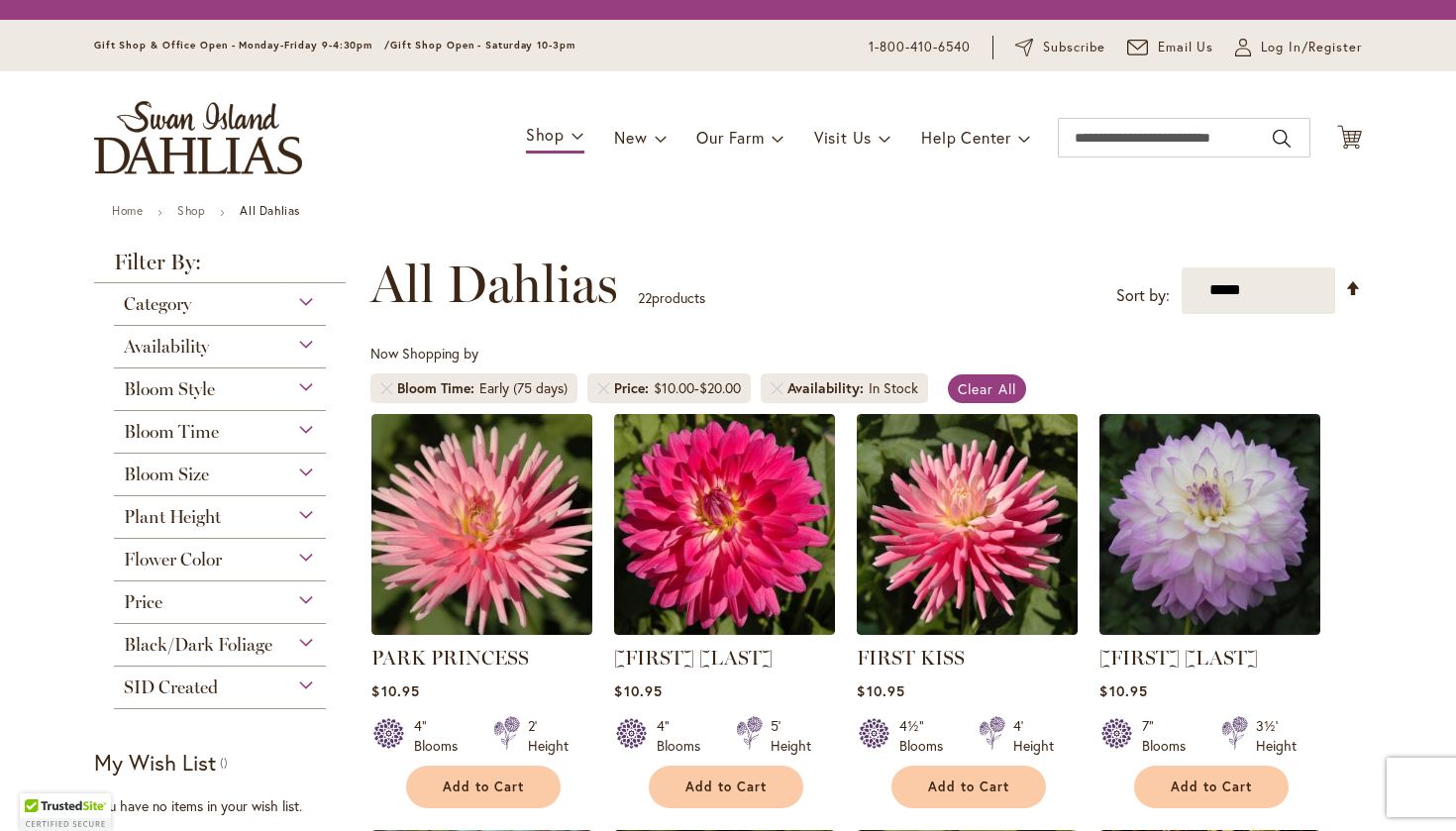 scroll, scrollTop: 0, scrollLeft: 0, axis: both 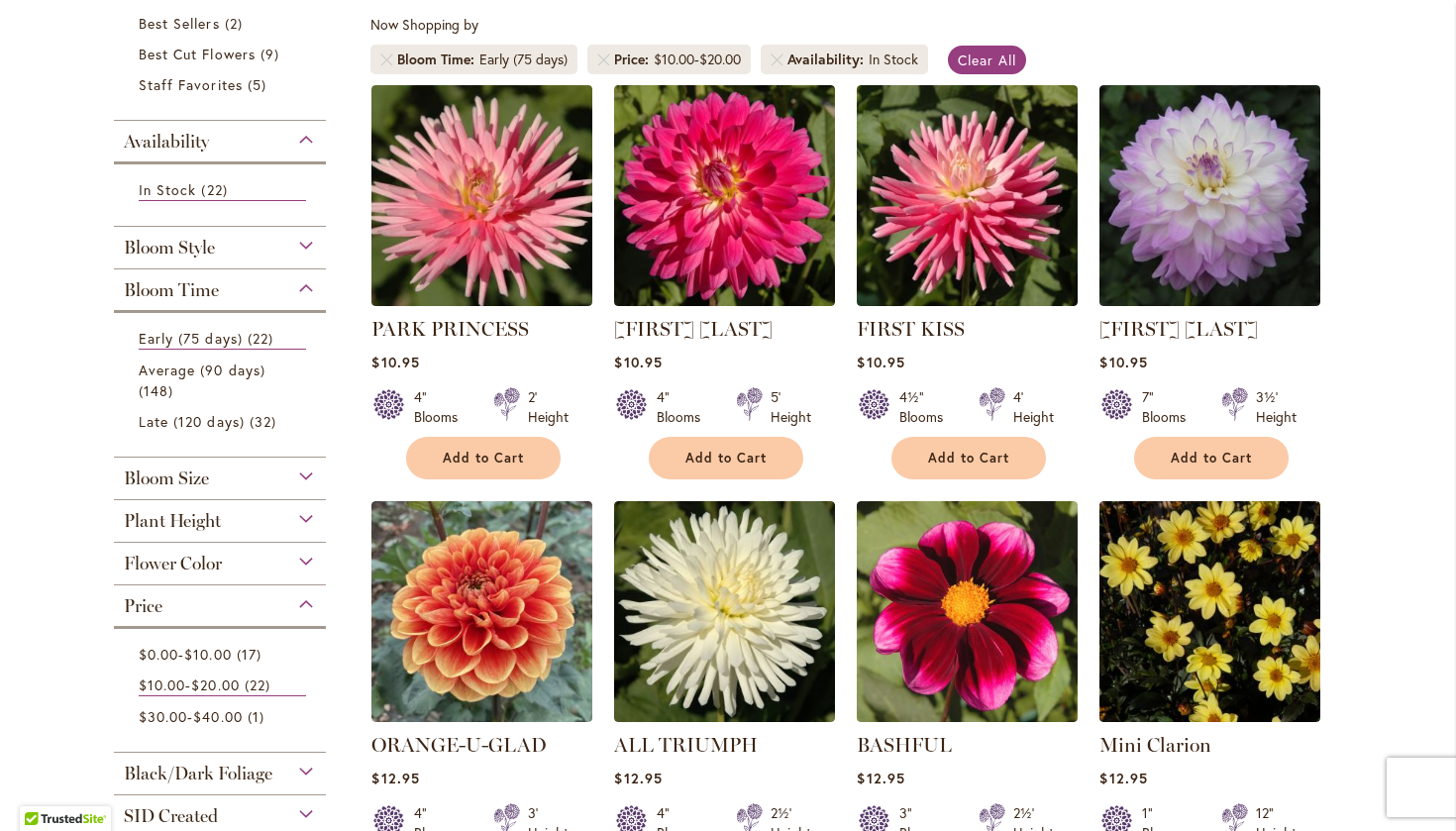 click on "Bloom Style" at bounding box center (169, 248) 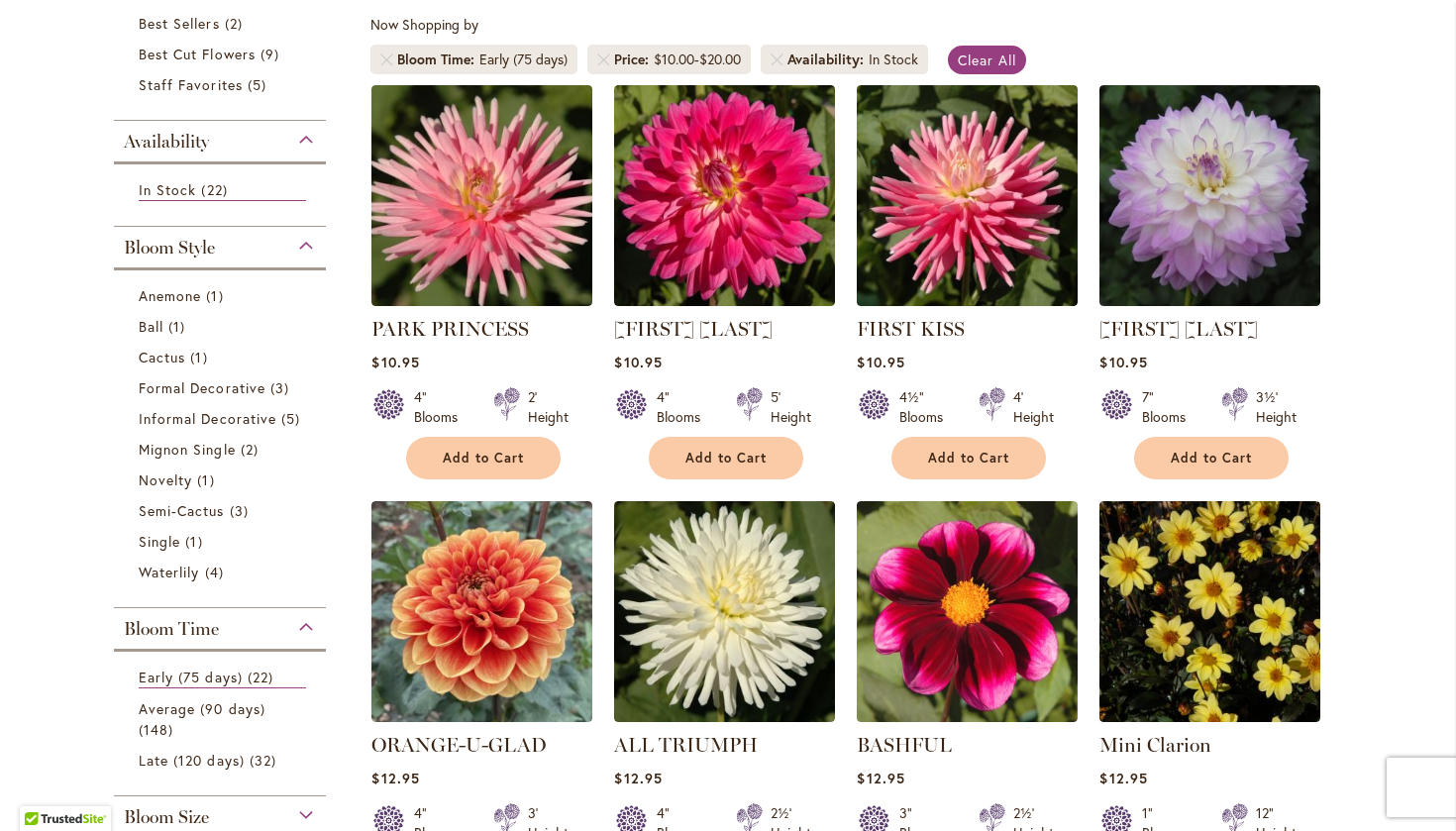 click on "Bloom Style" at bounding box center (169, 248) 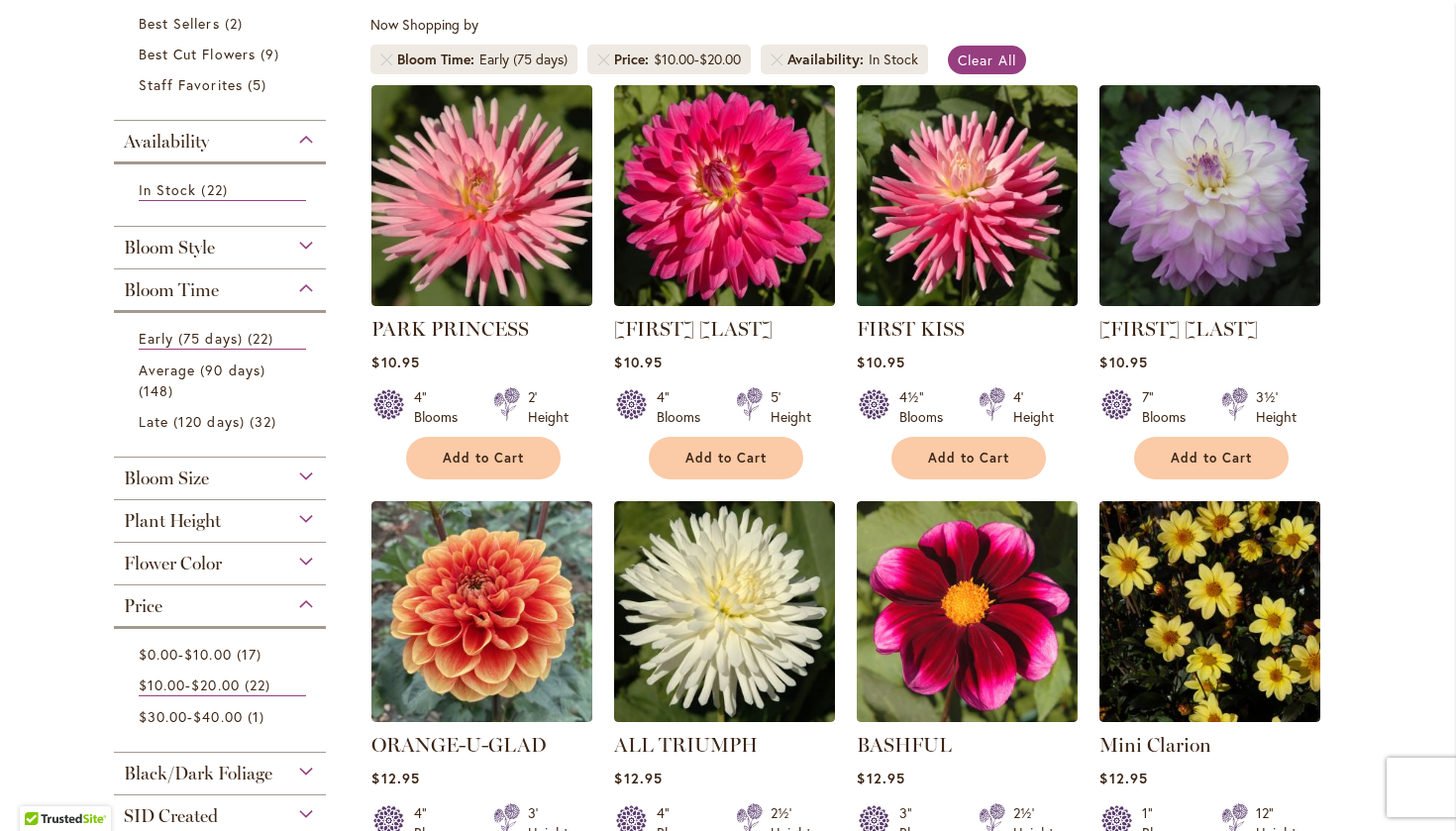 click on "Bloom Style" at bounding box center [169, 248] 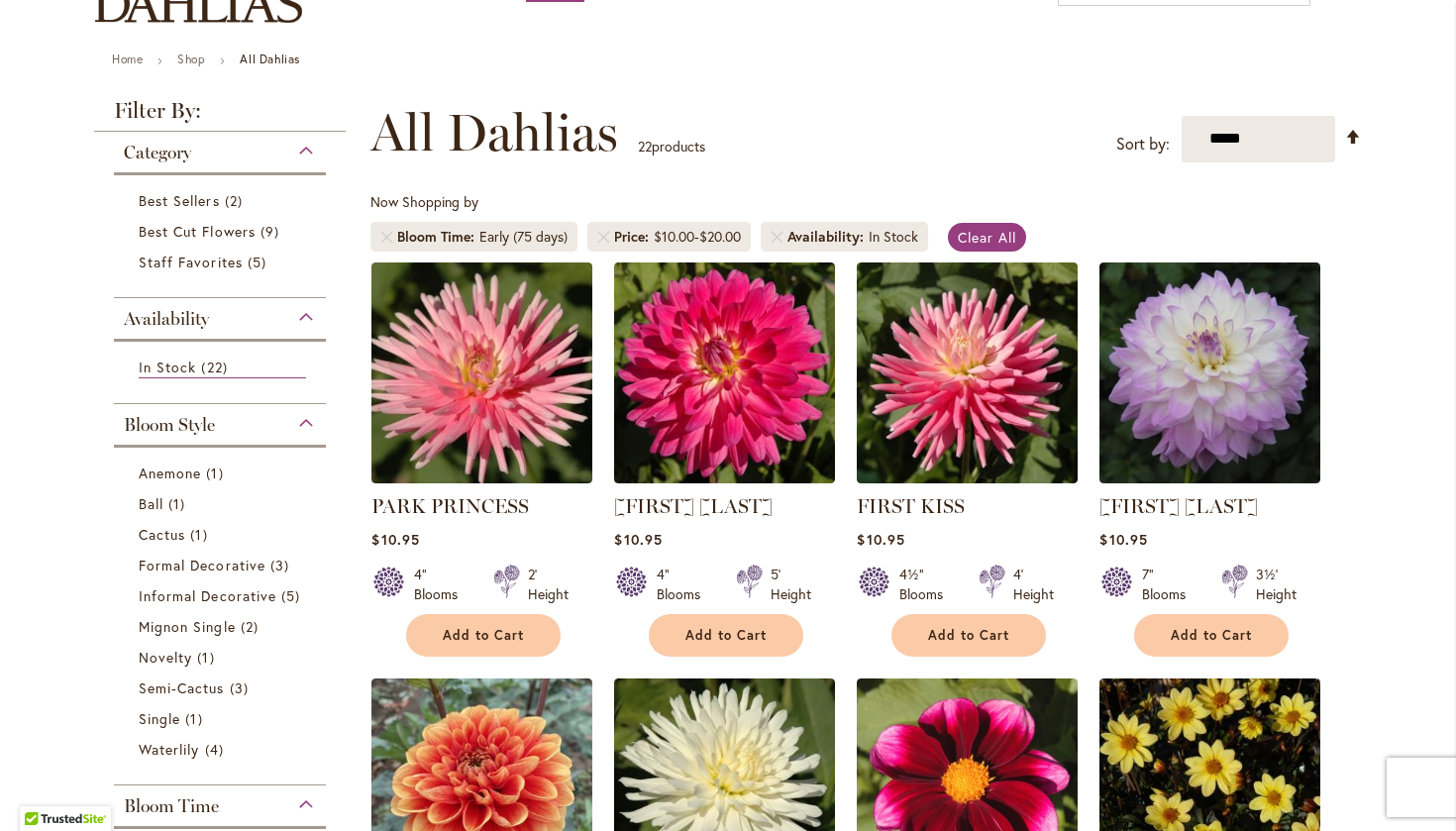 scroll, scrollTop: 155, scrollLeft: 0, axis: vertical 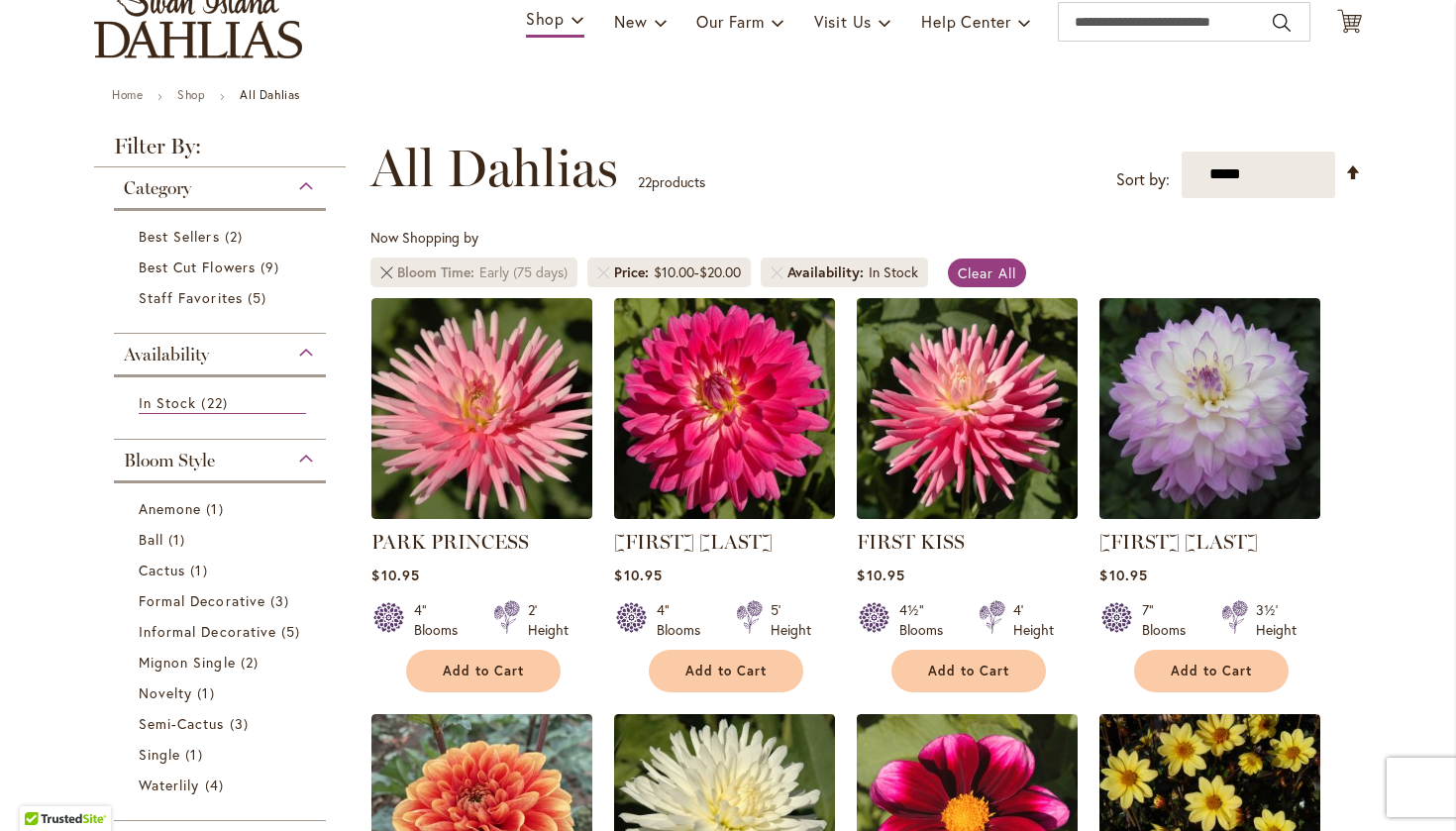 click at bounding box center [386, 272] 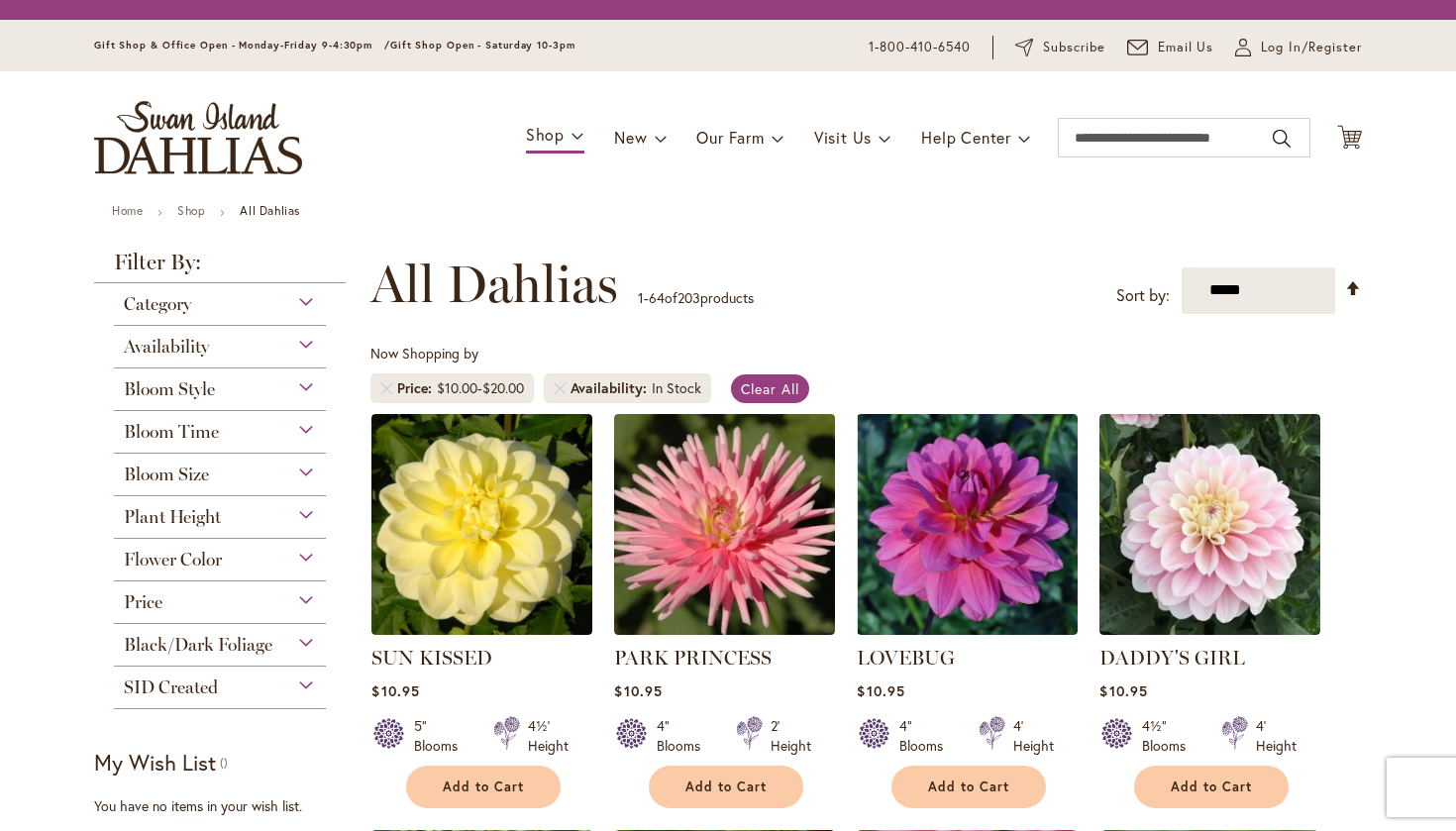scroll, scrollTop: 0, scrollLeft: 0, axis: both 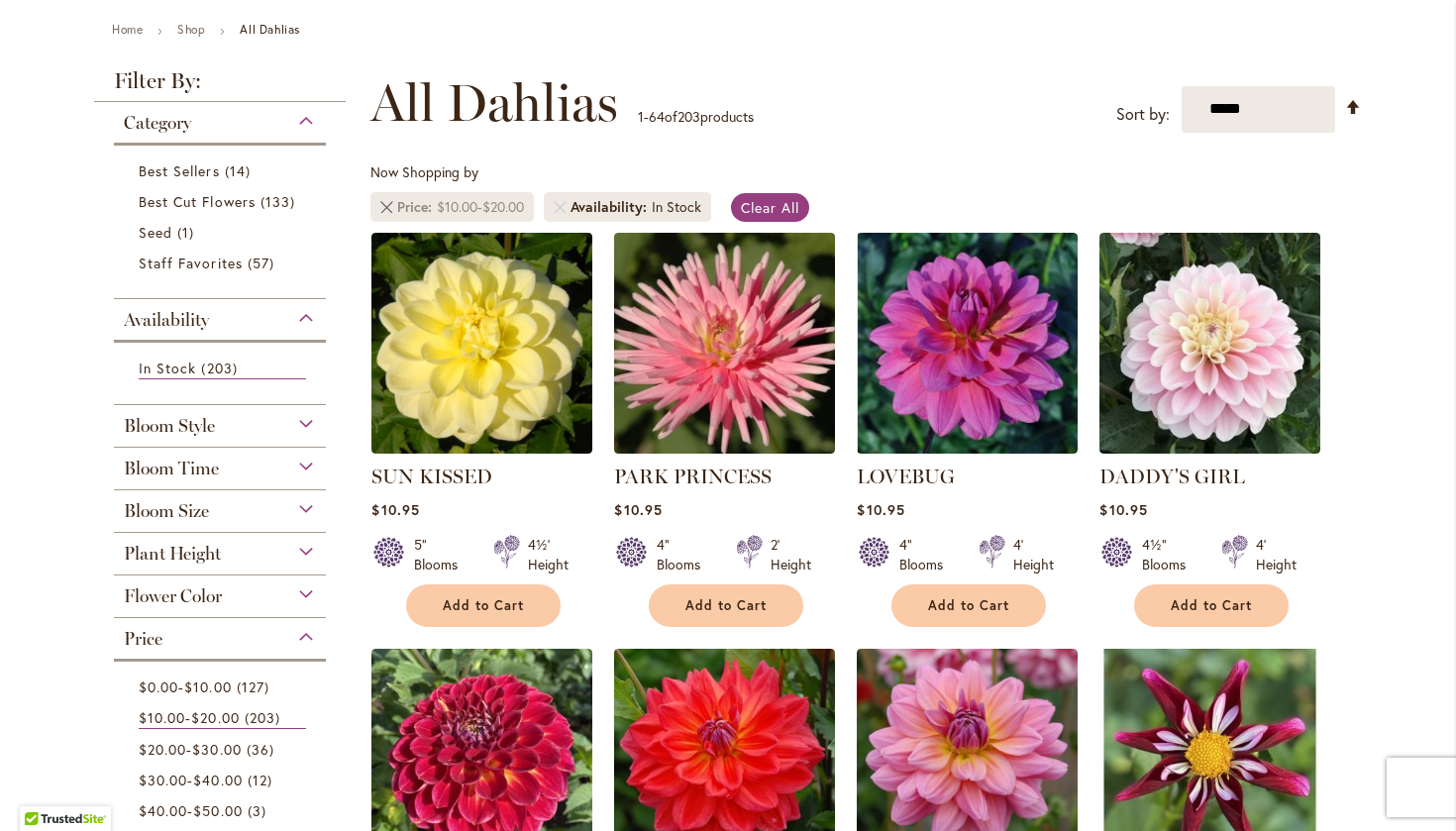 click at bounding box center (386, 207) 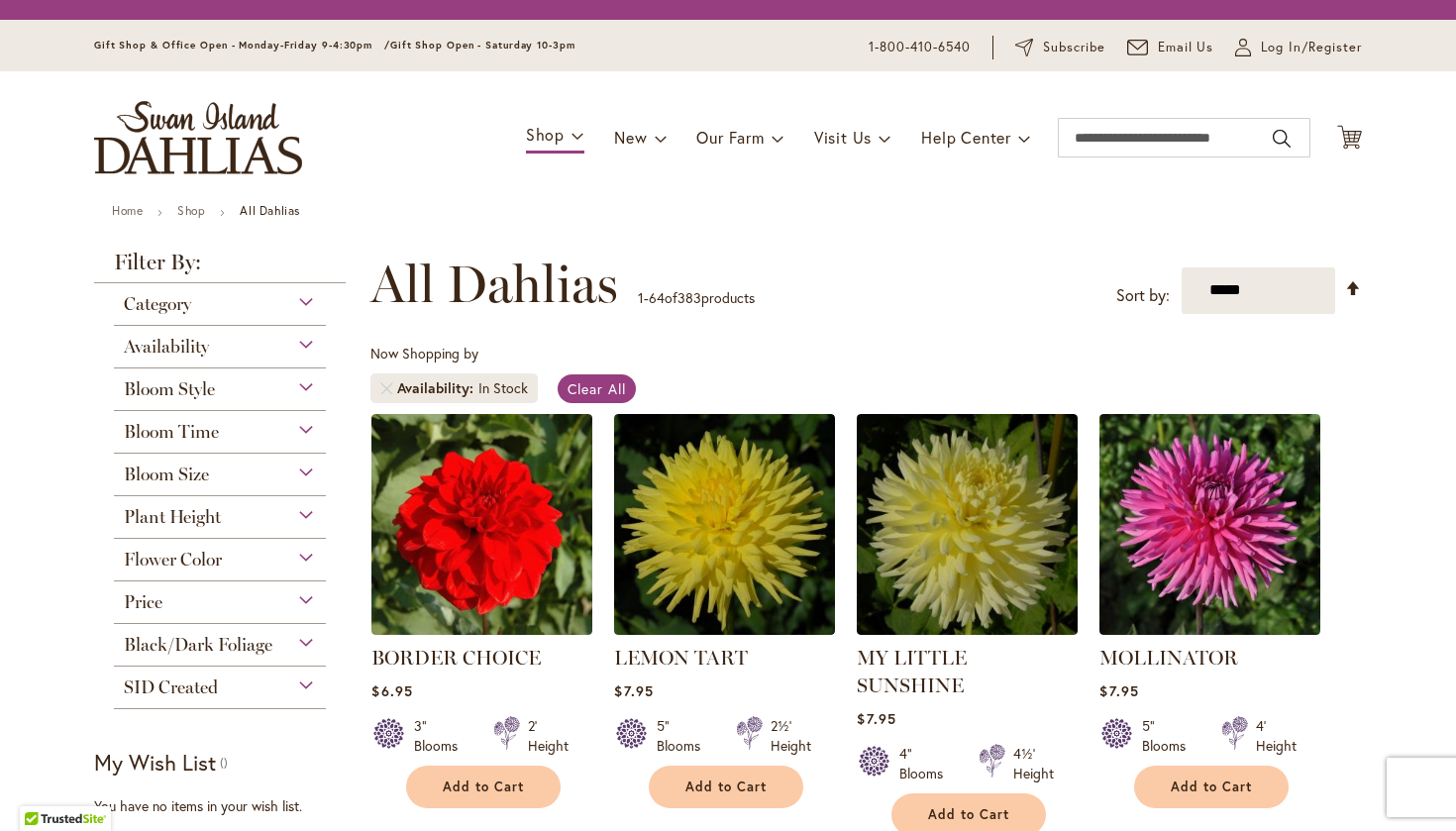 scroll, scrollTop: 0, scrollLeft: 0, axis: both 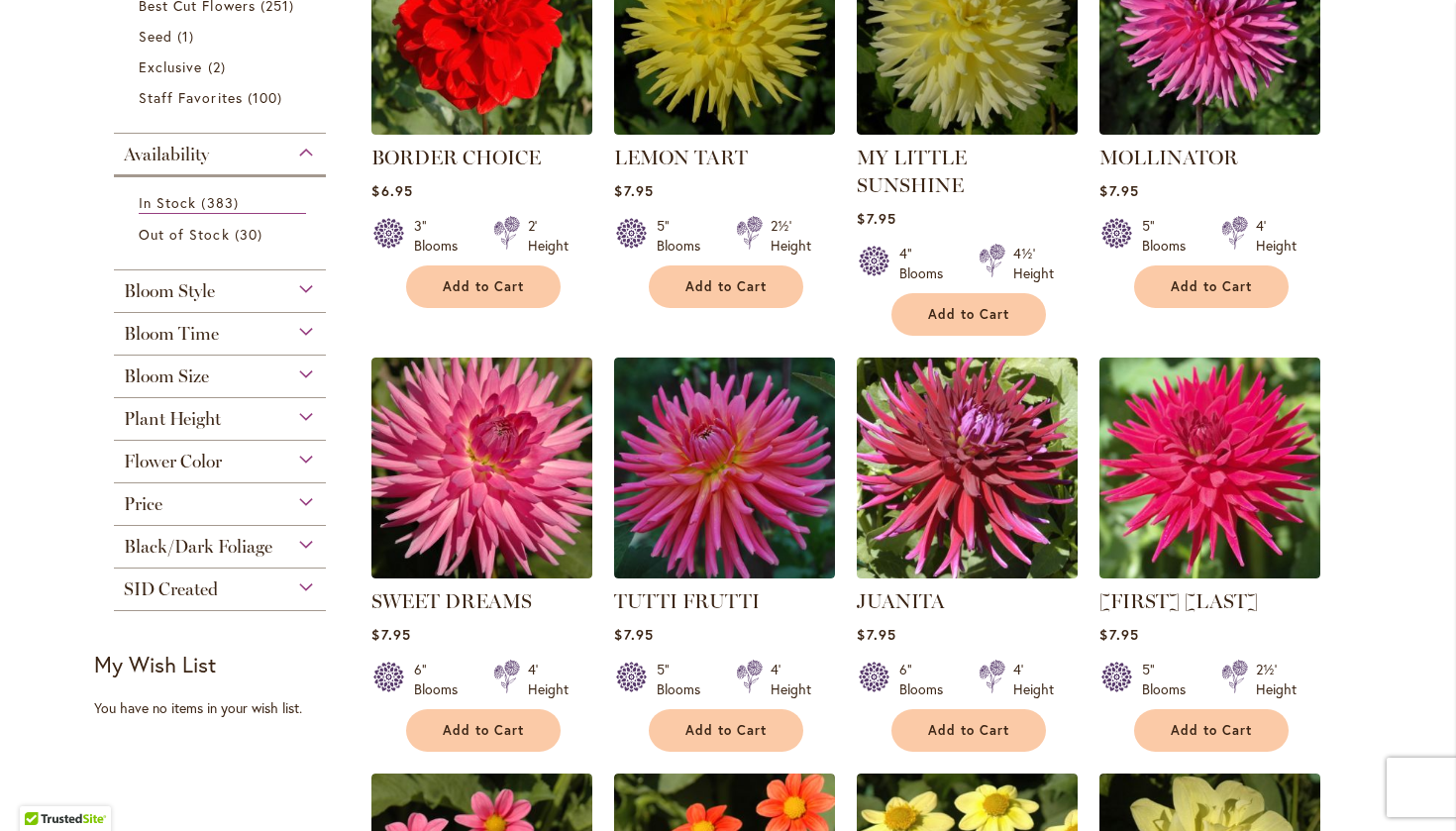 click on "Bloom Size" at bounding box center (166, 376) 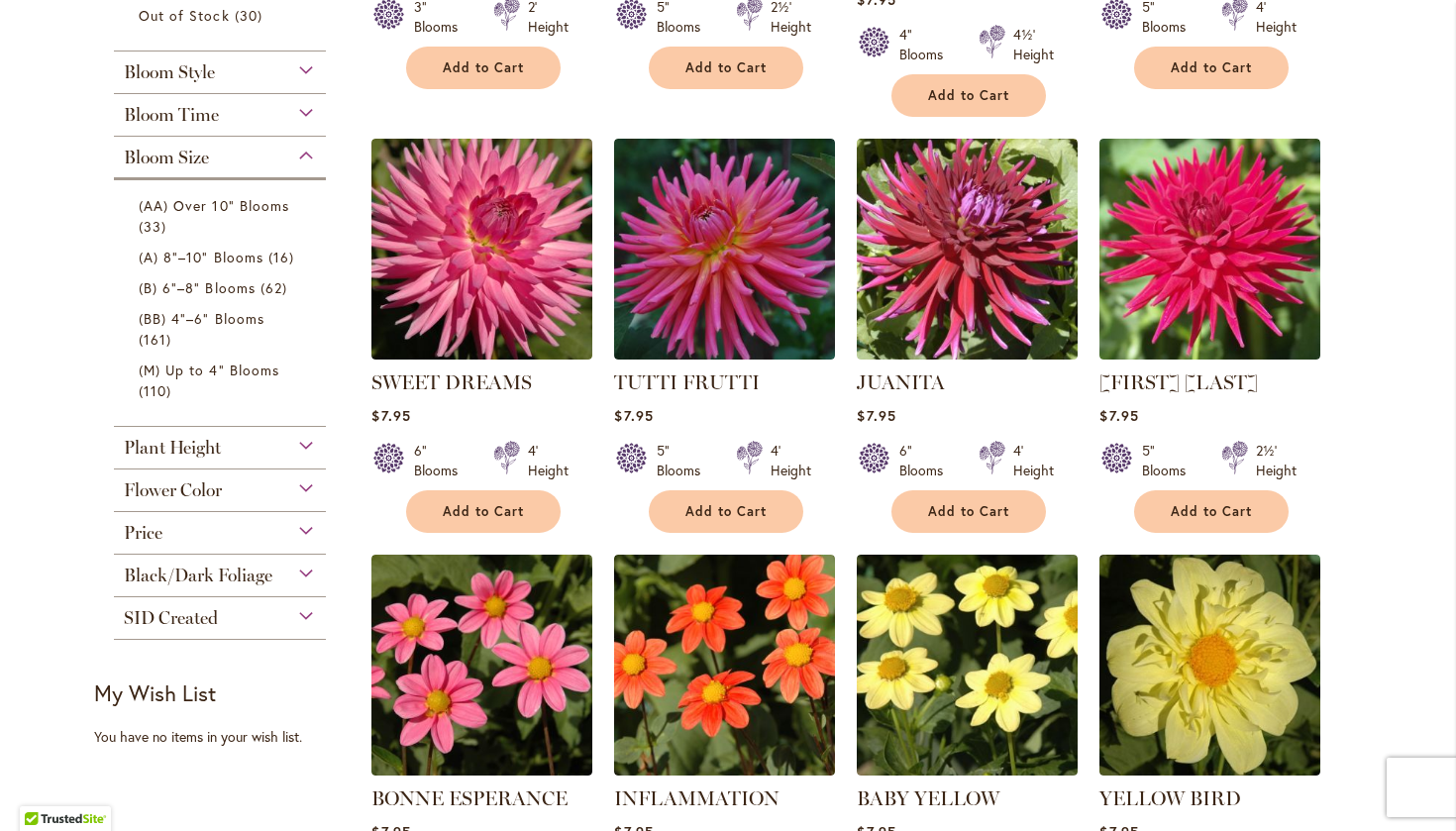 scroll, scrollTop: 770, scrollLeft: 0, axis: vertical 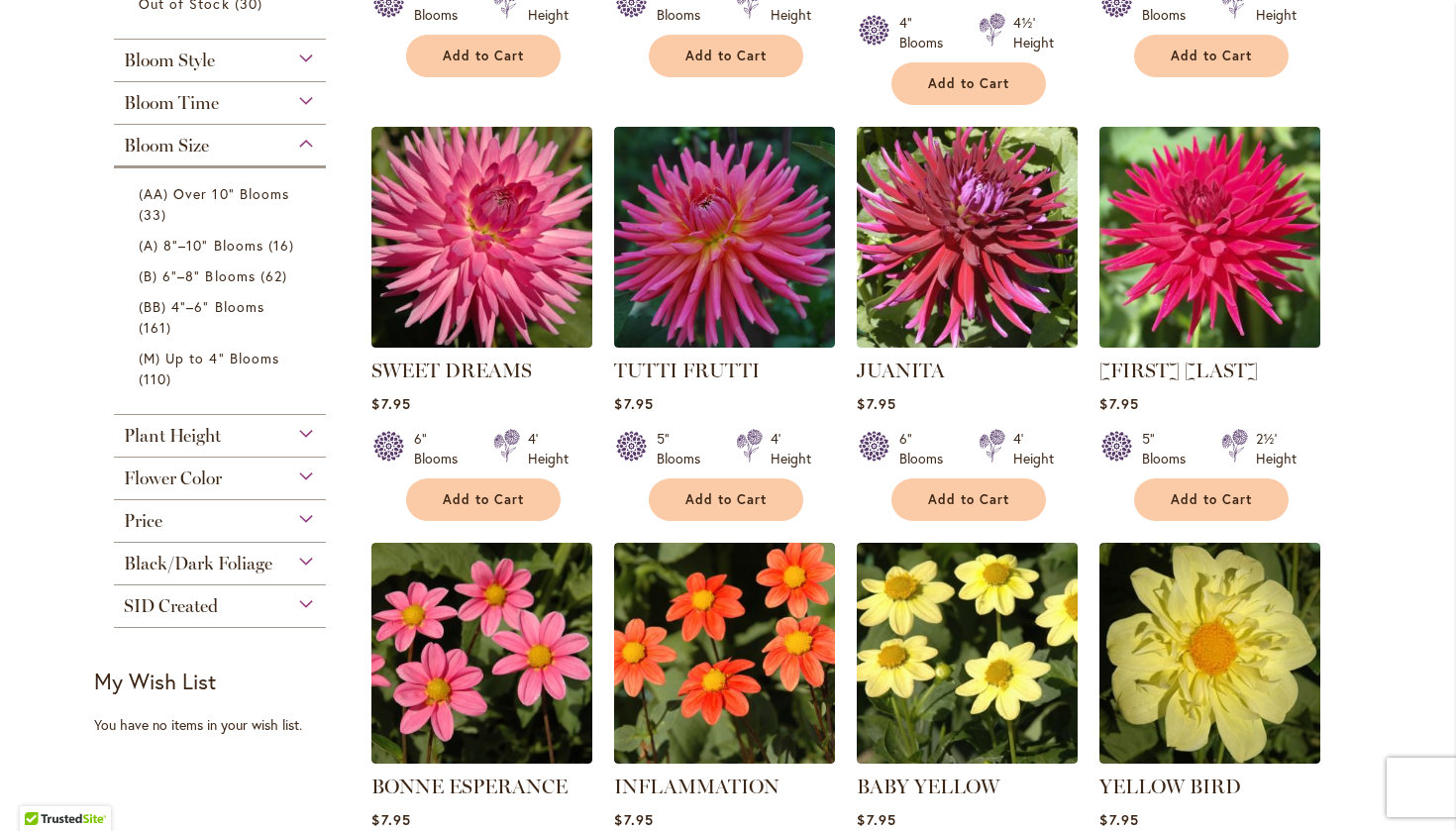 click on "Price" at bounding box center (143, 521) 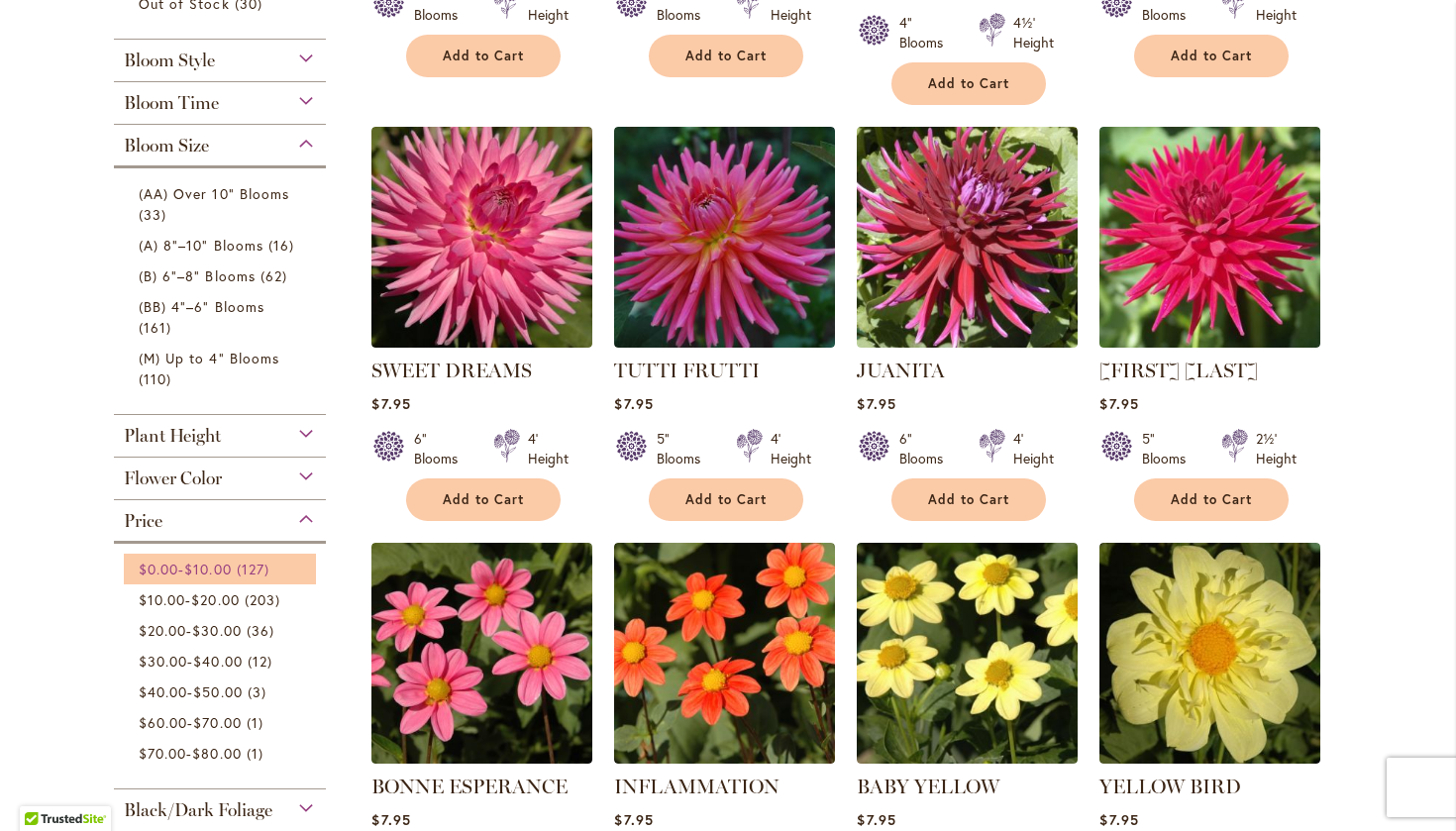 click on "$0.00" at bounding box center [158, 569] 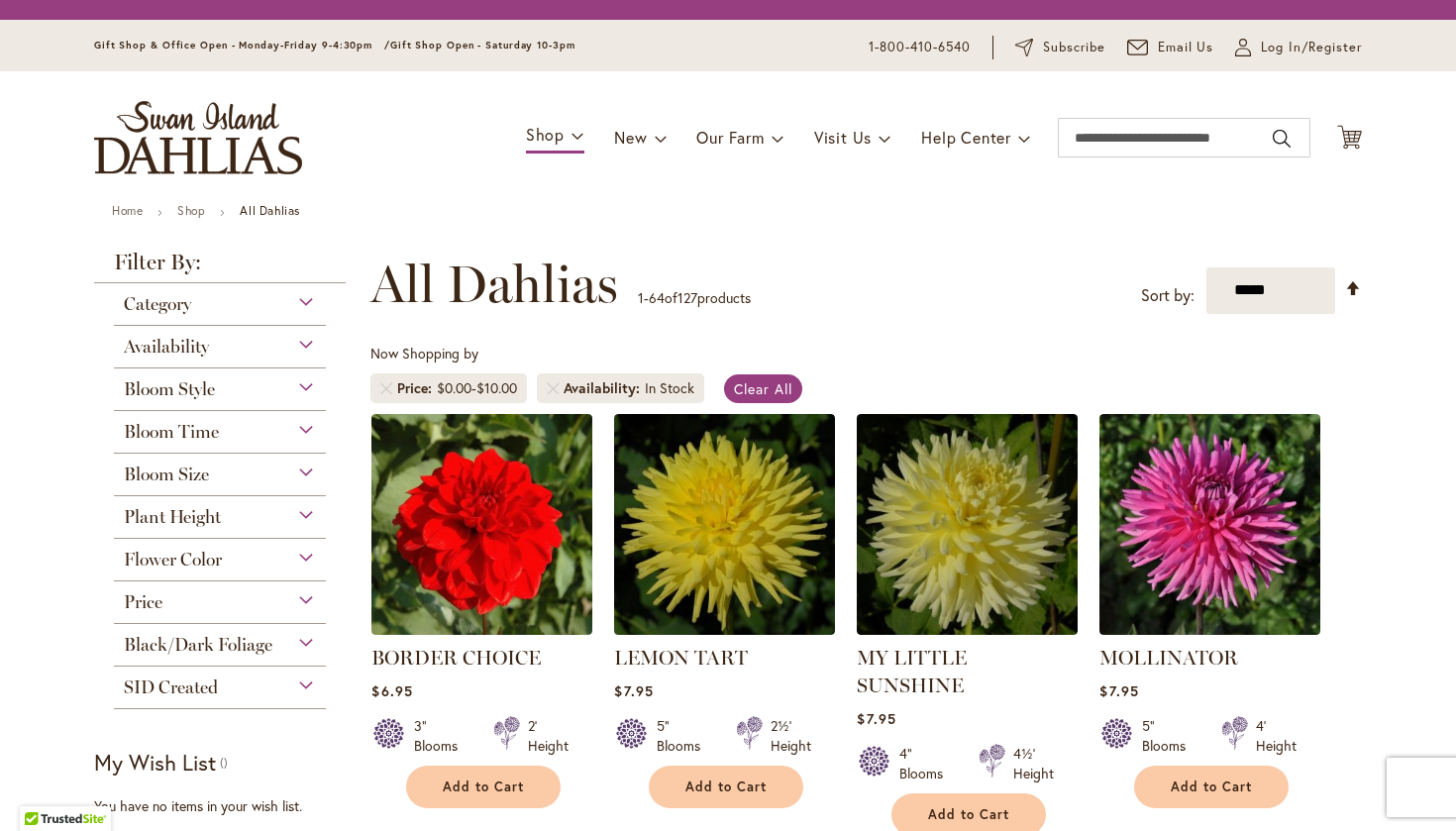 scroll, scrollTop: 0, scrollLeft: 0, axis: both 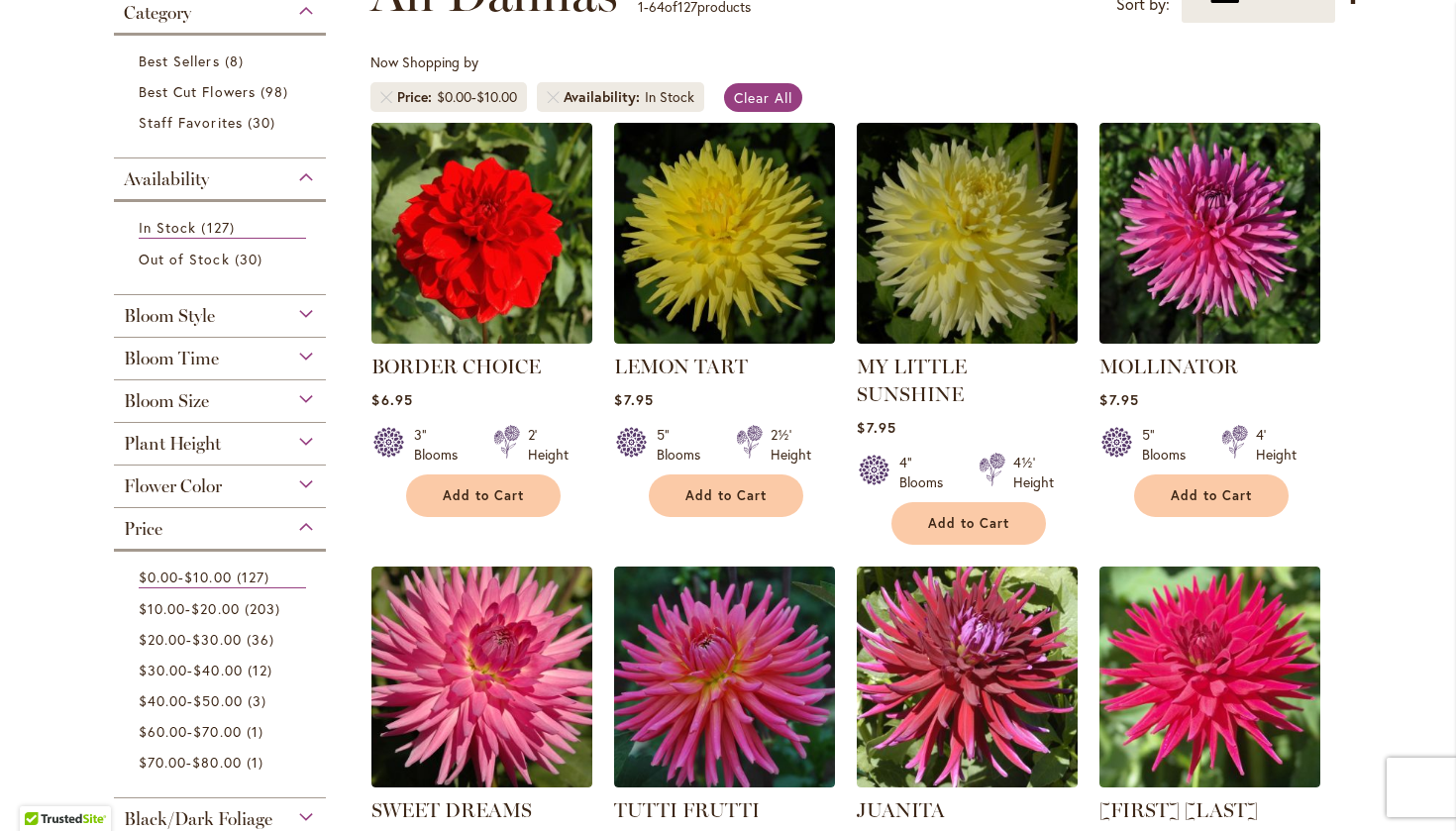 click on "Bloom Size" at bounding box center (166, 401) 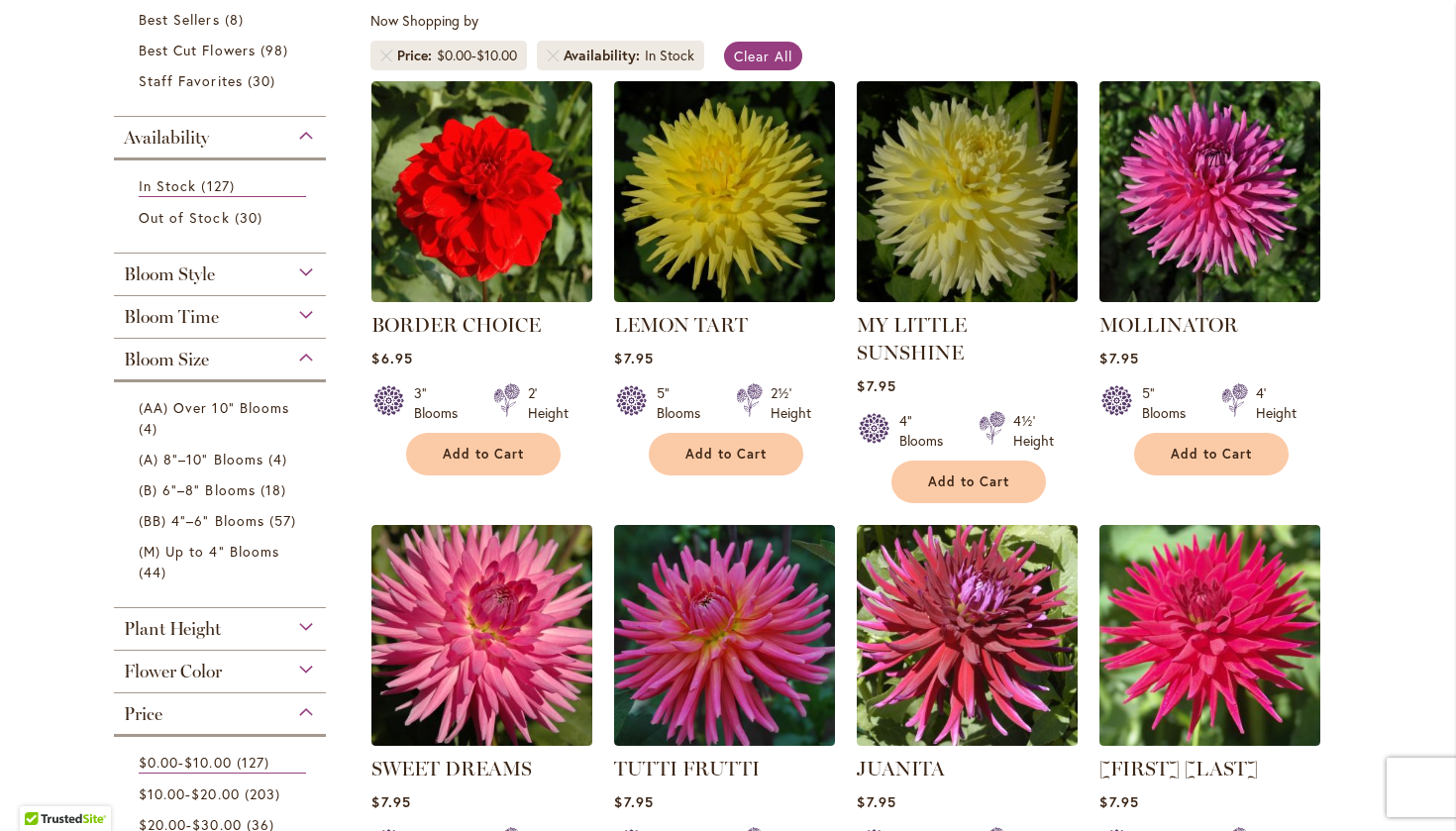 scroll, scrollTop: 372, scrollLeft: 0, axis: vertical 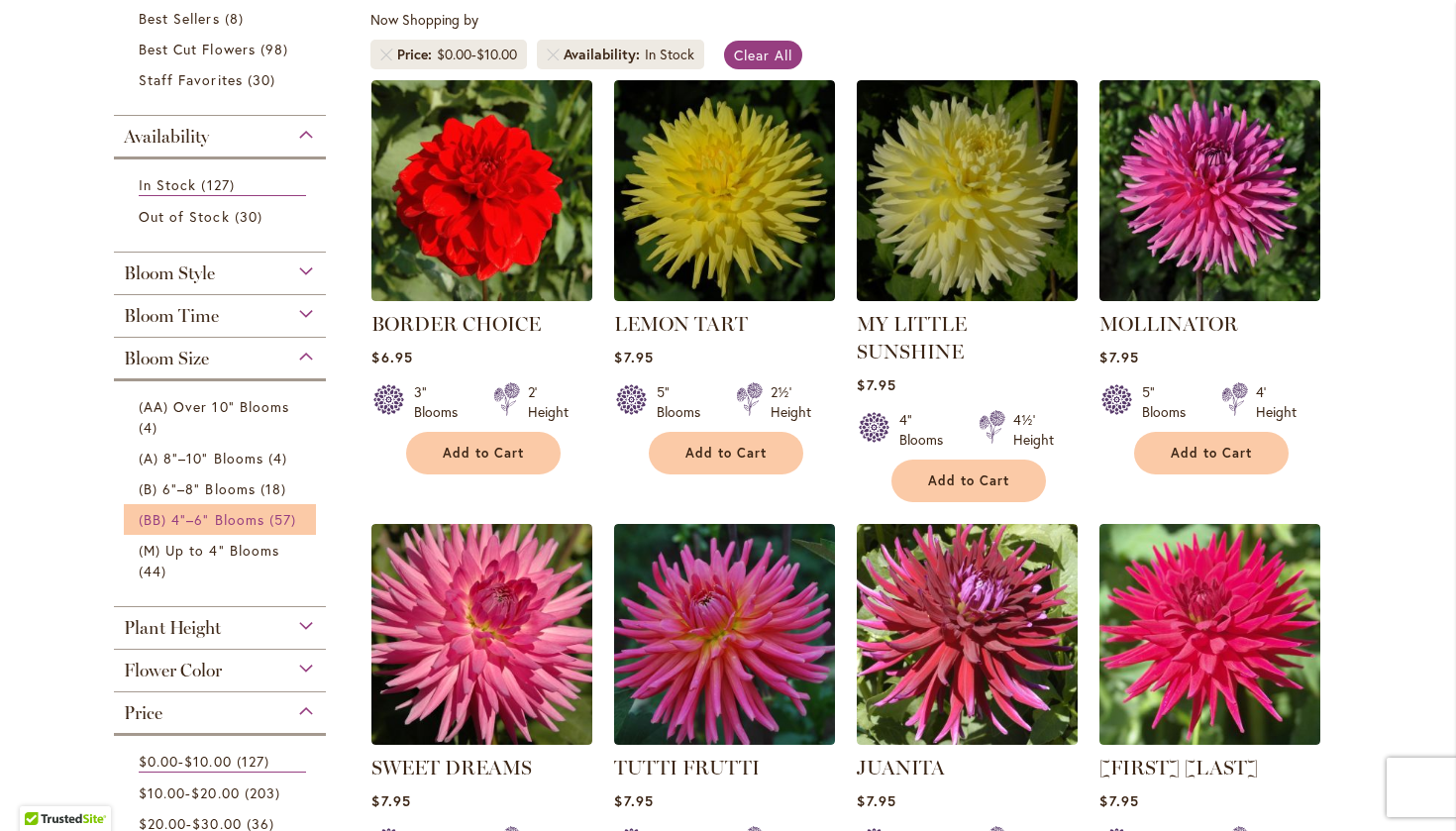 click on "(BB) 4"–6" Blooms" at bounding box center (201, 519) 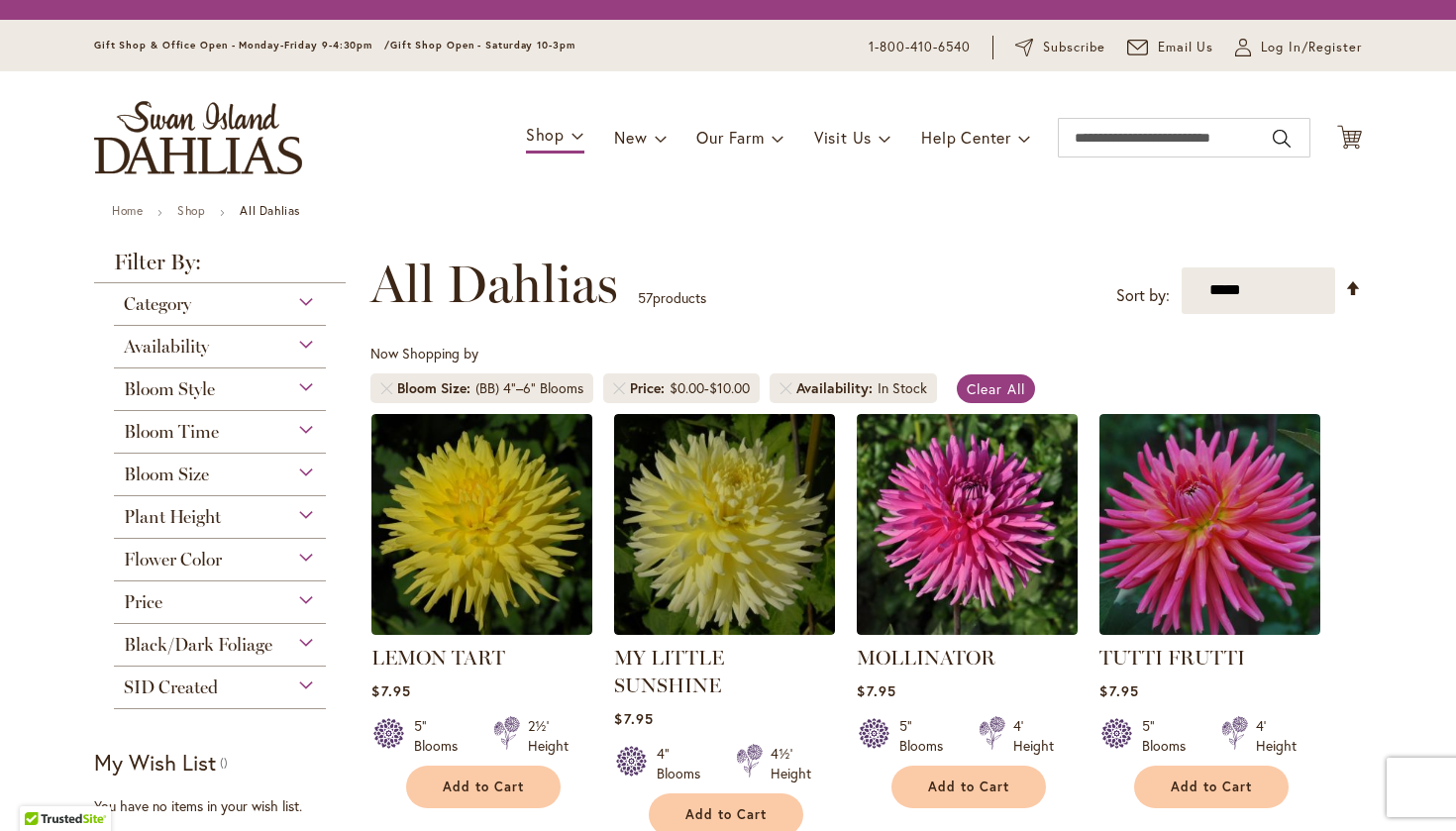 scroll, scrollTop: 0, scrollLeft: 0, axis: both 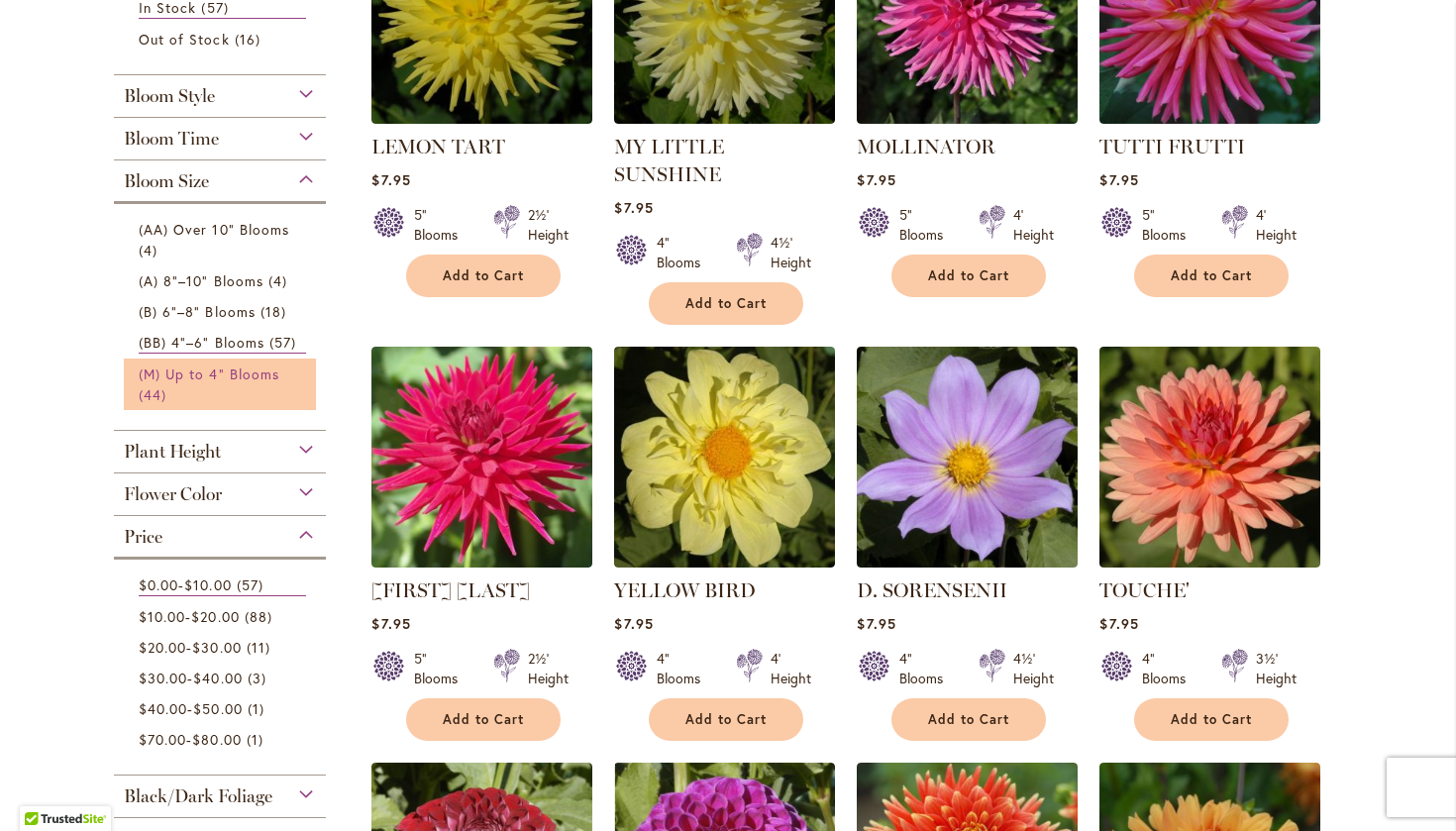 click on "44
items" at bounding box center (155, 394) 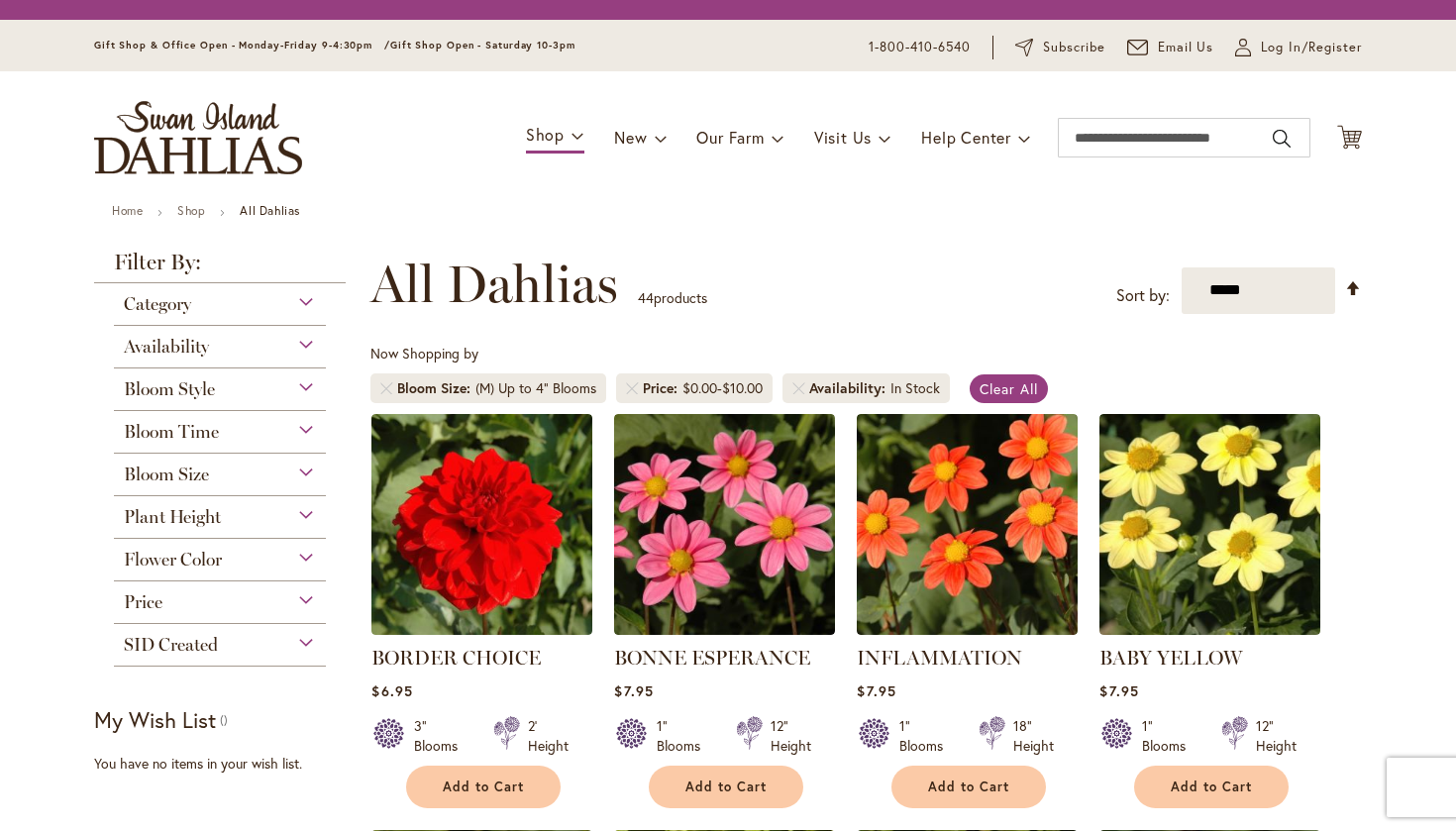 scroll, scrollTop: 0, scrollLeft: 0, axis: both 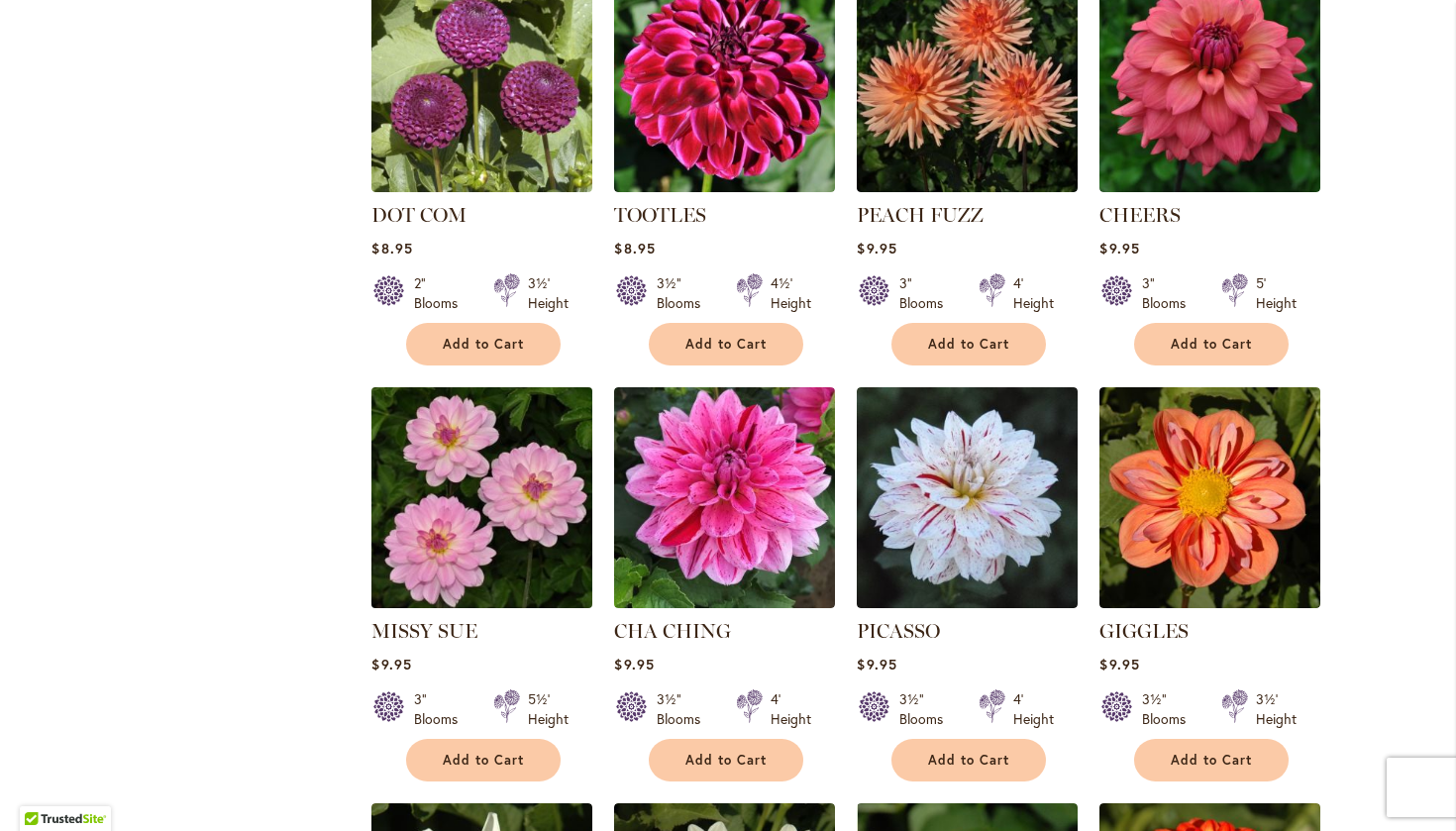 click at bounding box center [482, 497] 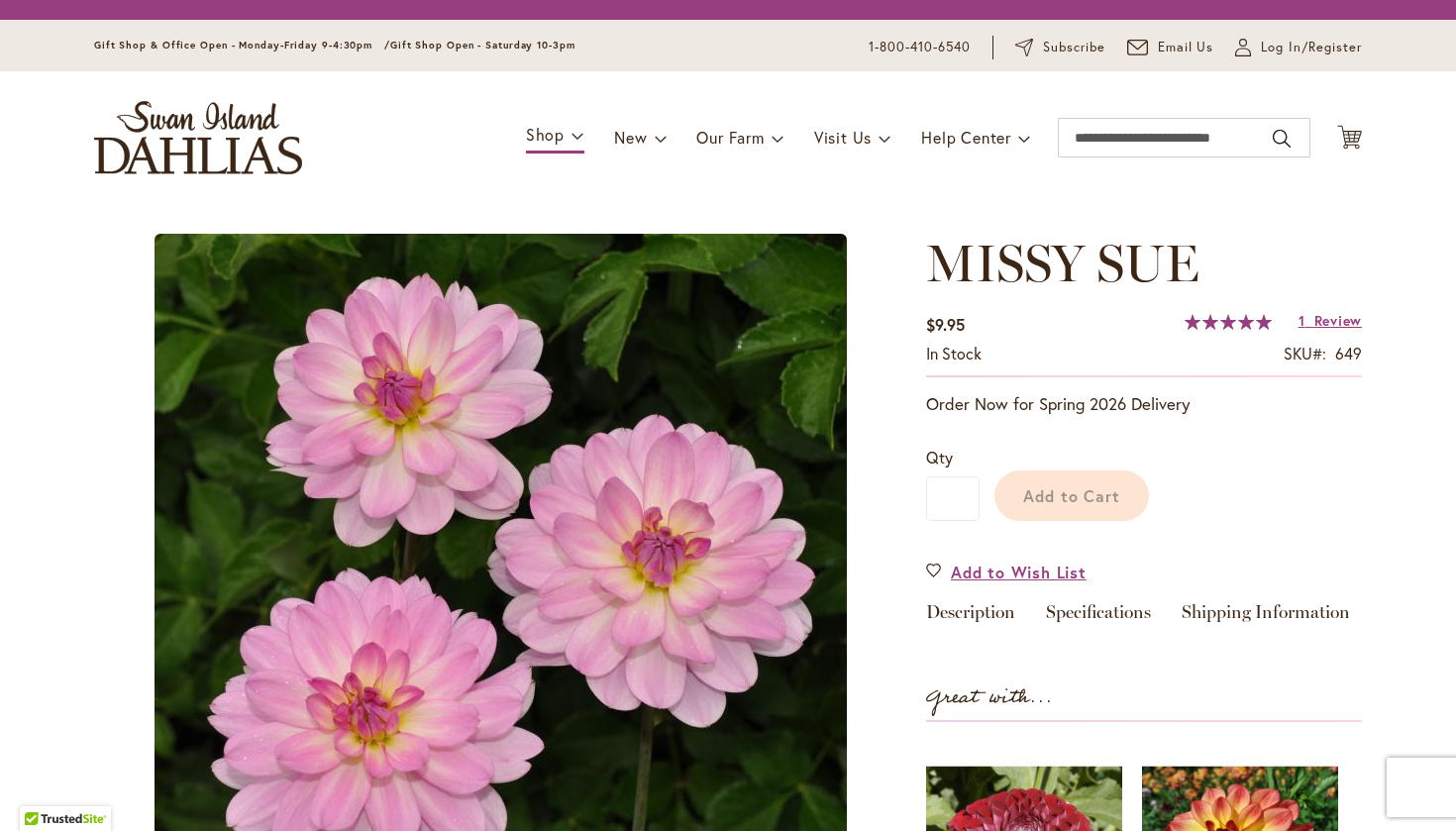 scroll, scrollTop: 0, scrollLeft: 0, axis: both 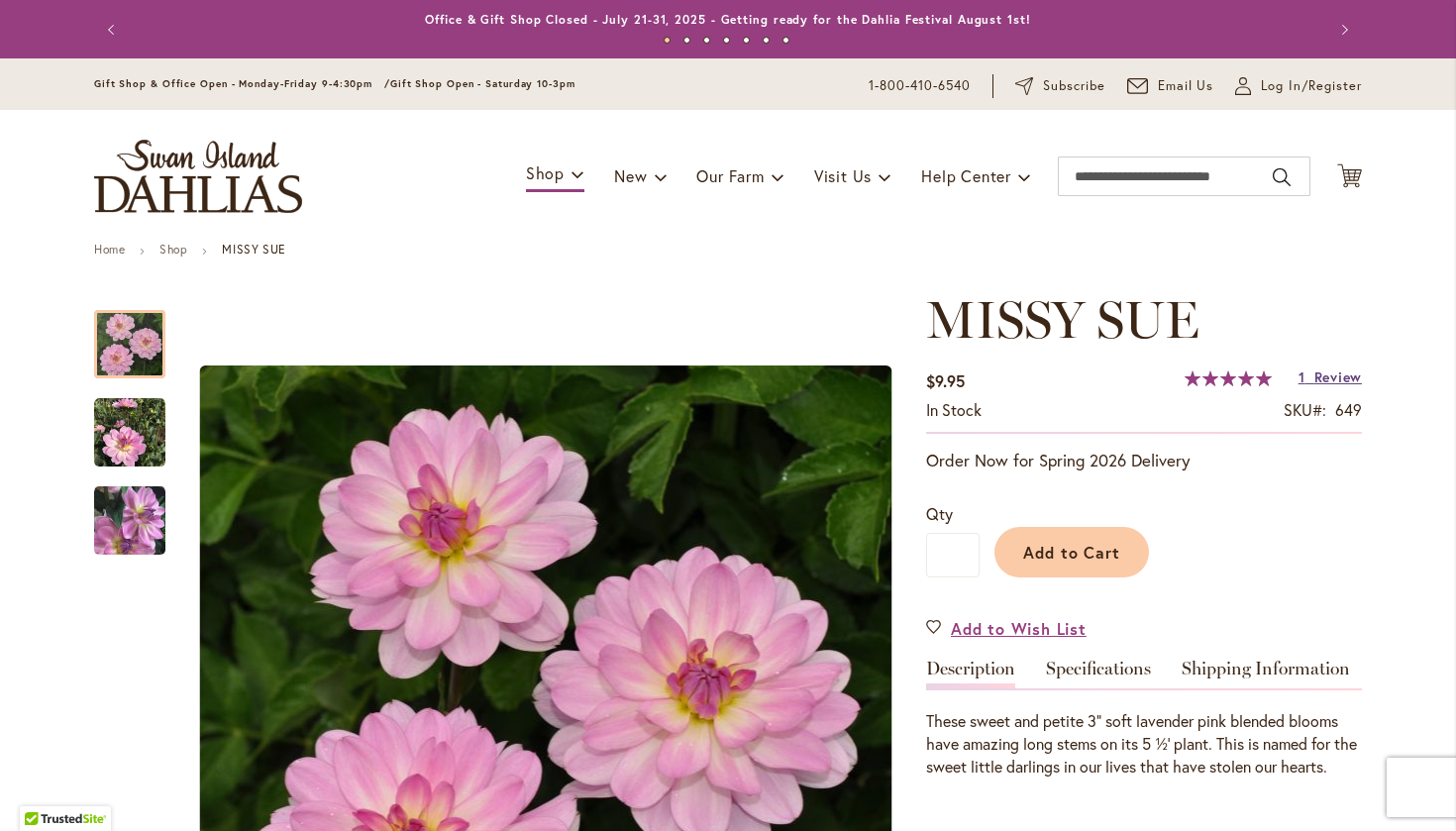 click on "Review" at bounding box center [1338, 376] 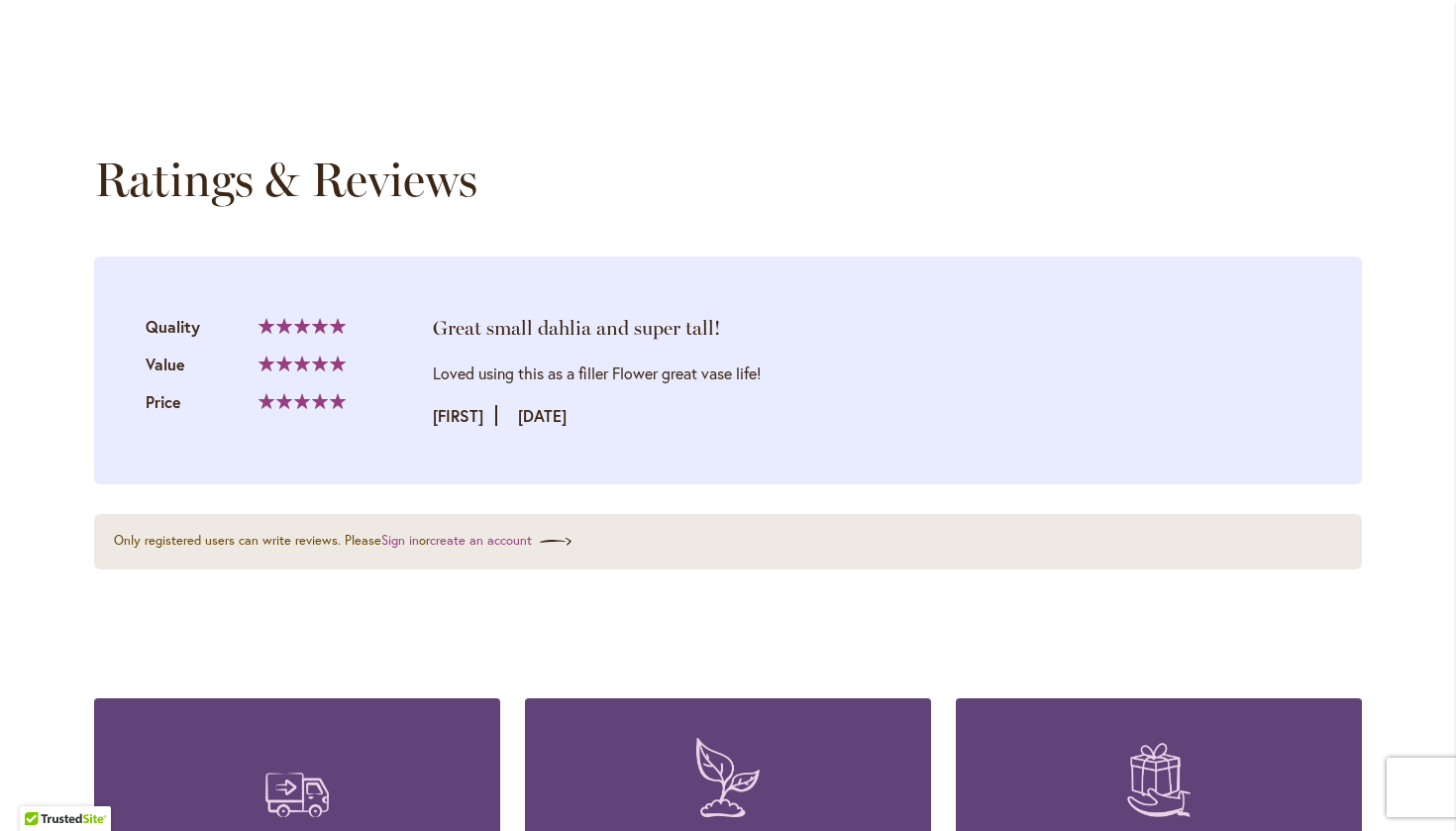 scroll, scrollTop: 2000, scrollLeft: 0, axis: vertical 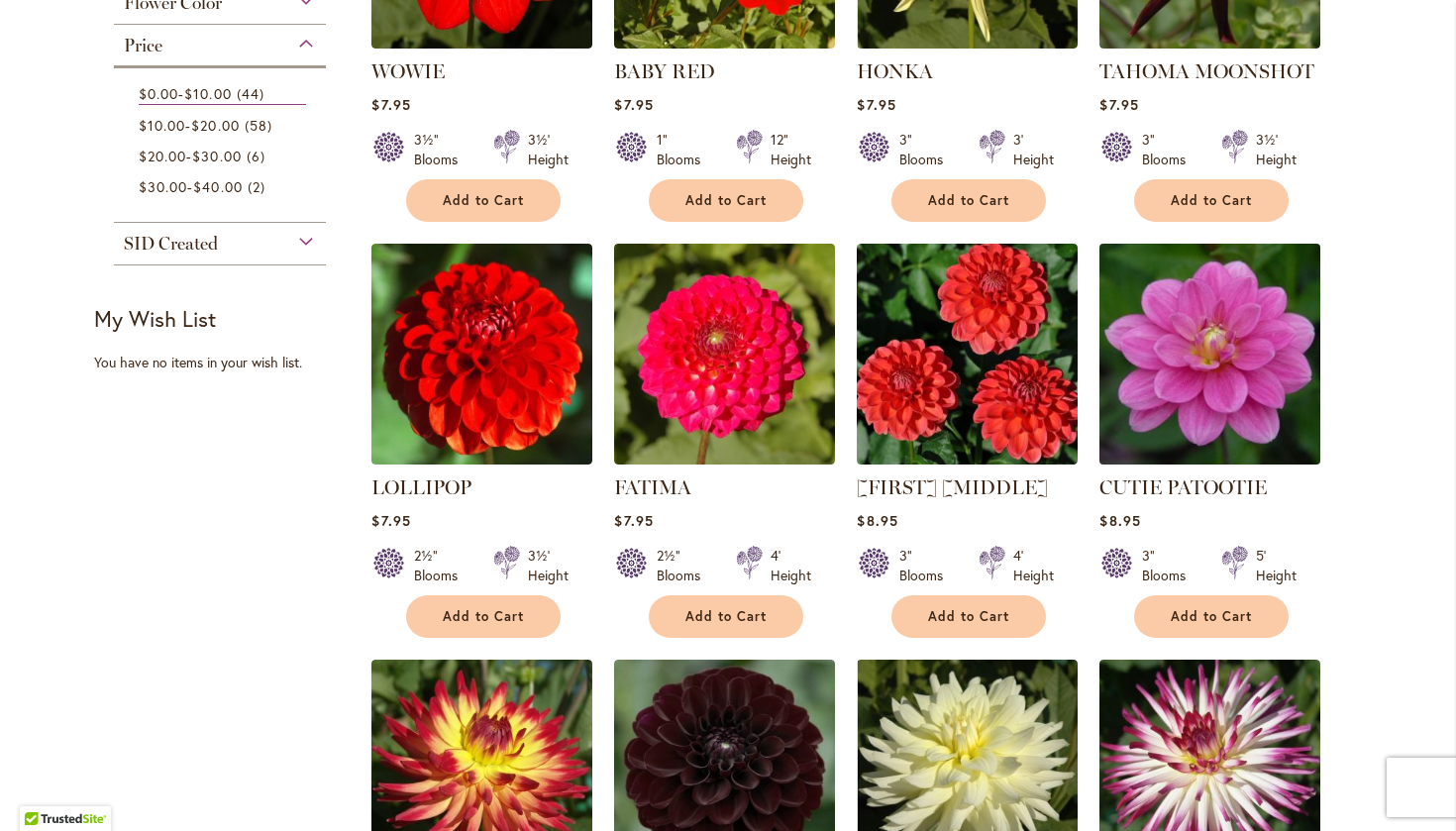 click at bounding box center [1210, 354] 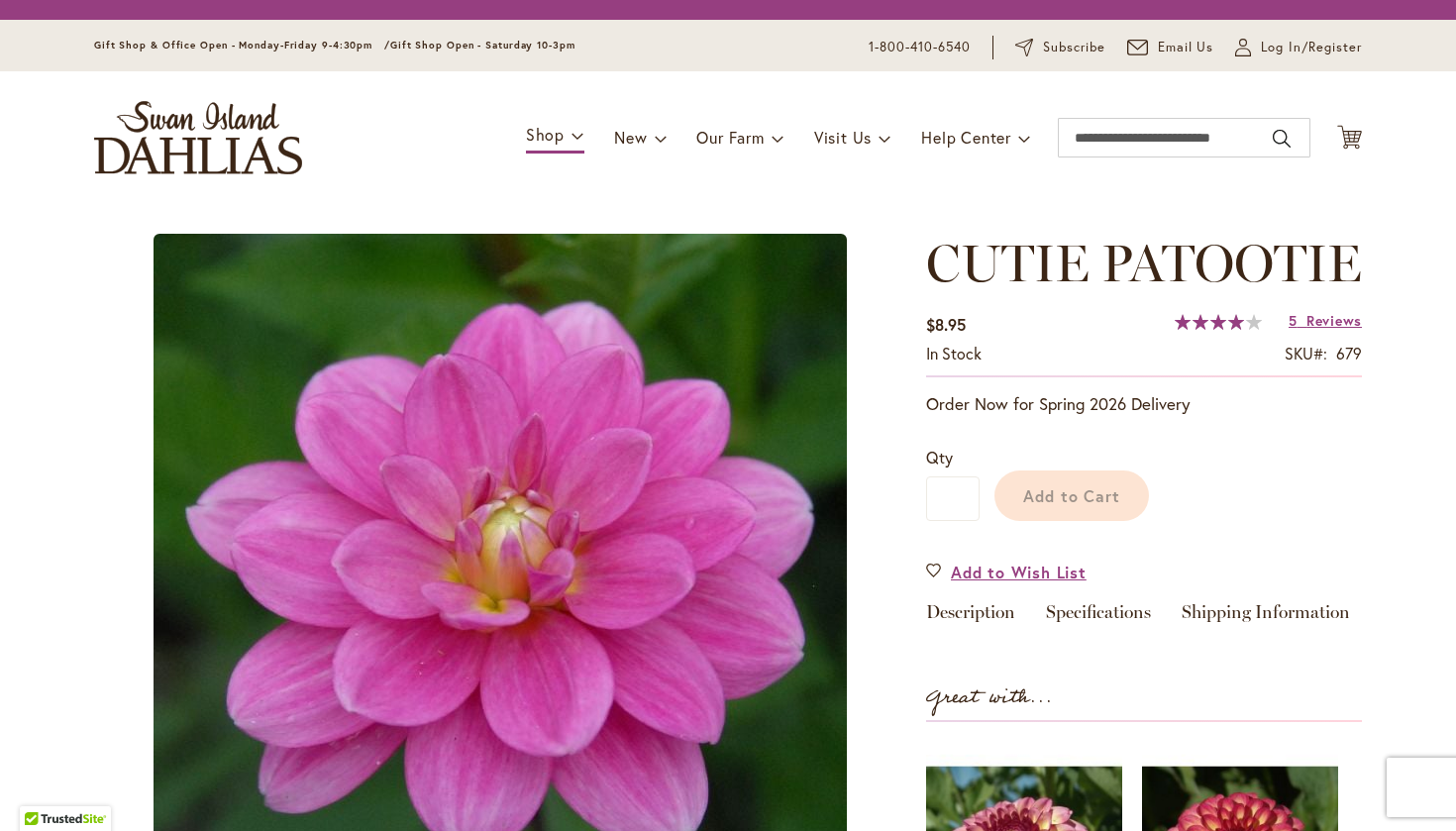 scroll, scrollTop: 0, scrollLeft: 0, axis: both 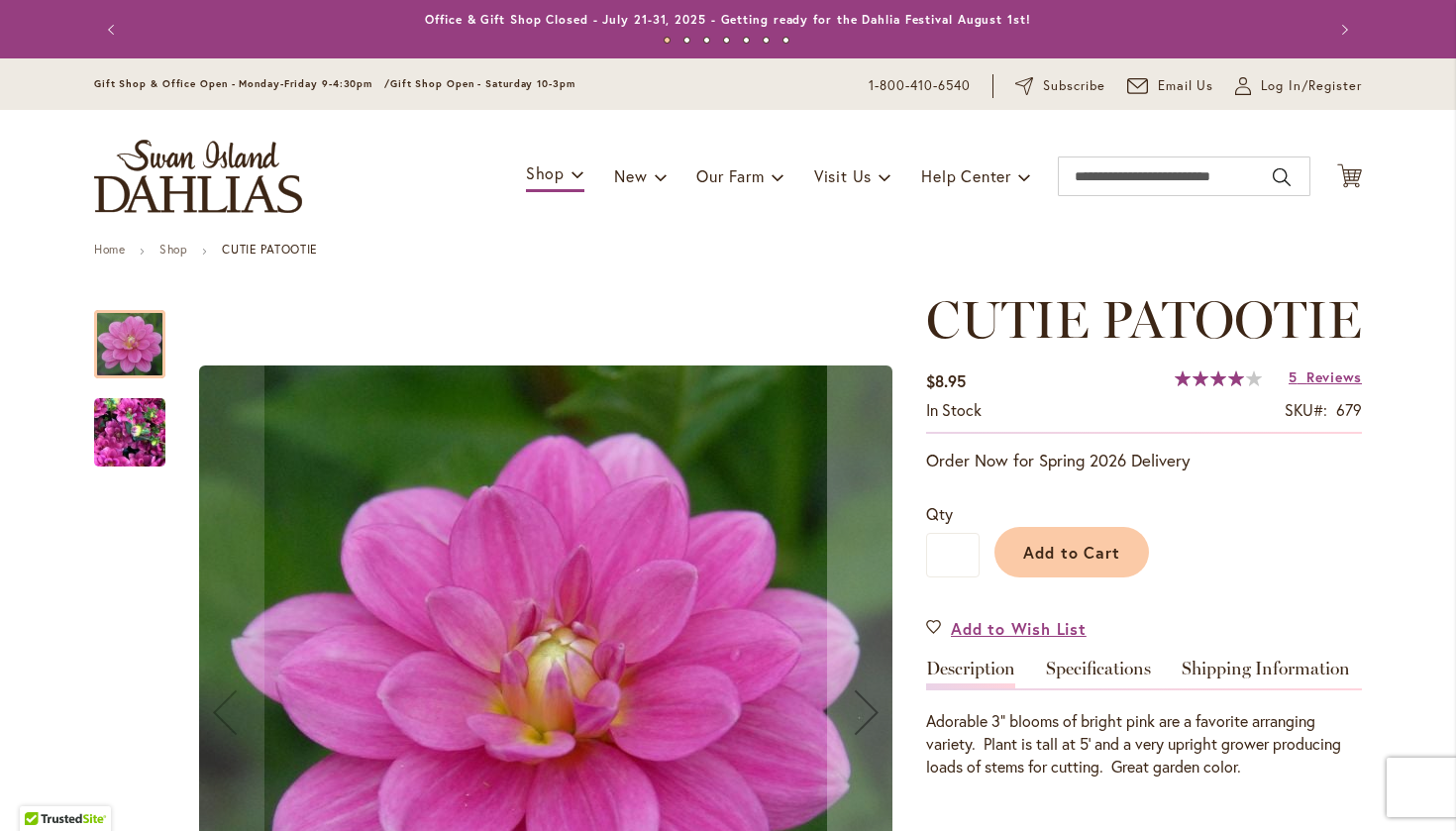click on "81                          % of  100" at bounding box center (1209, 378) 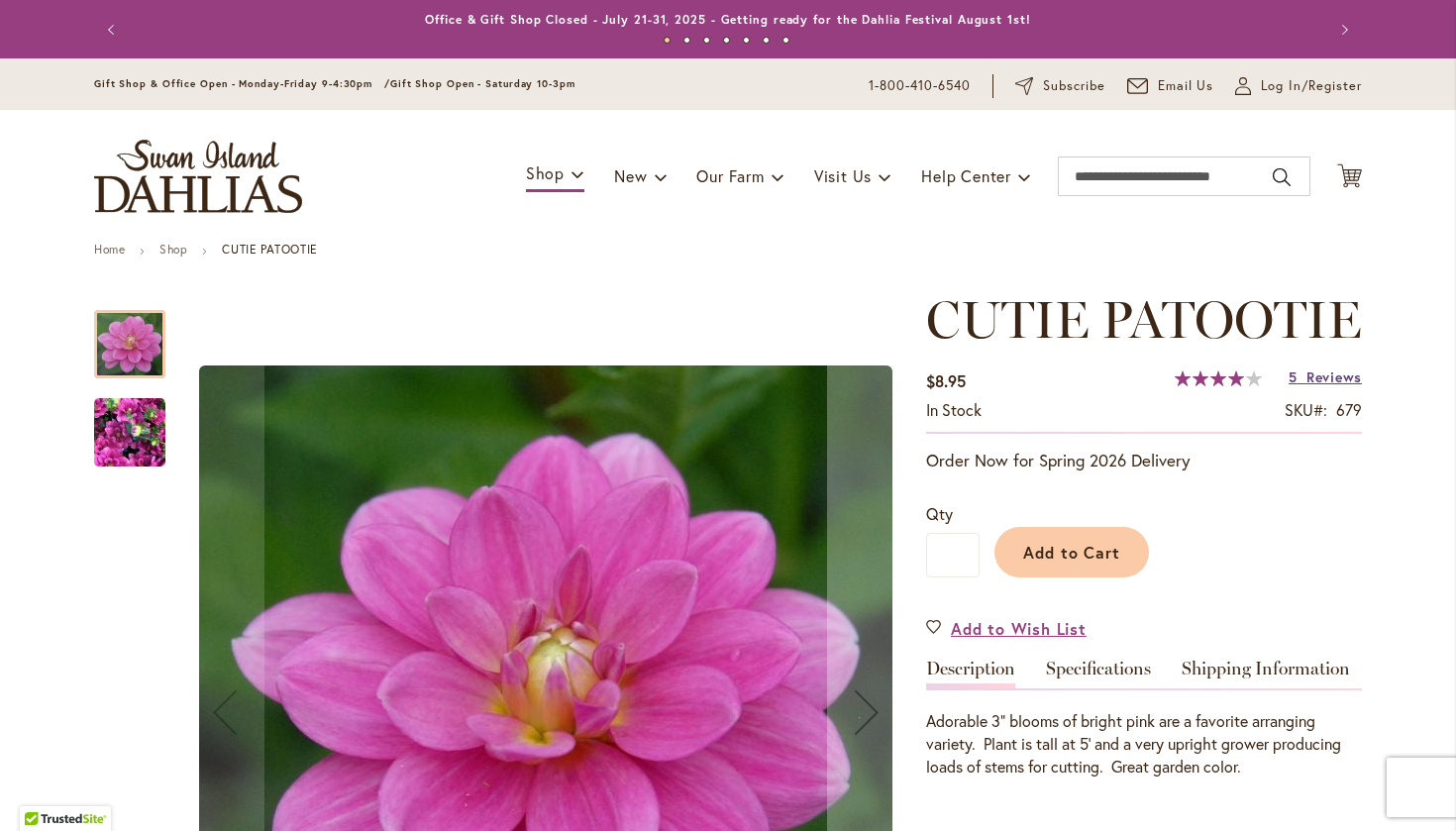 click on "5" at bounding box center (1293, 376) 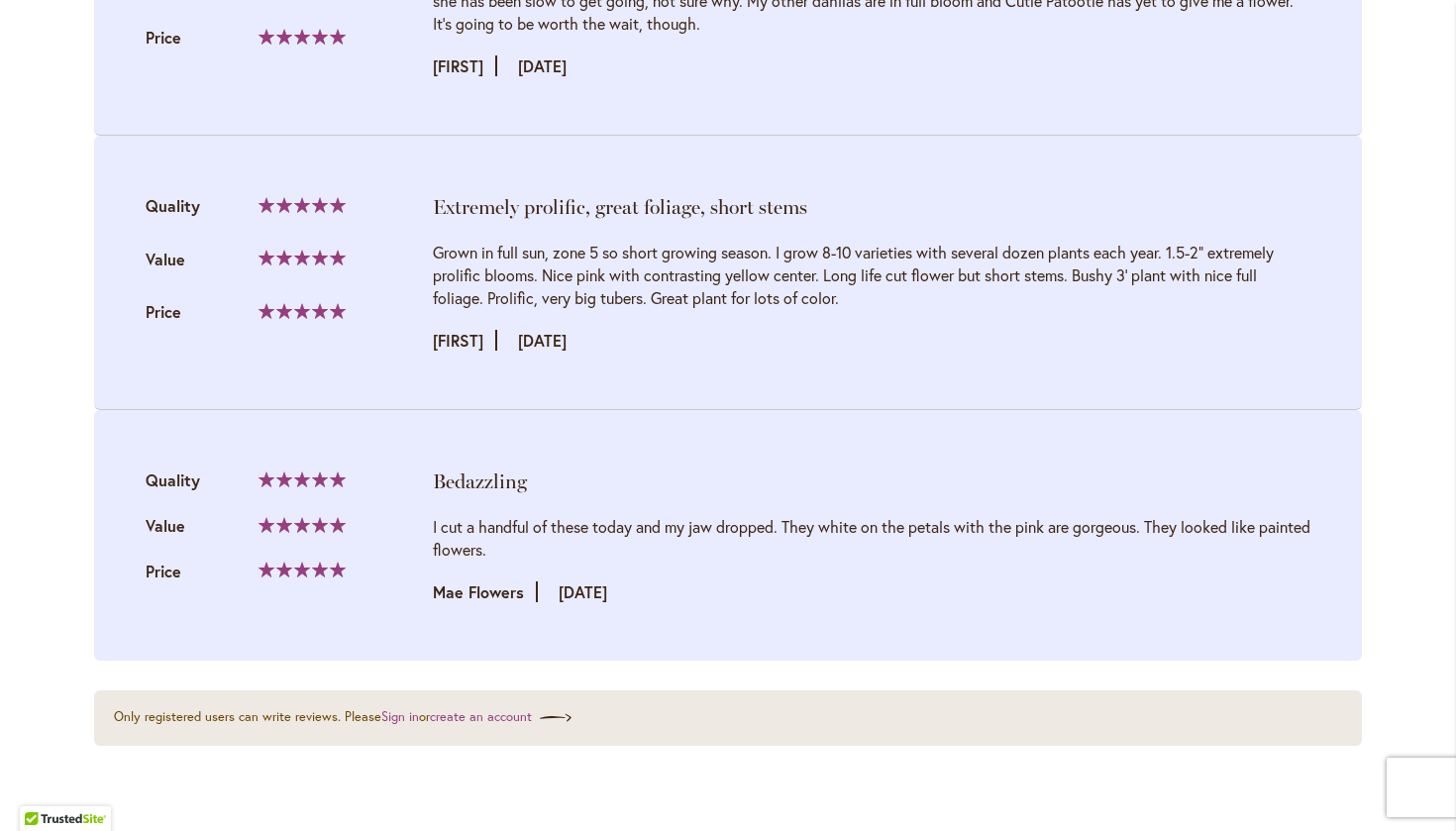 scroll, scrollTop: 2828, scrollLeft: 0, axis: vertical 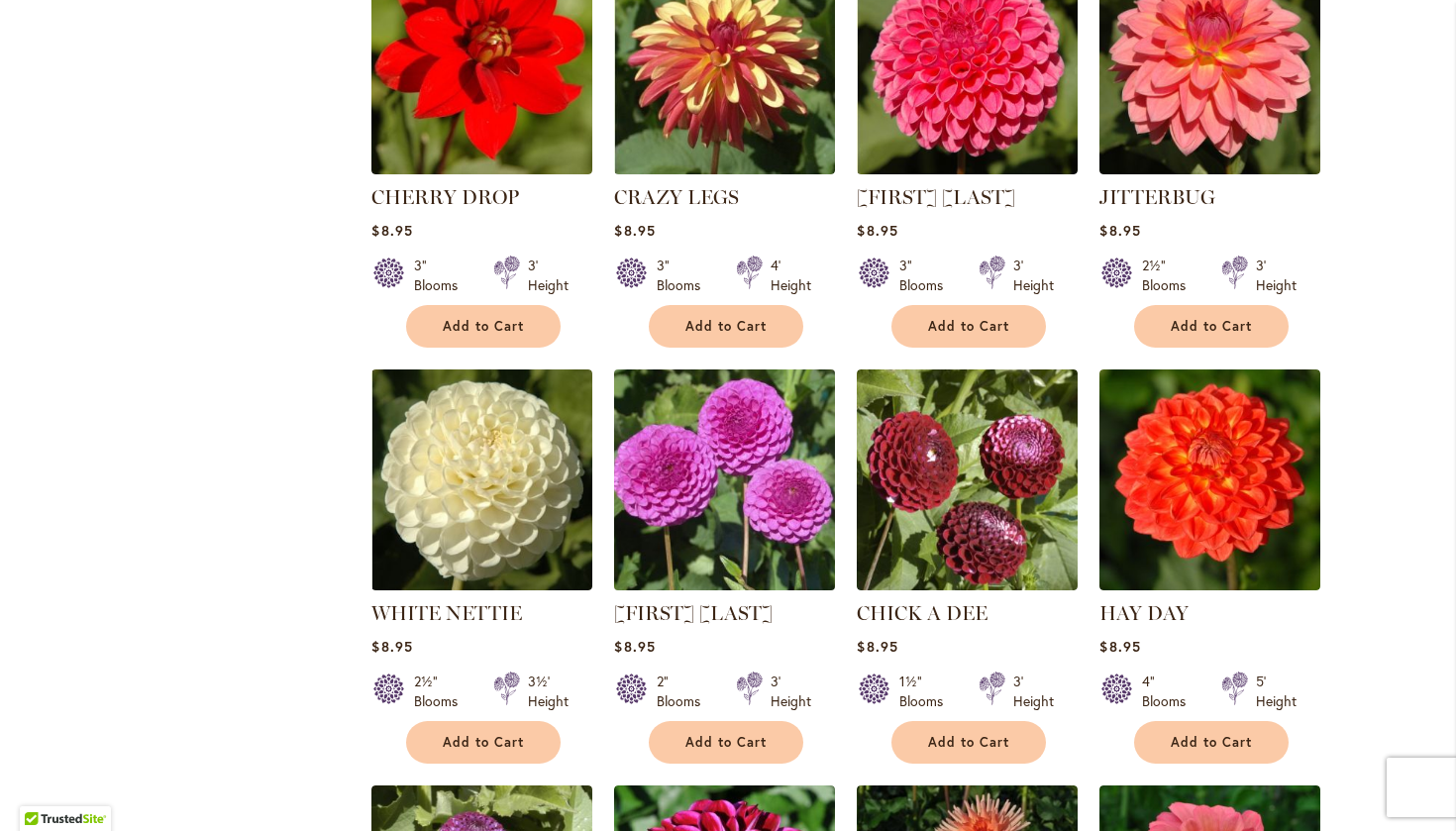 click at bounding box center [725, 479] 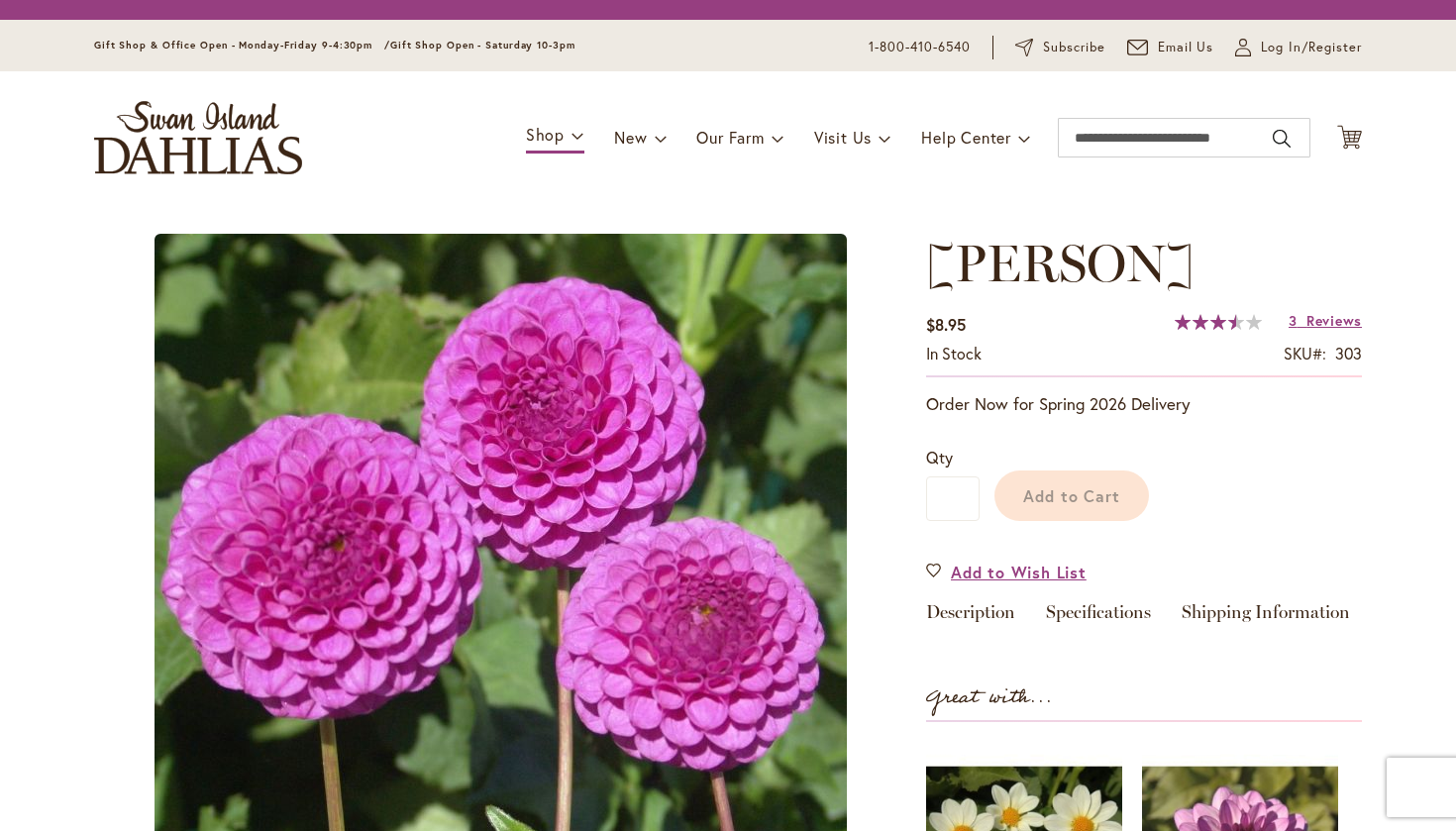 scroll, scrollTop: 0, scrollLeft: 0, axis: both 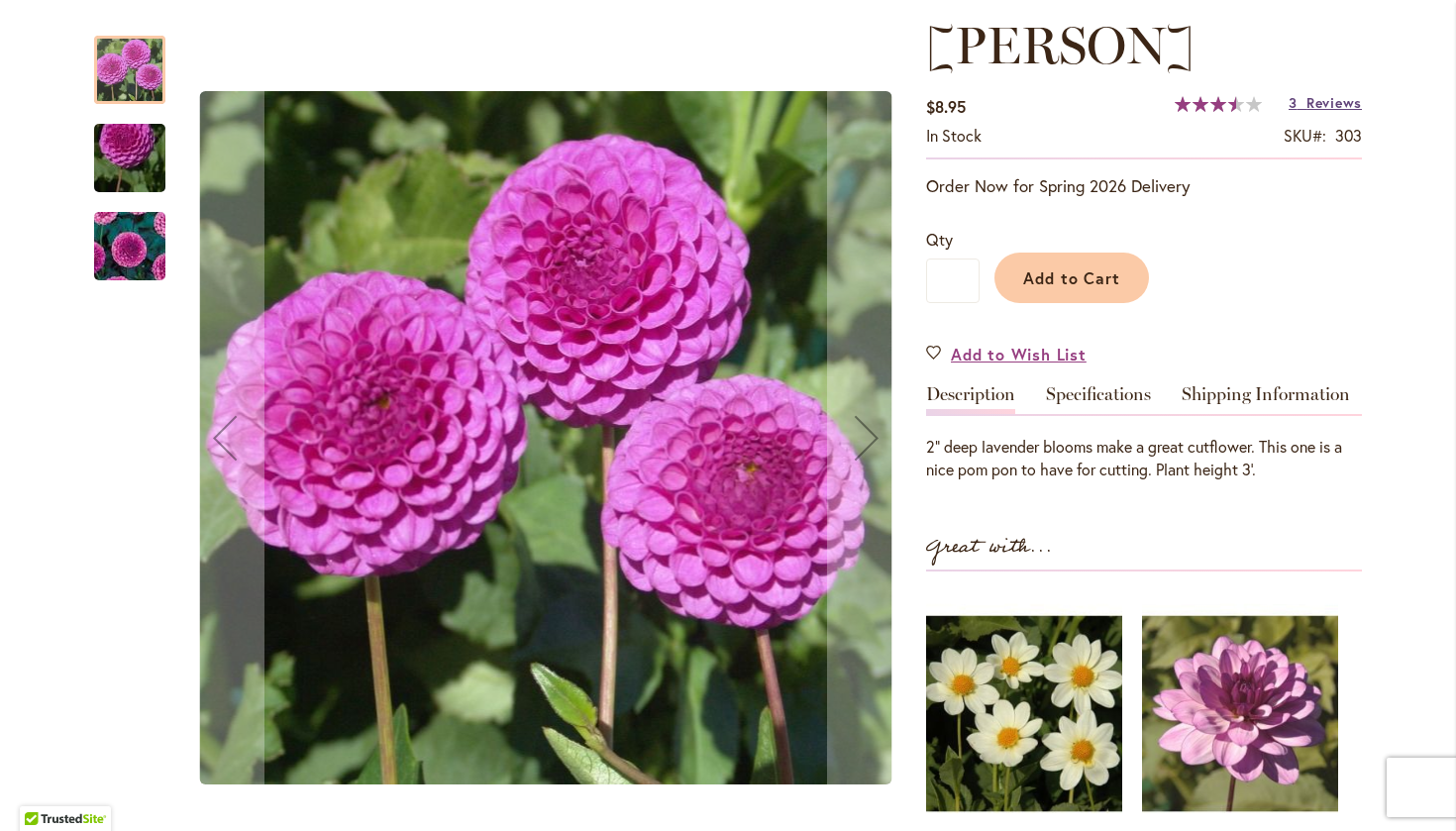 click on "Reviews" at bounding box center [1334, 102] 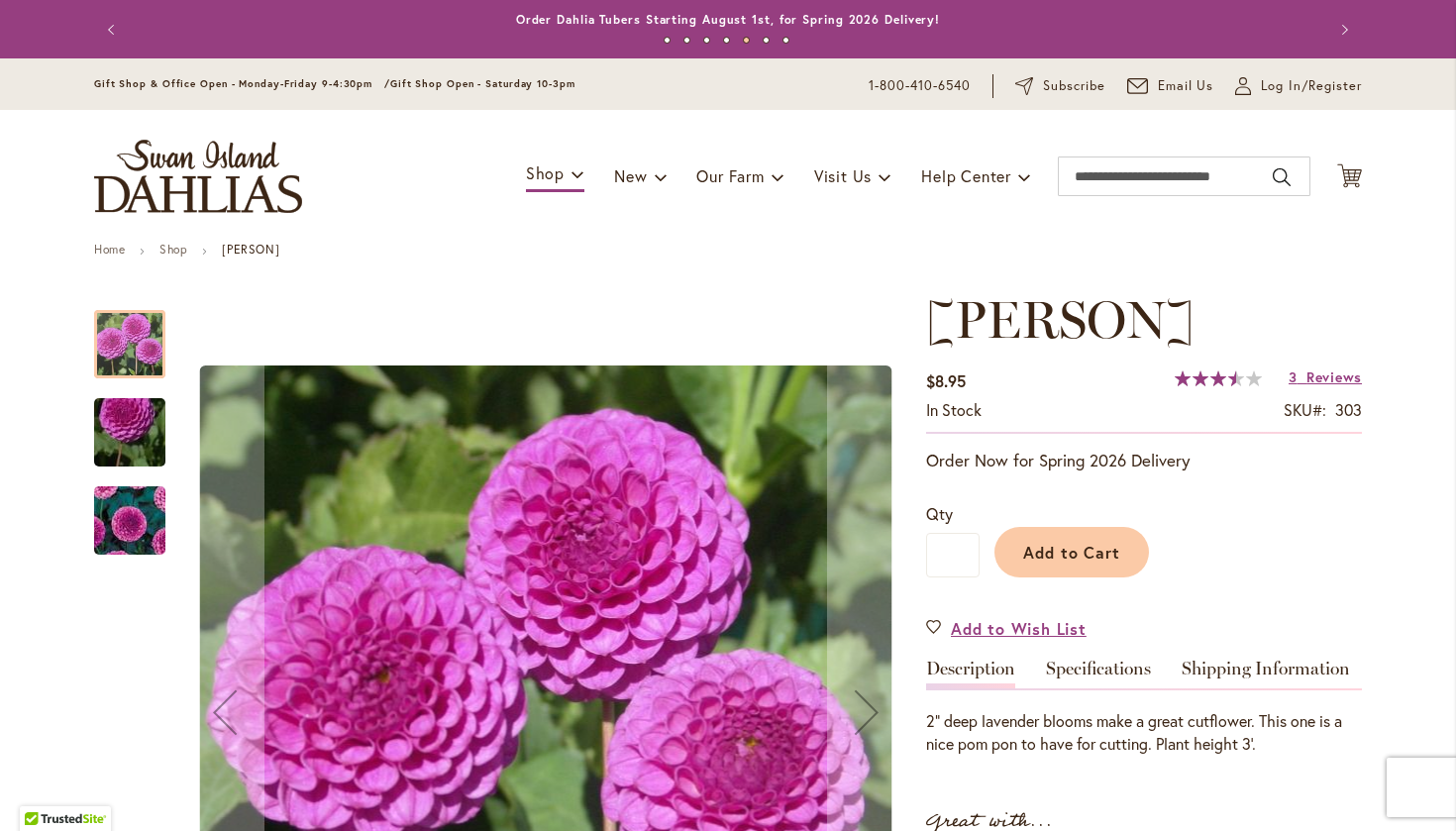 scroll, scrollTop: 13, scrollLeft: 0, axis: vertical 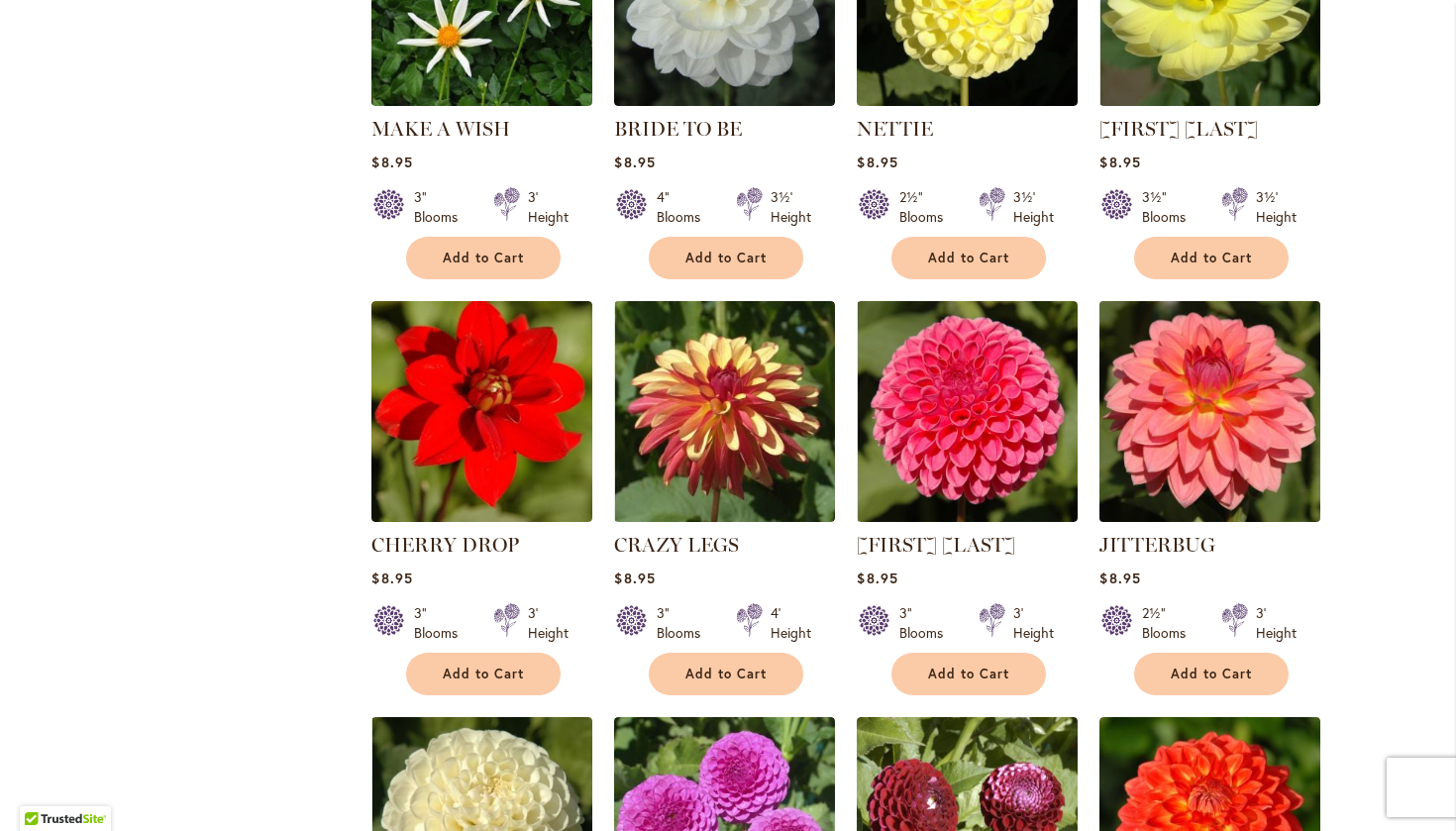 click at bounding box center [1210, 411] 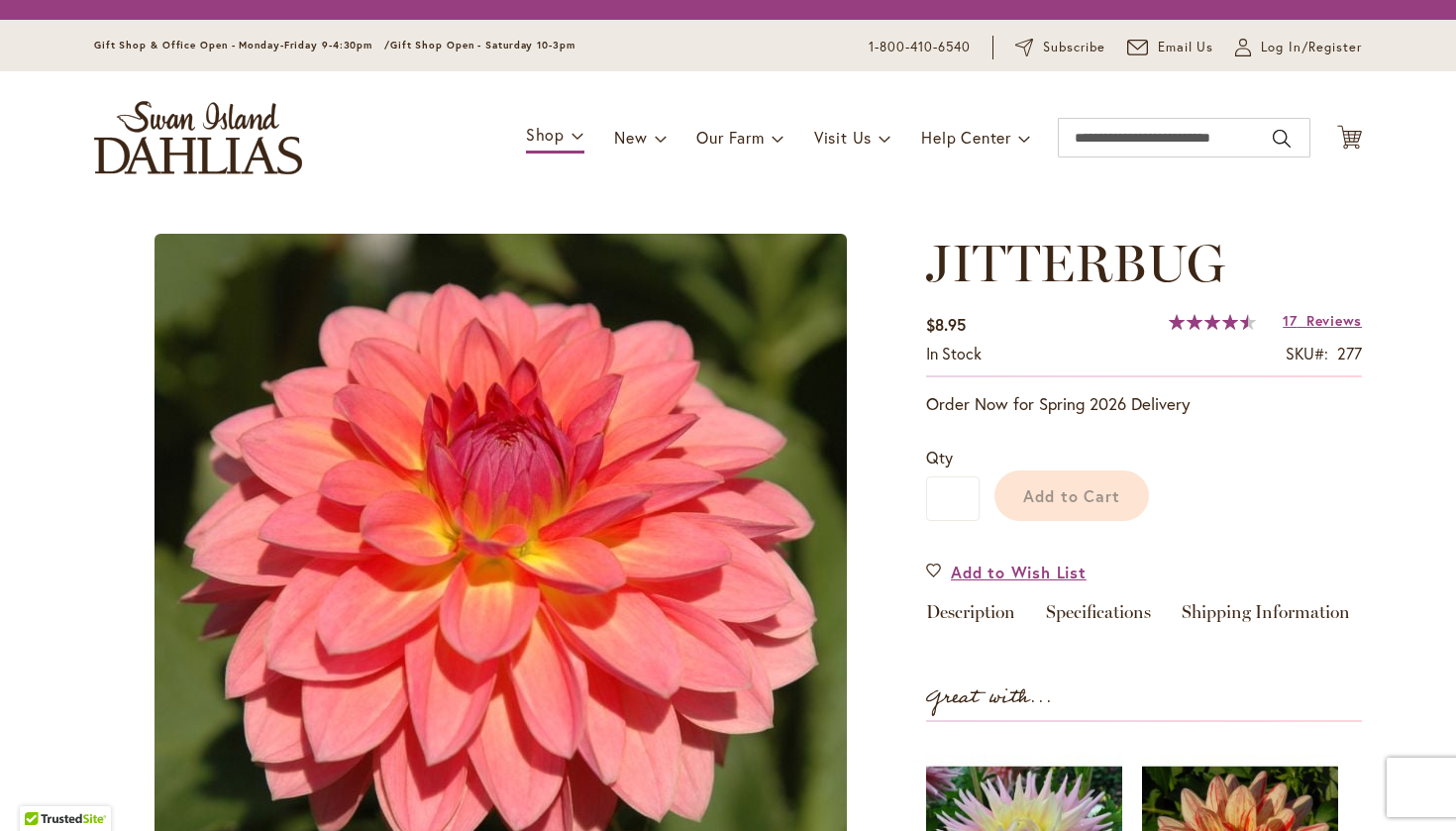 scroll, scrollTop: 0, scrollLeft: 0, axis: both 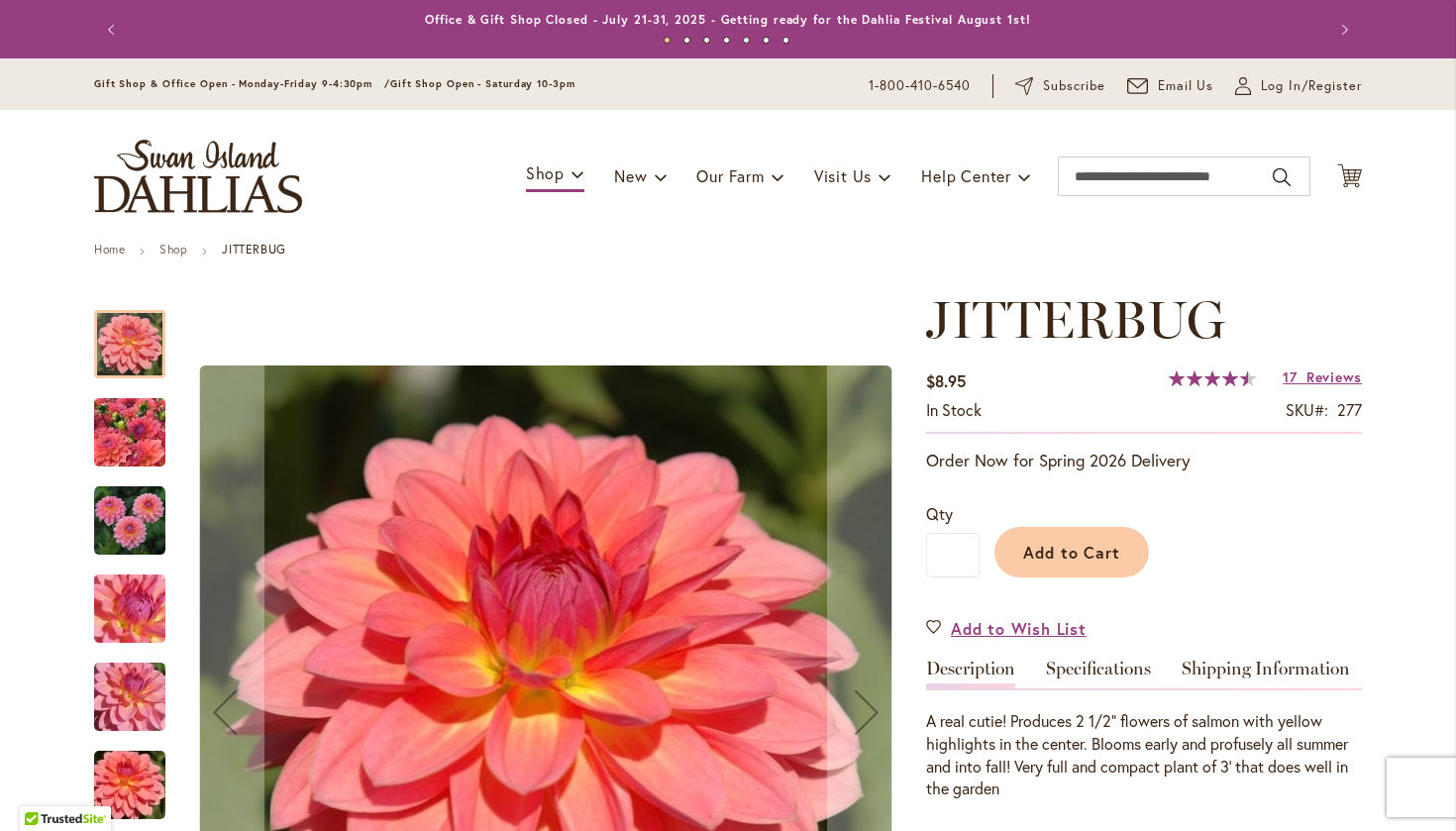 click on "Rating:
91                          % of  100
17
Reviews
Add Your Review" at bounding box center [1265, 379] 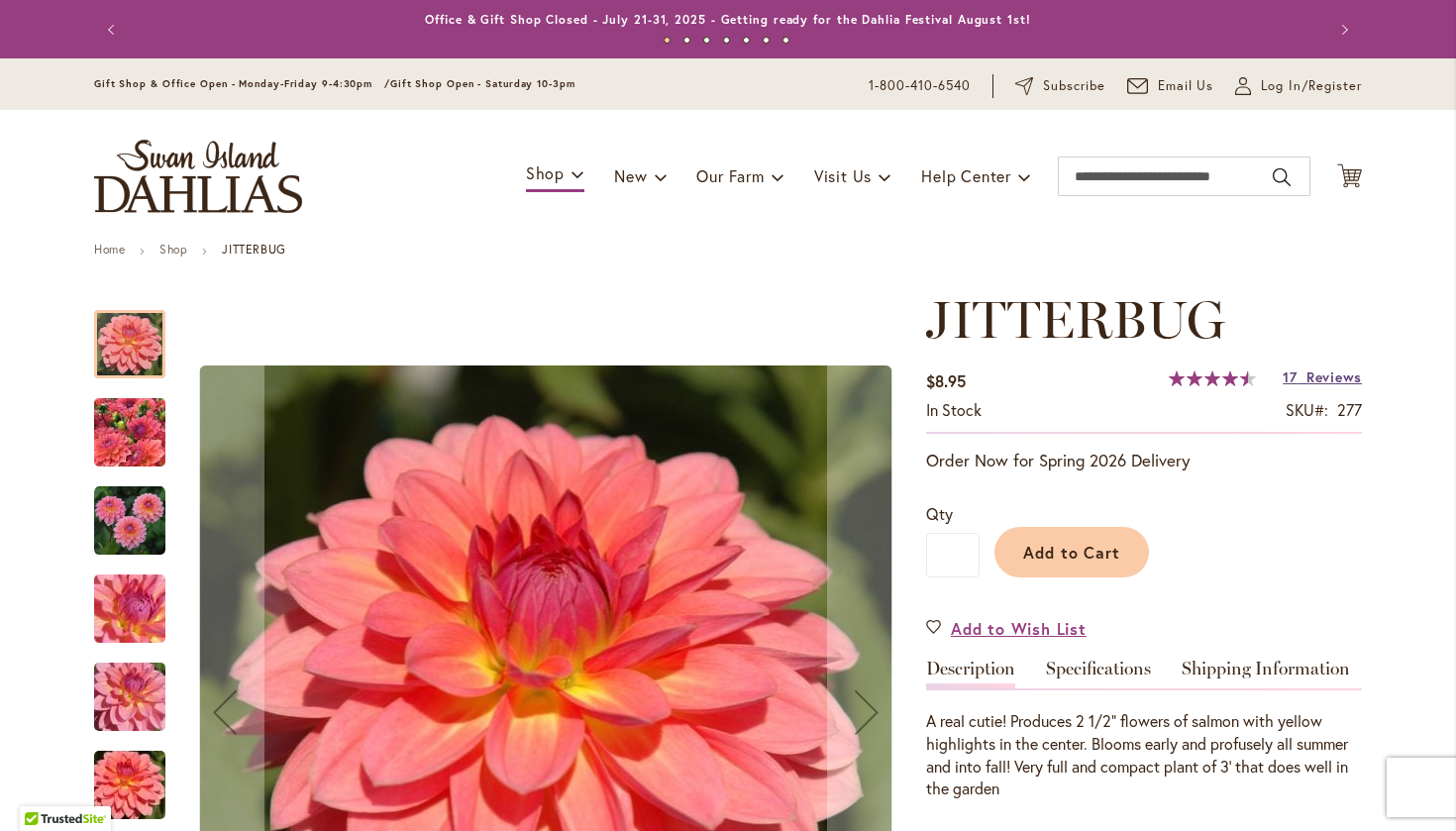 click on "17" at bounding box center [1290, 376] 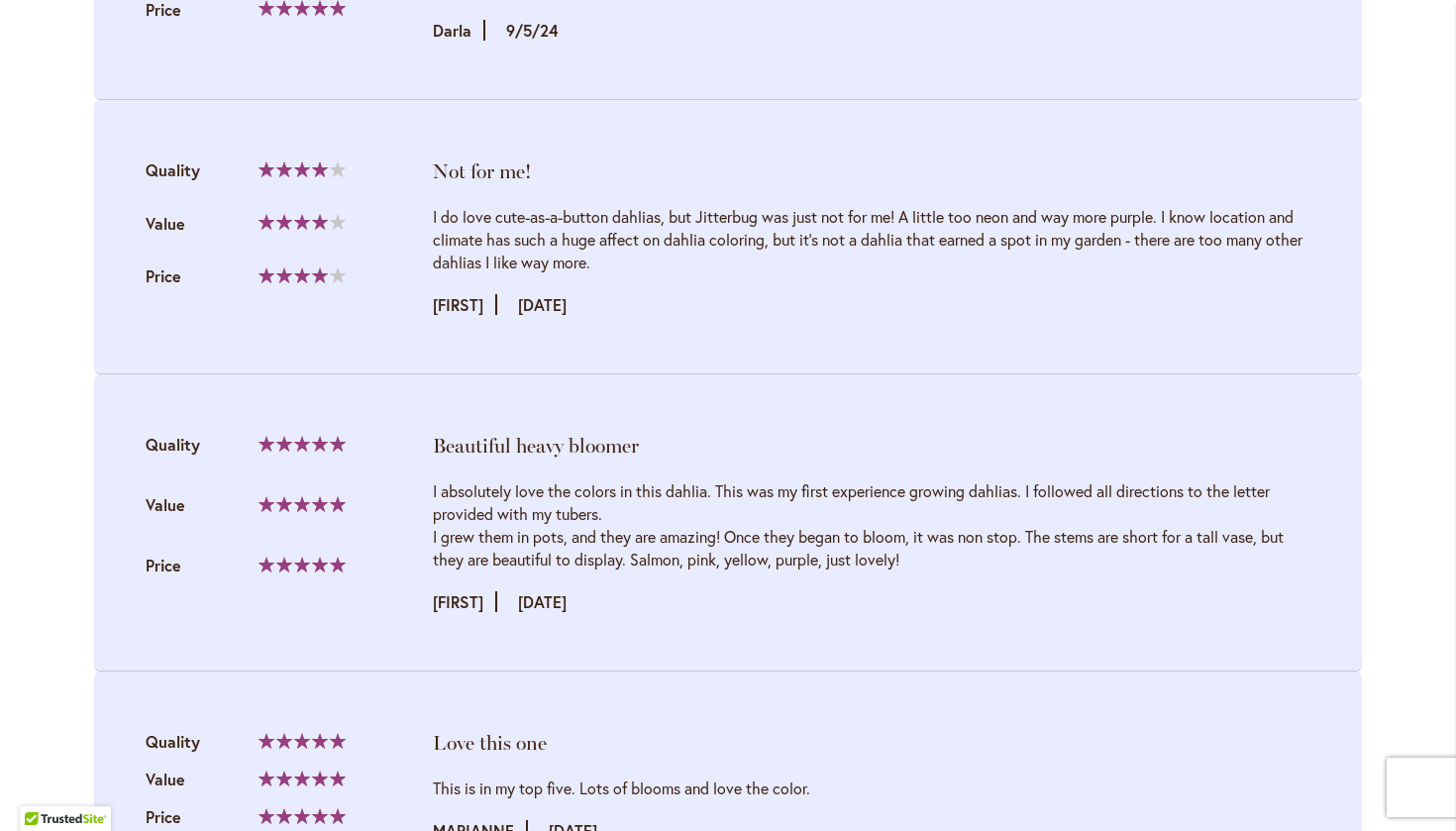scroll, scrollTop: 2610, scrollLeft: 0, axis: vertical 